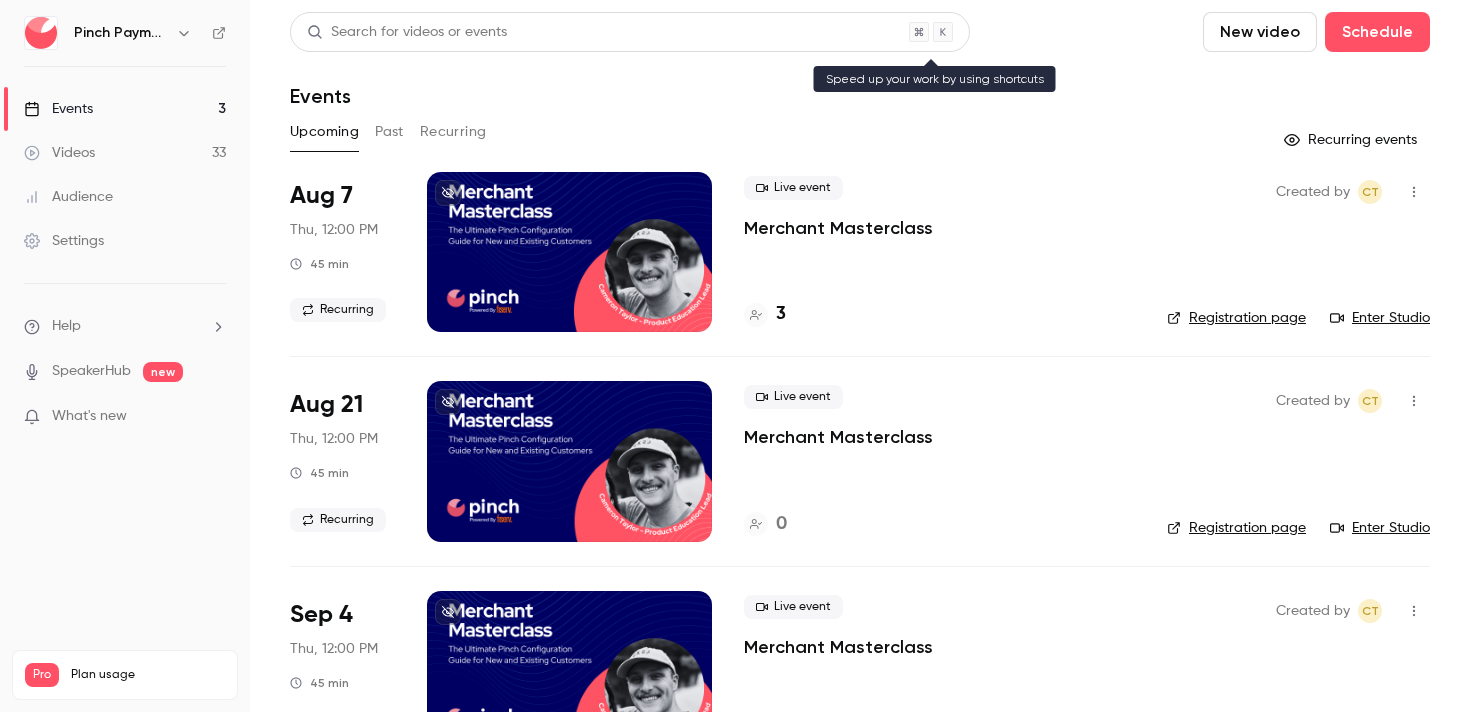 scroll, scrollTop: 0, scrollLeft: 0, axis: both 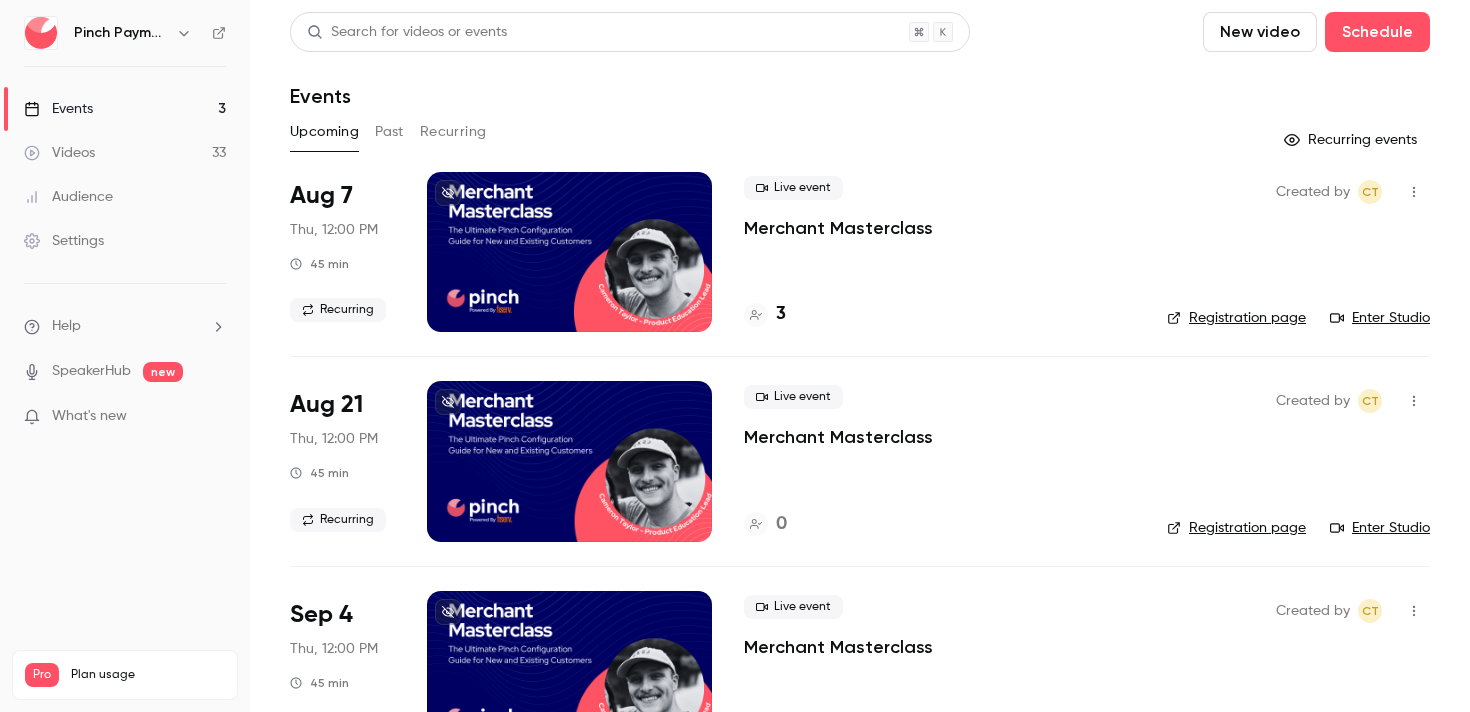 click on "Events 3" at bounding box center [125, 109] 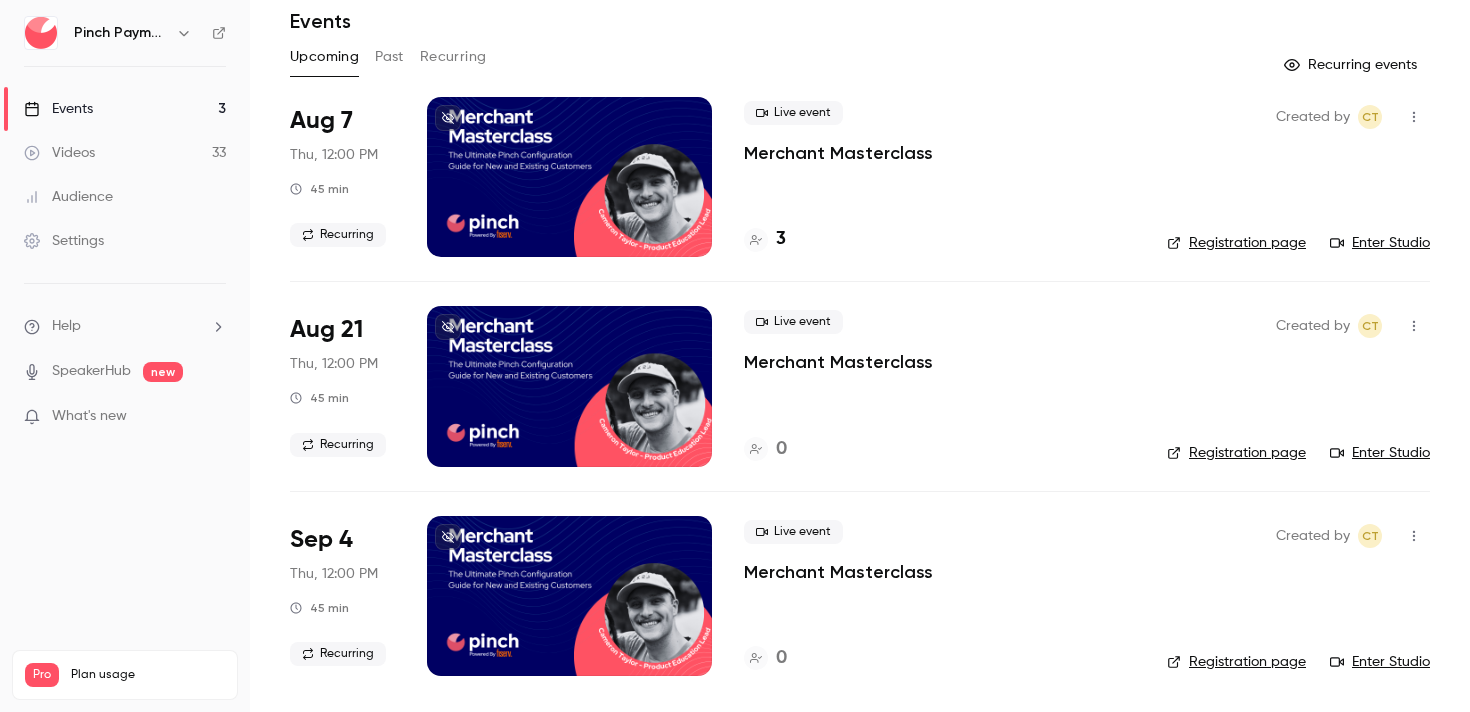 scroll, scrollTop: 0, scrollLeft: 0, axis: both 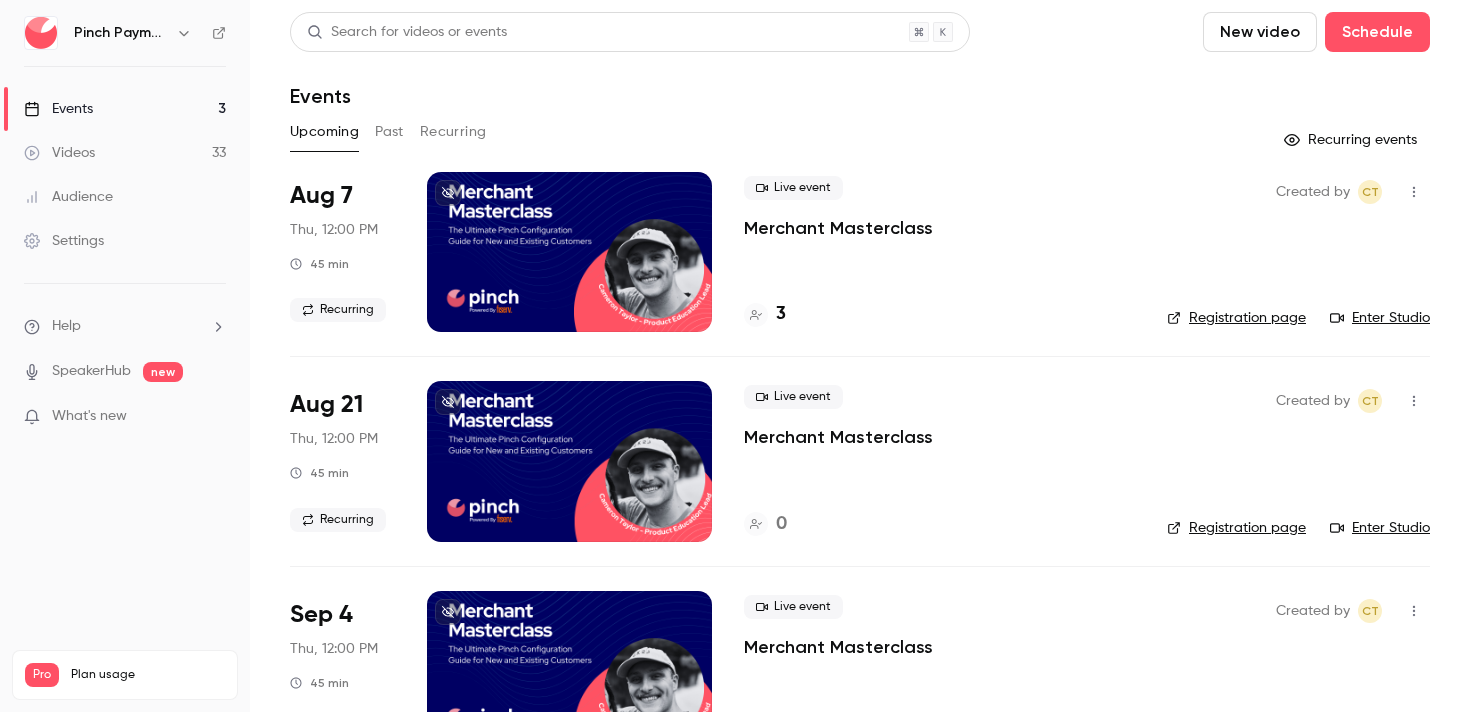 click on "New video" at bounding box center [1260, 32] 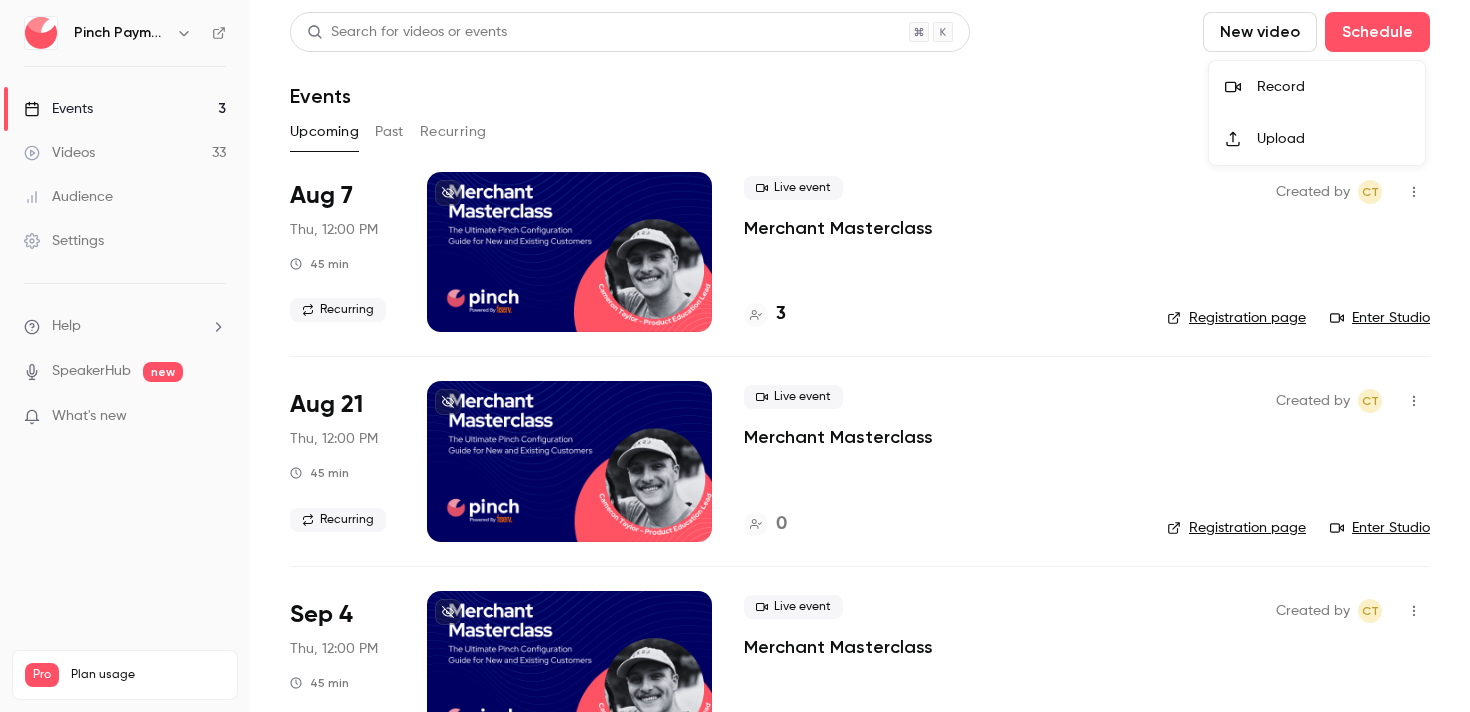 click on "Record" at bounding box center [1317, 87] 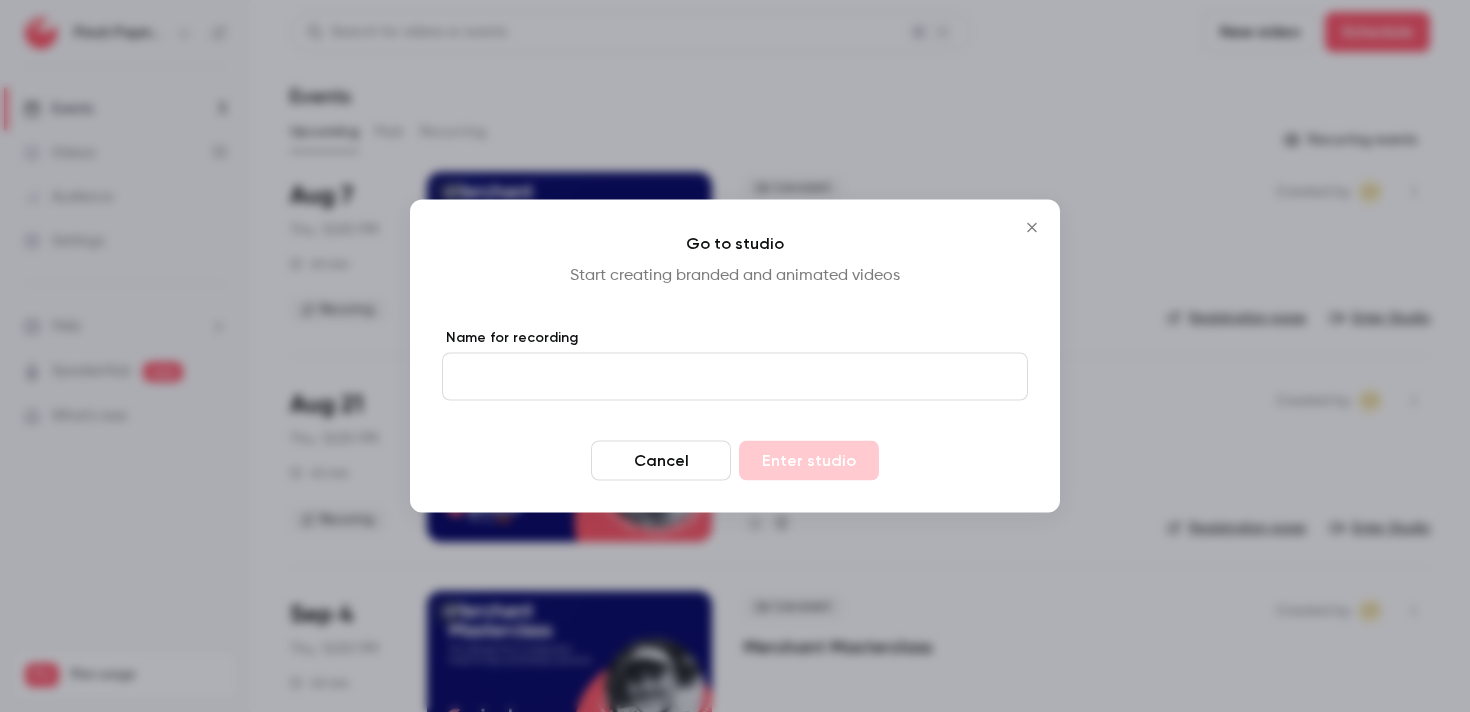 click on "Name for recording" at bounding box center (735, 377) 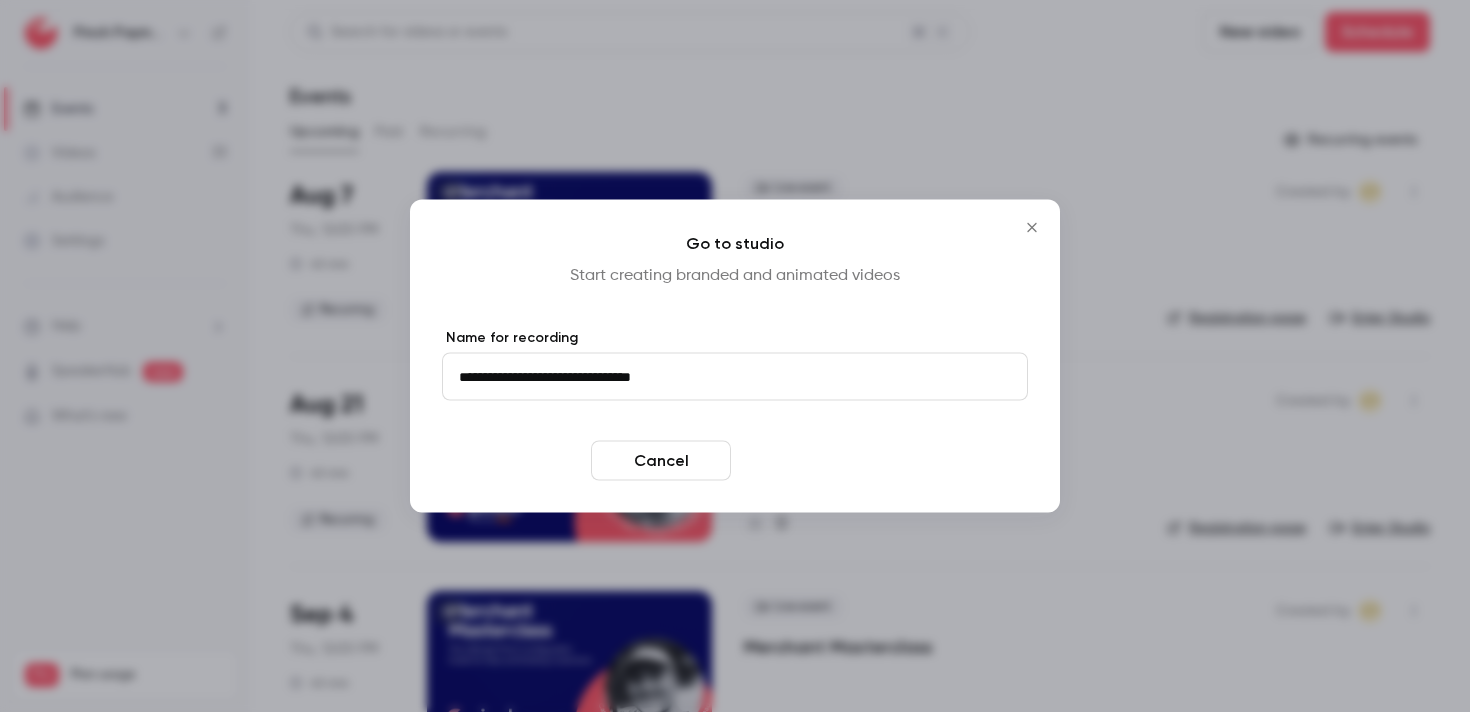 type on "**********" 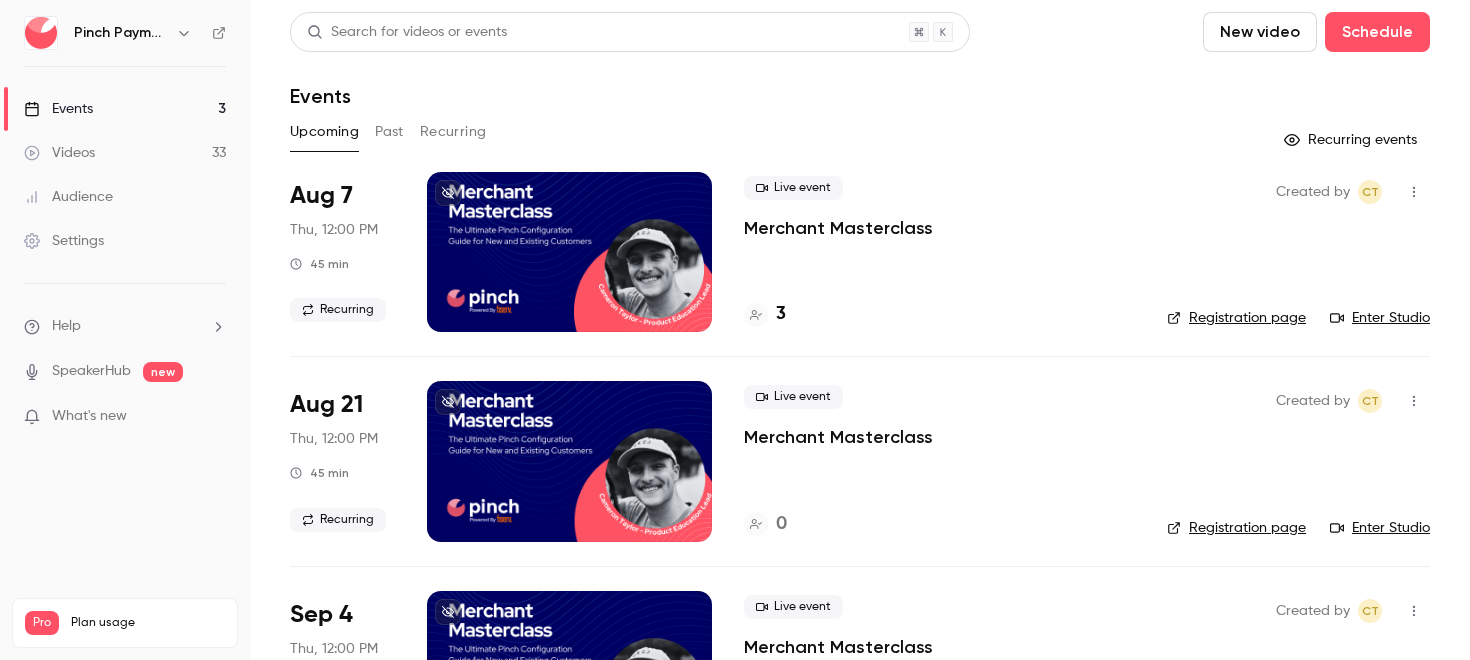 click on "Videos 33" at bounding box center [125, 153] 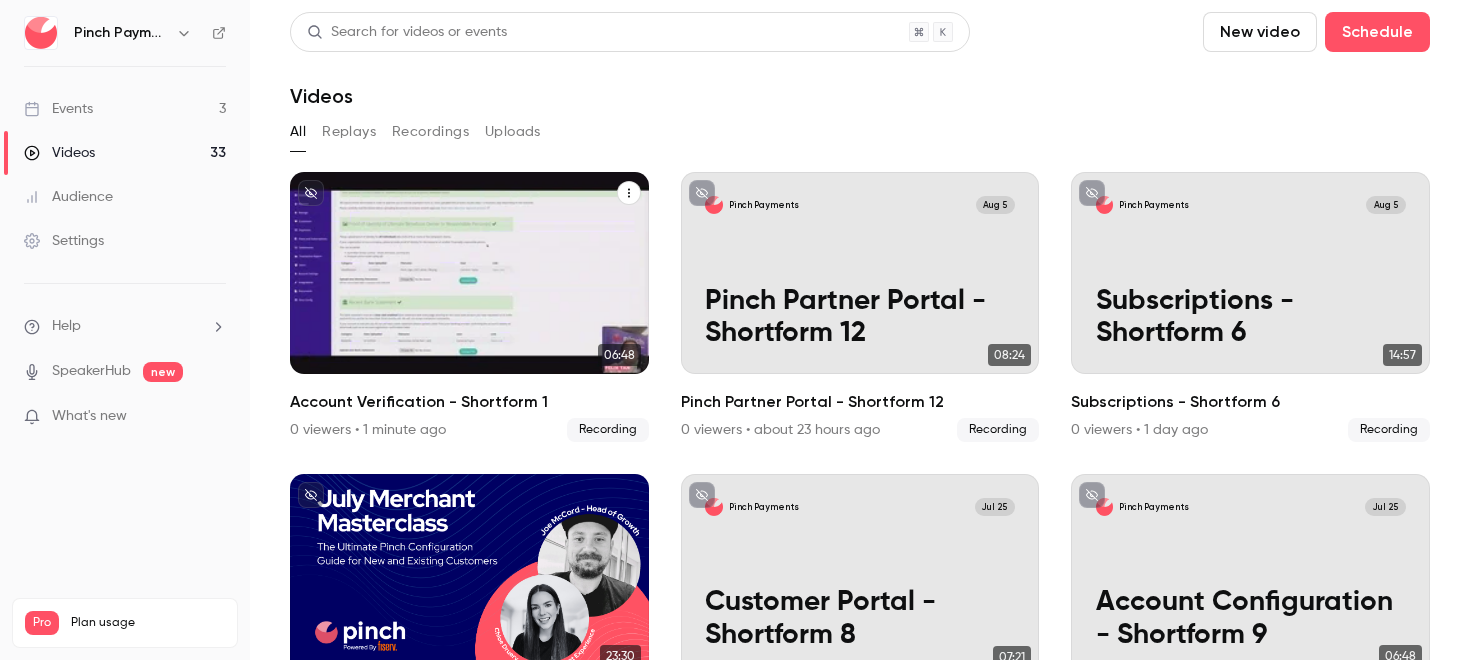 click on "Account Verification - Shortform 1" at bounding box center (469, 317) 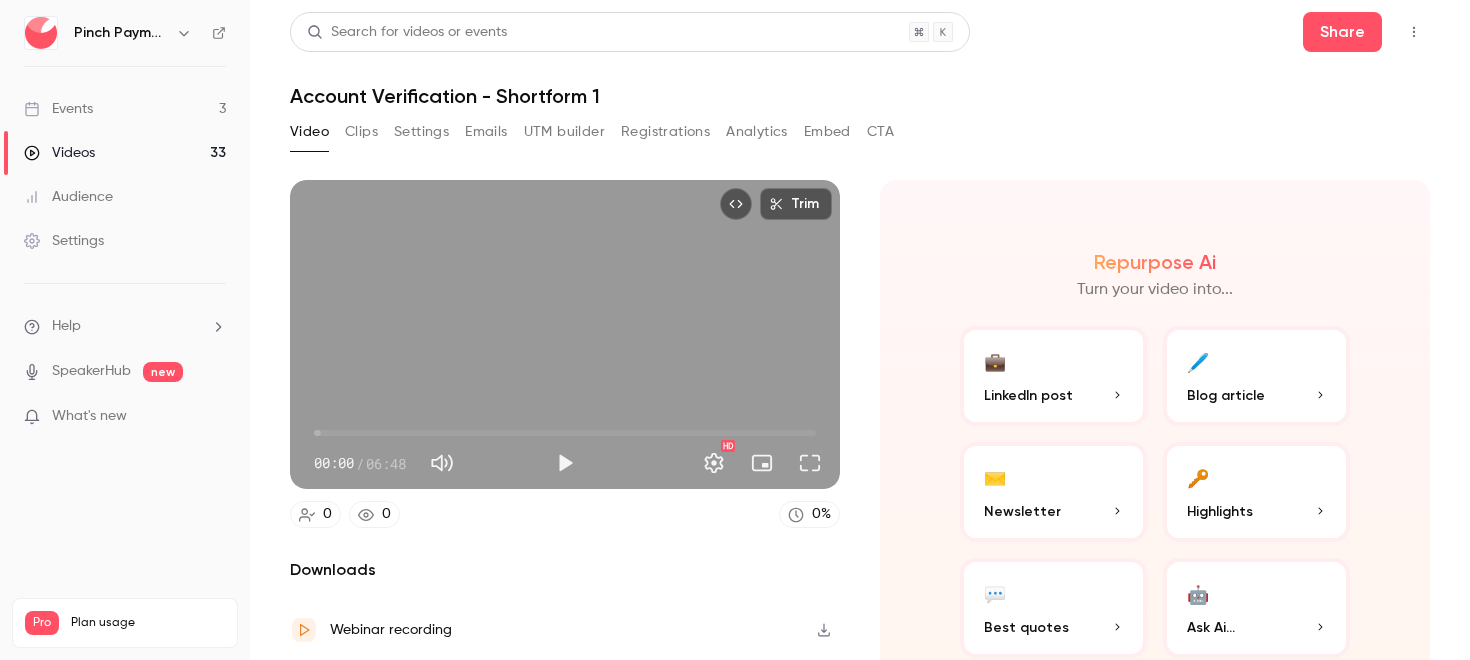 click on "Video Clips Settings Emails UTM builder Registrations Analytics Embed CTA" at bounding box center (860, 136) 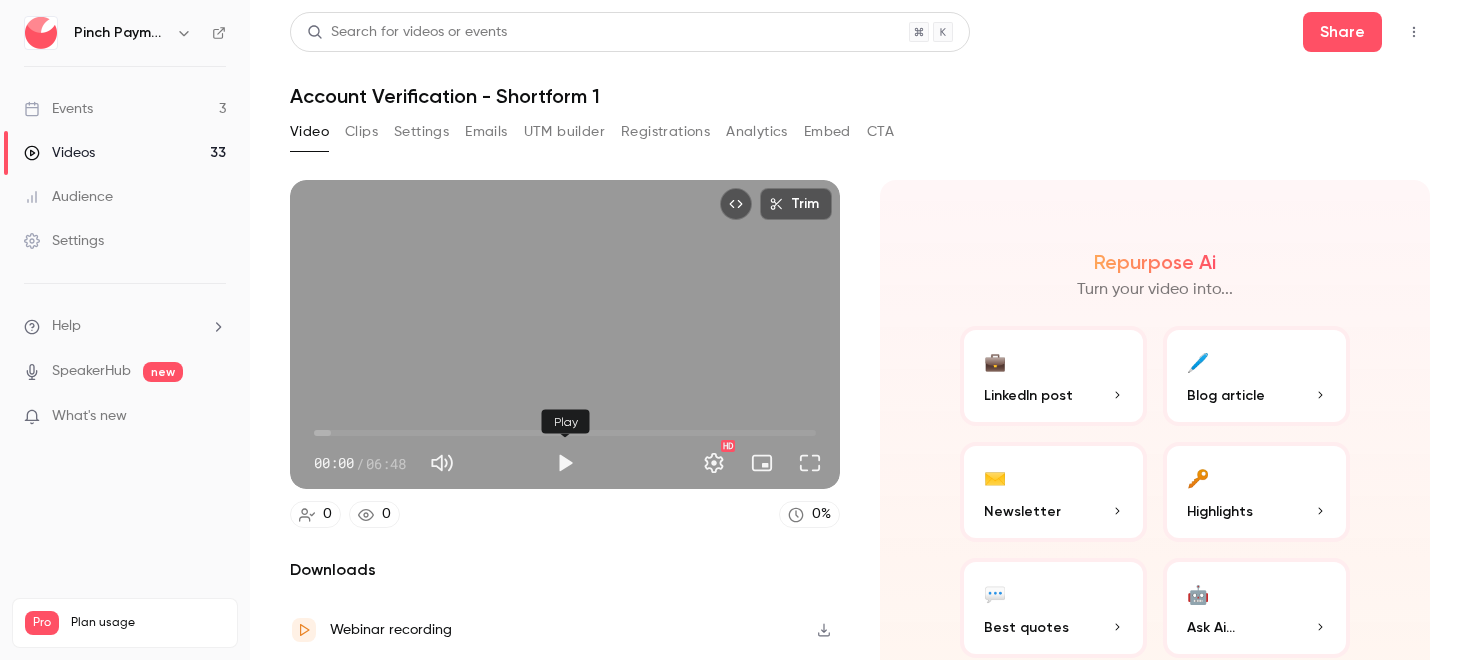click at bounding box center [565, 463] 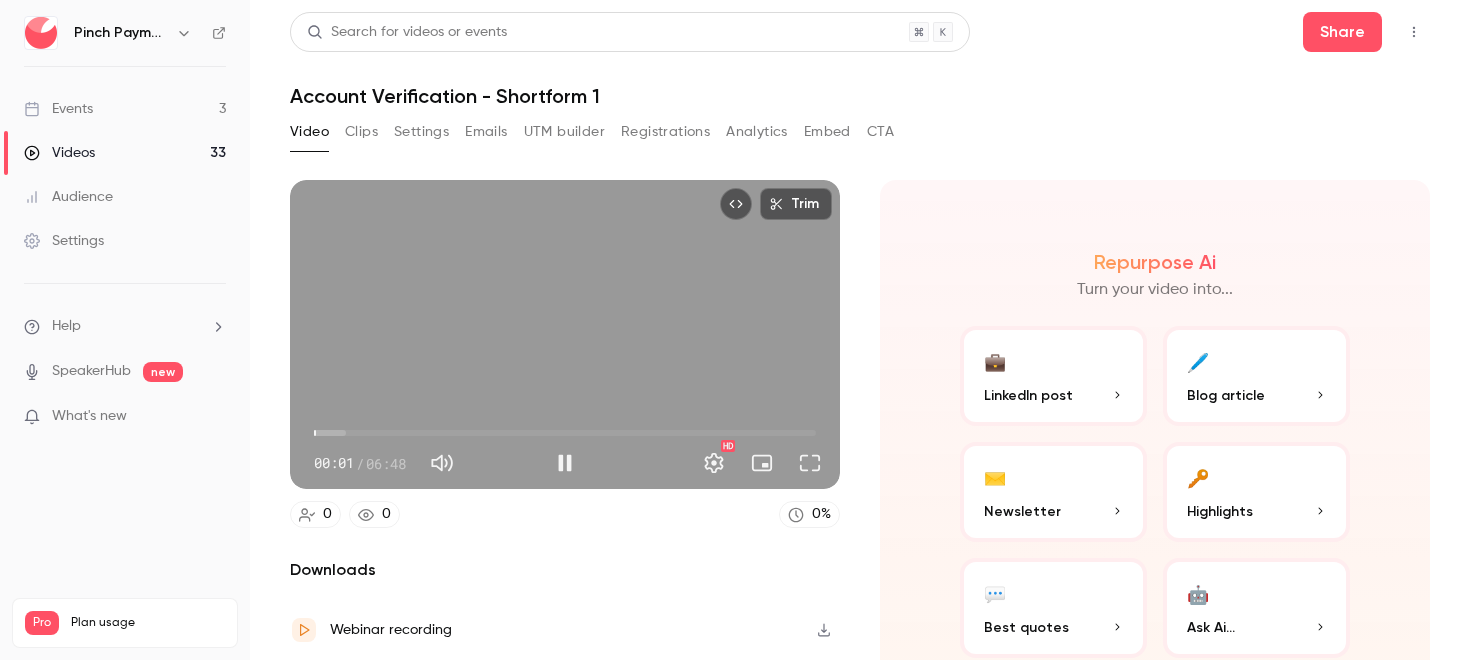 click on "00:01" at bounding box center (565, 433) 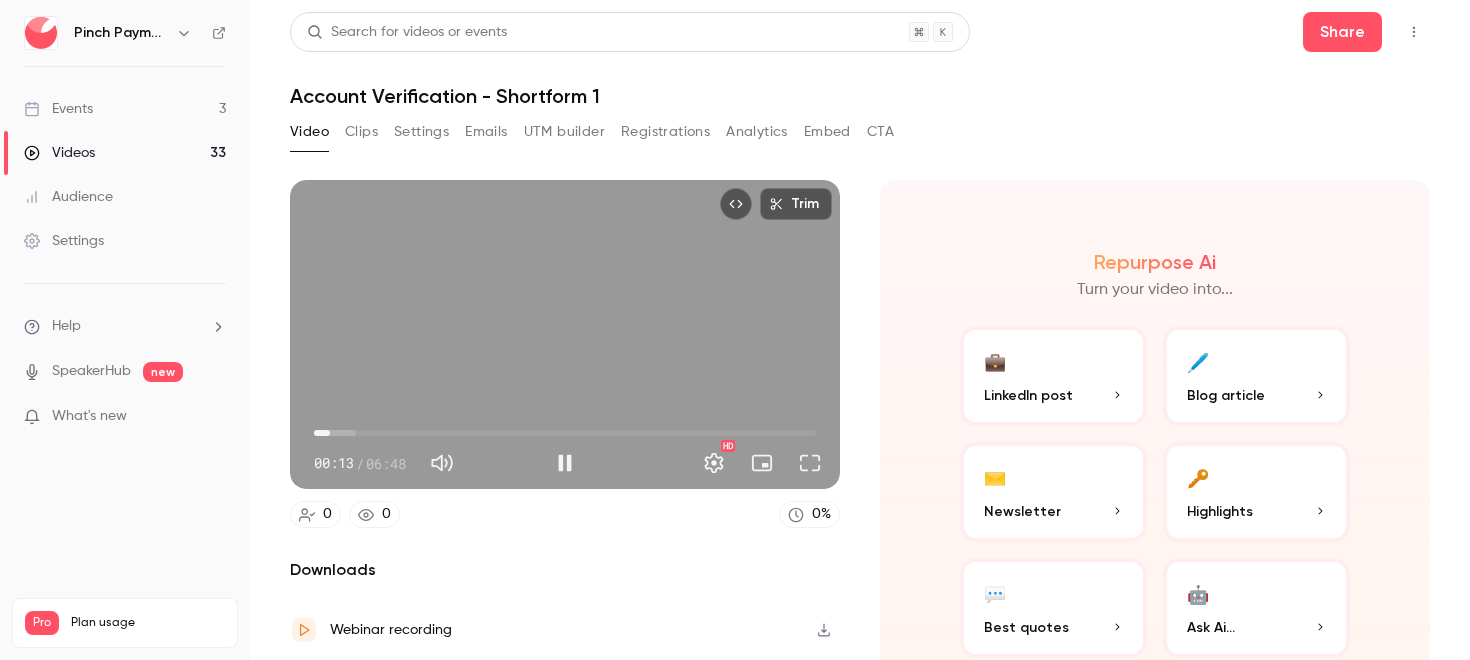 click on "00:13" at bounding box center (330, 433) 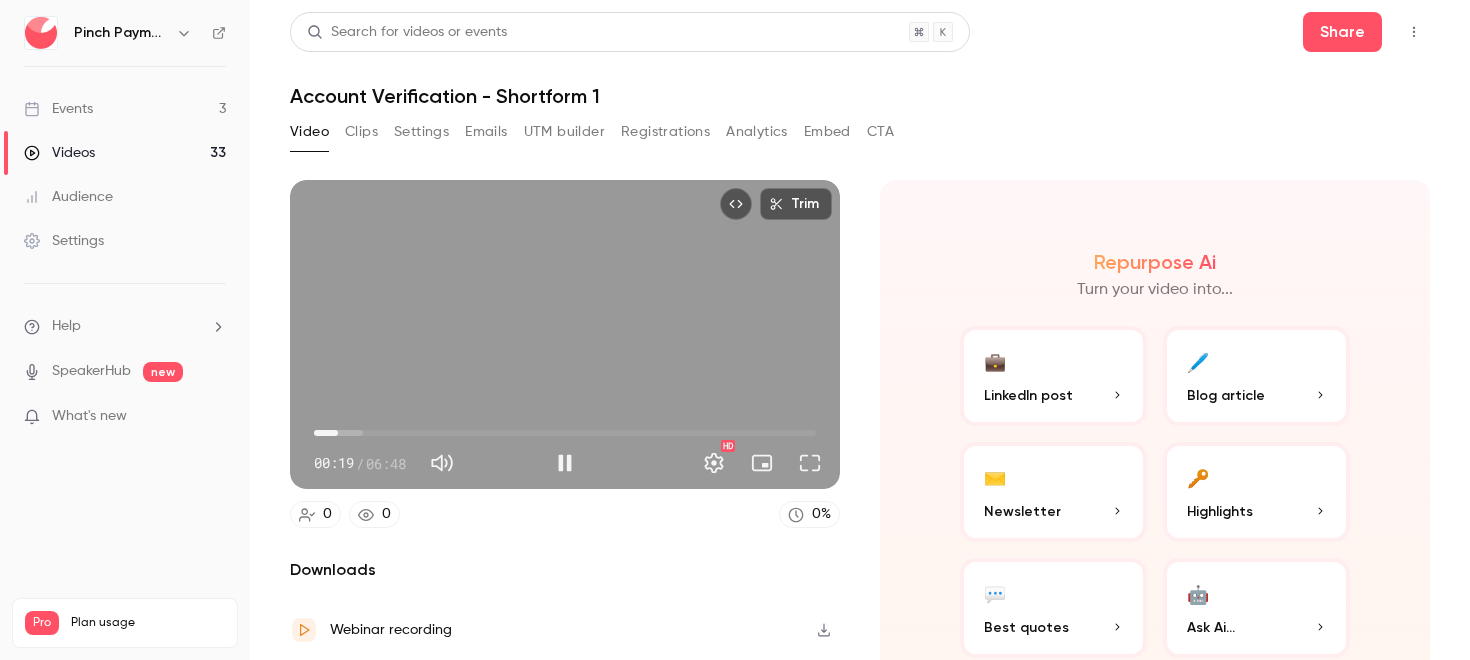 click on "00:19" at bounding box center (565, 433) 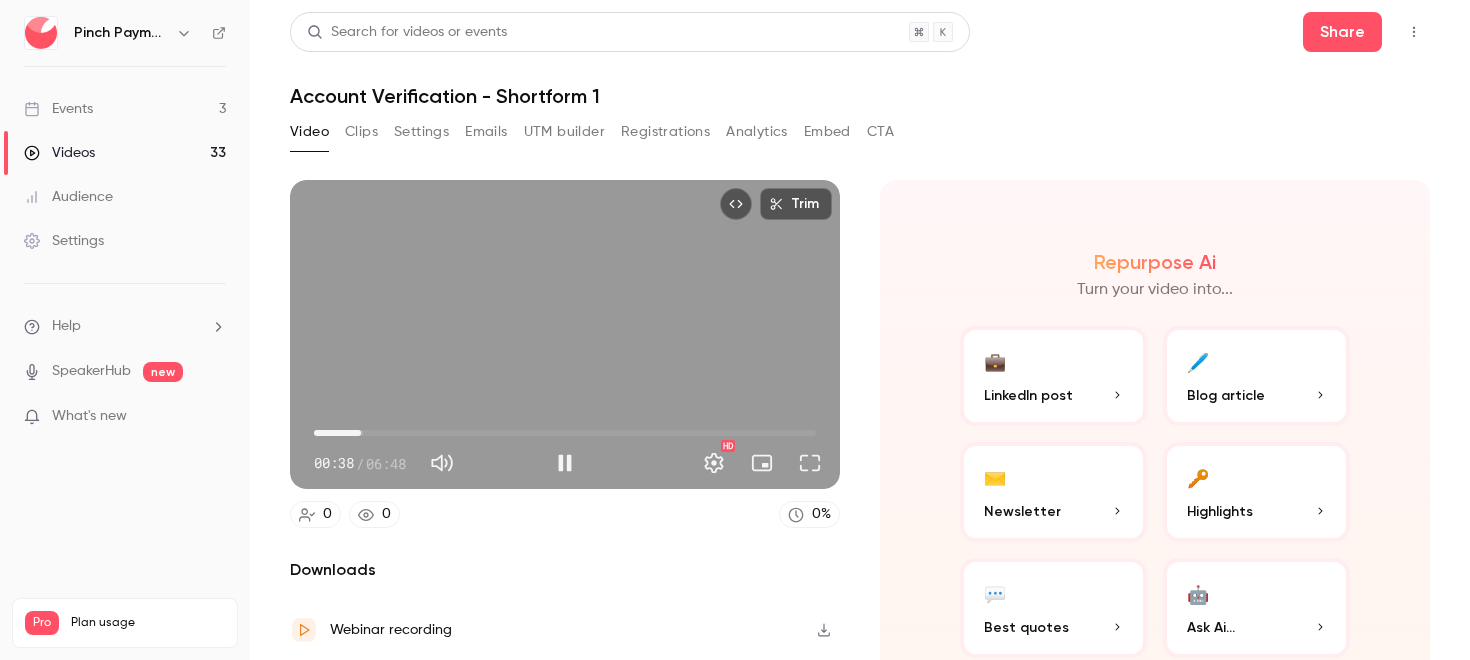 click on "00:38" at bounding box center (565, 433) 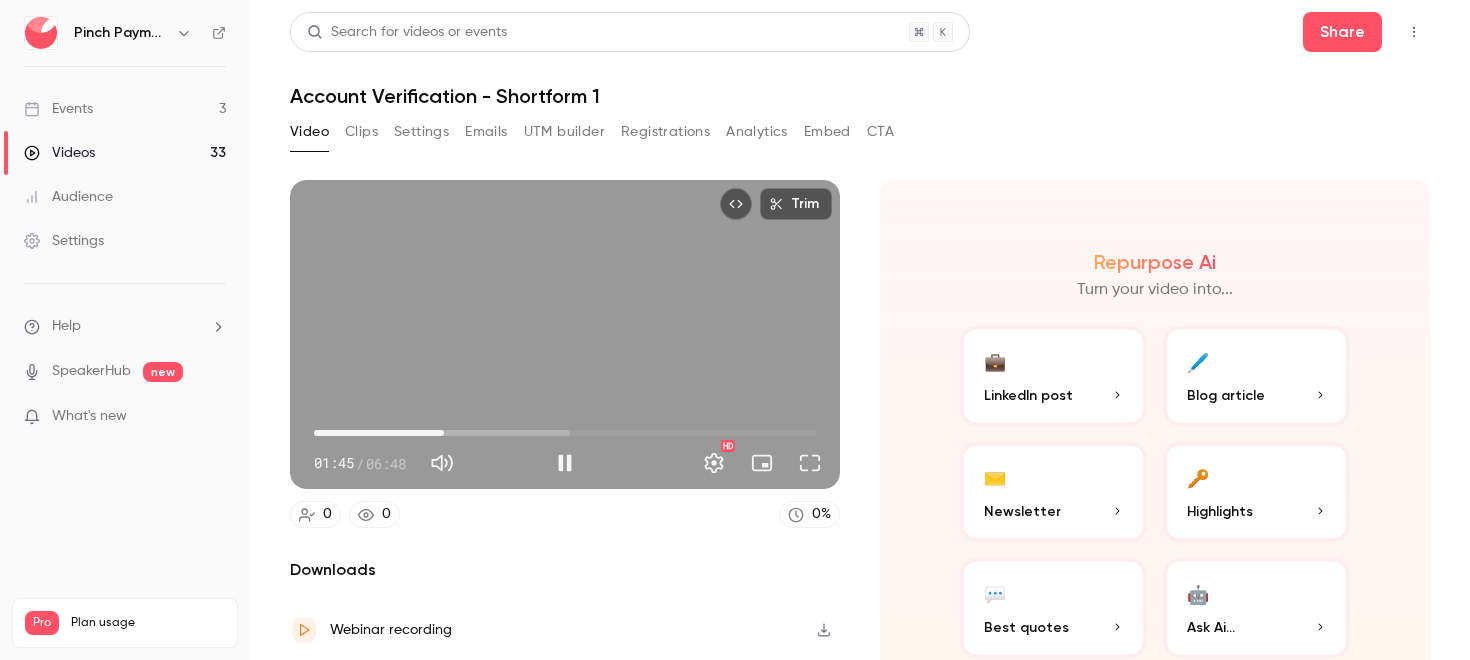 click on "01:45" at bounding box center [565, 433] 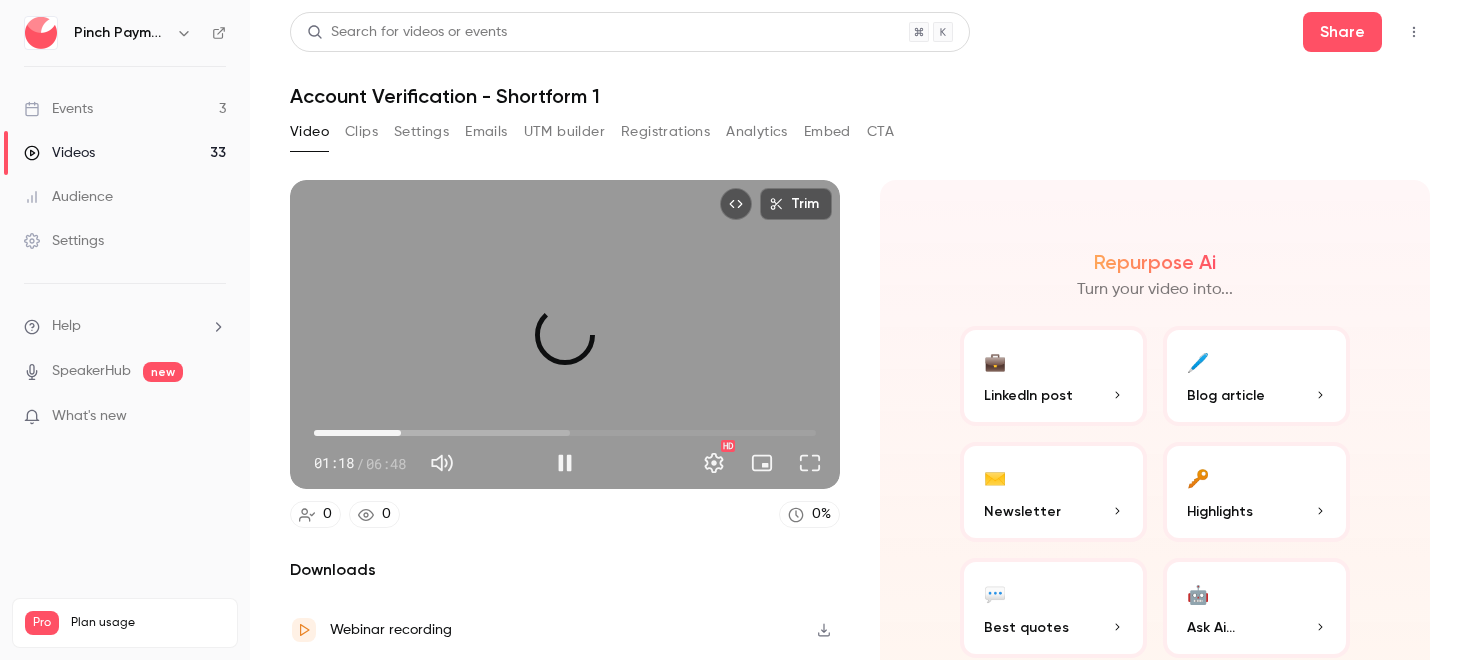 click on "01:10" at bounding box center (401, 433) 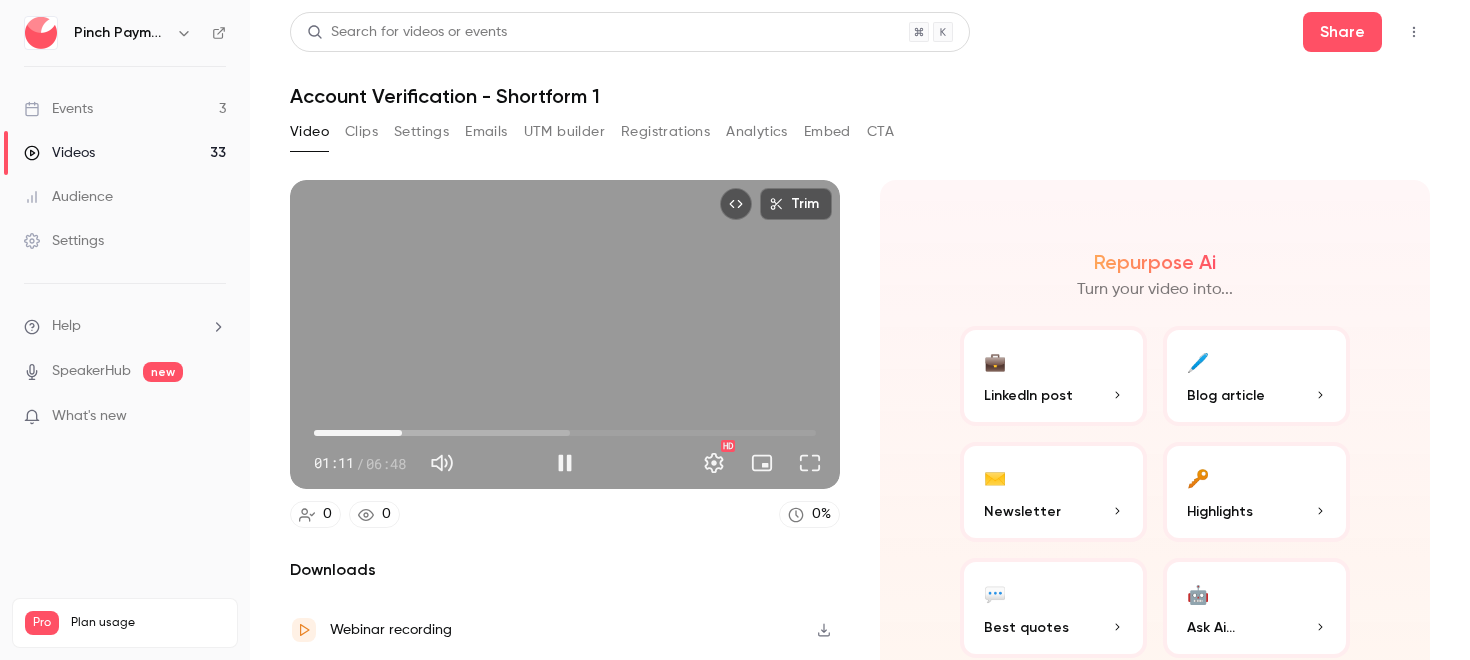 click on "01:11" at bounding box center [402, 433] 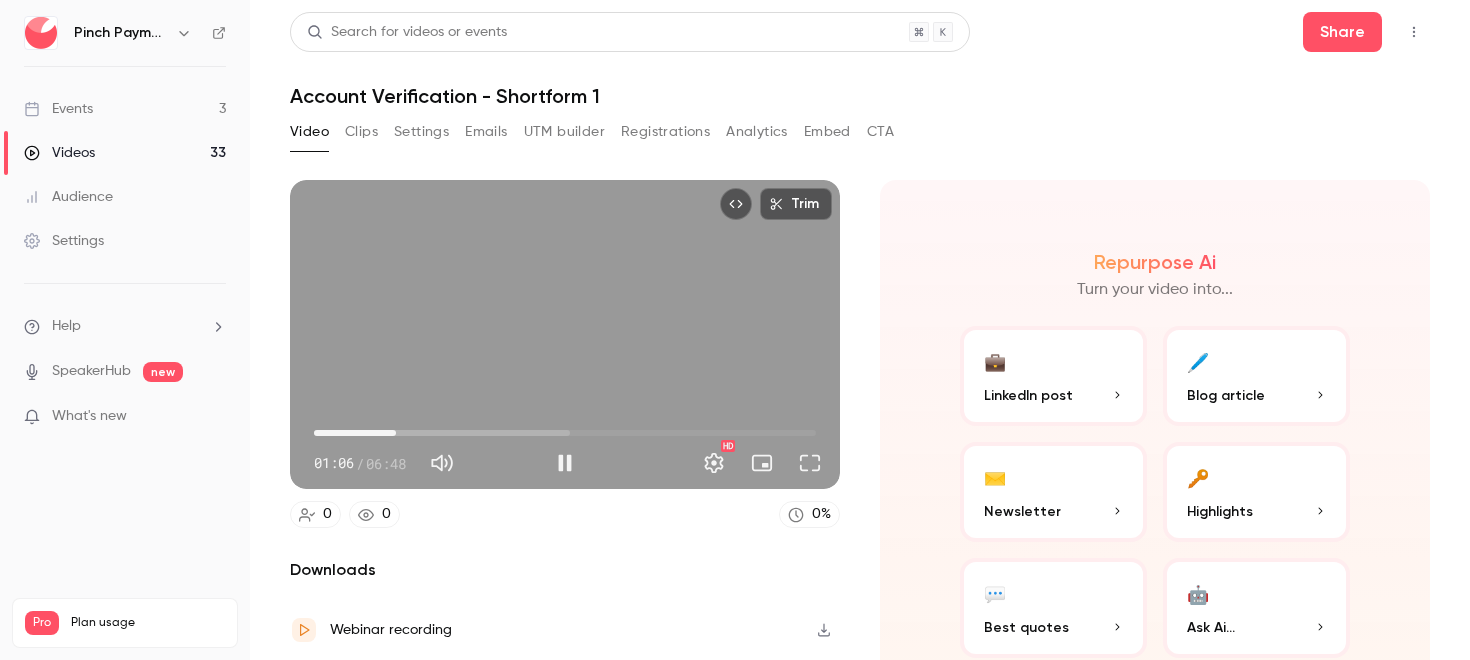 click on "01:06" at bounding box center (396, 433) 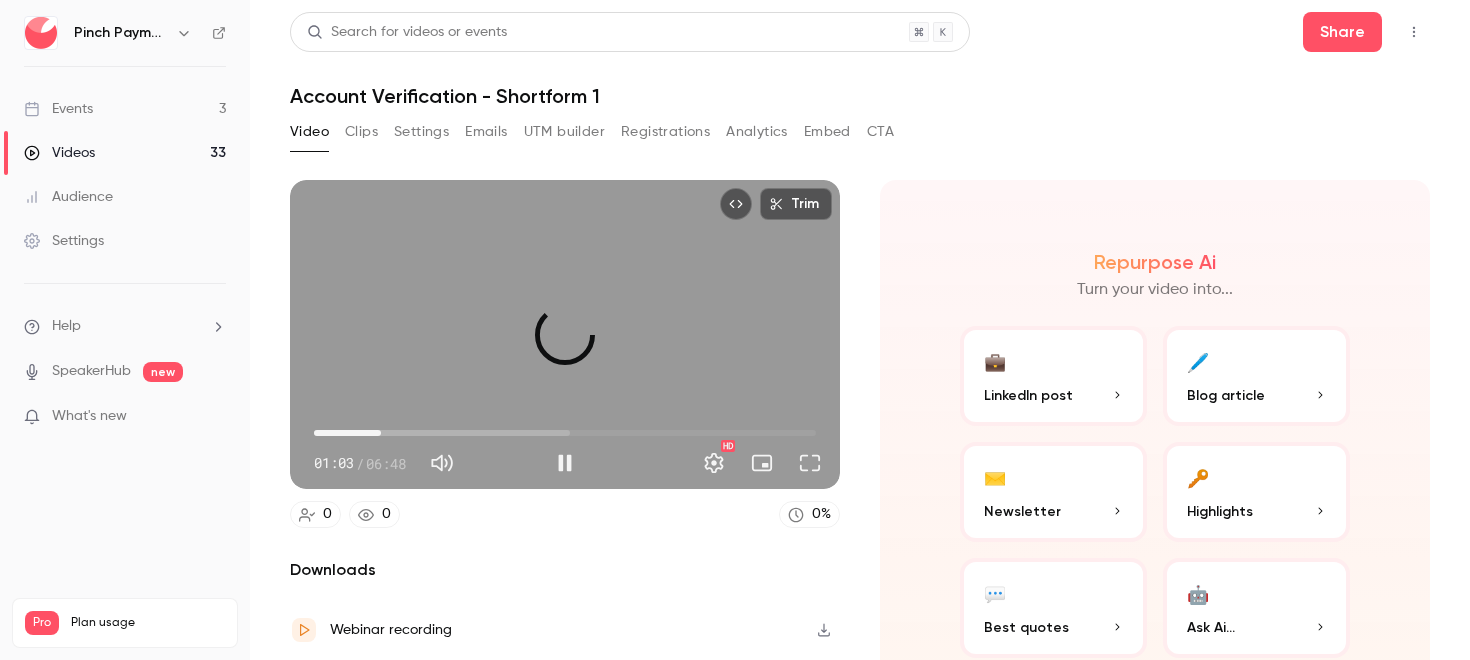 click on "00:54" at bounding box center (381, 433) 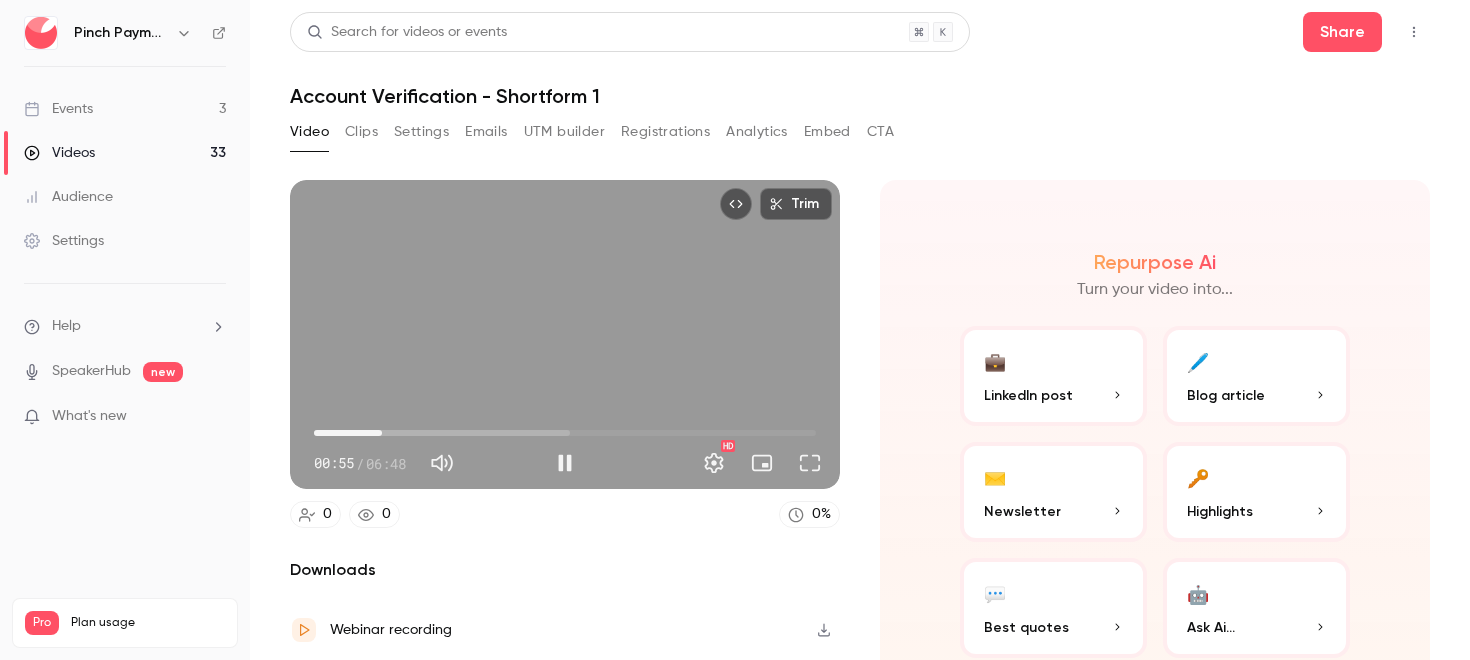 click on "00:55" at bounding box center (382, 433) 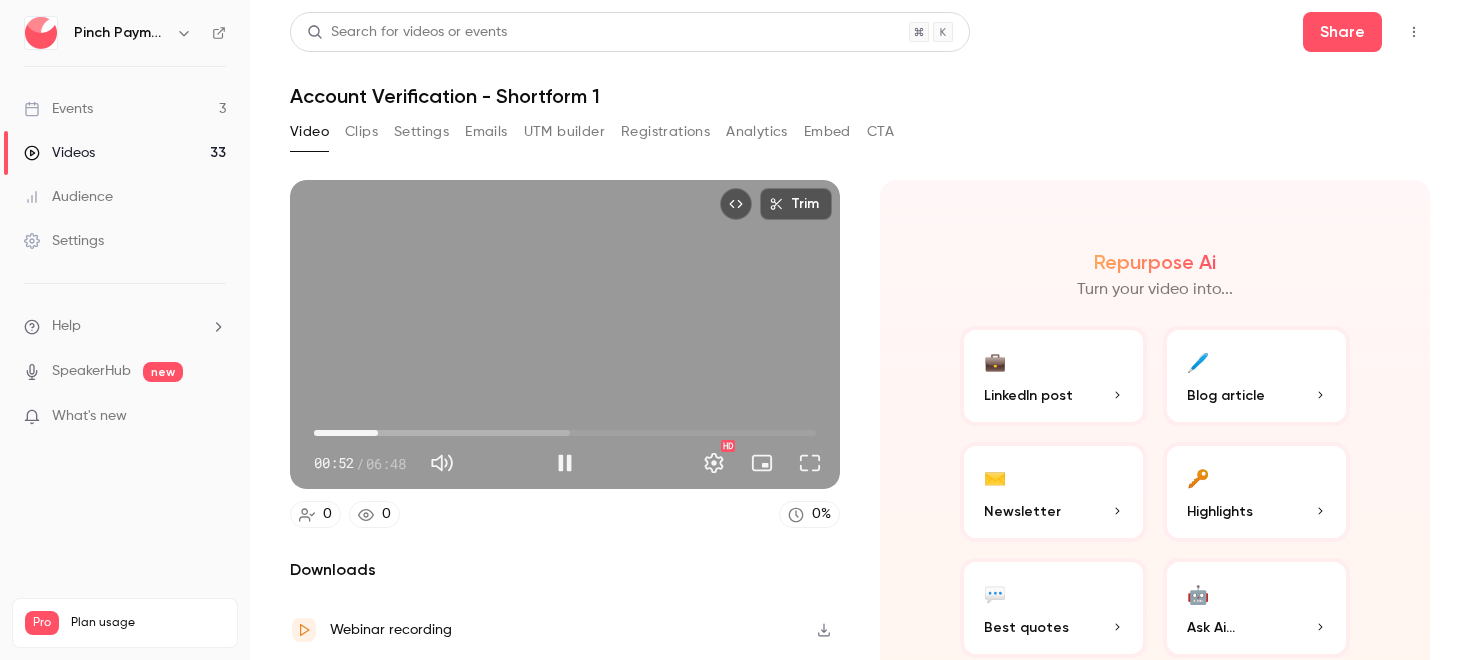 click on "00:52" at bounding box center [378, 433] 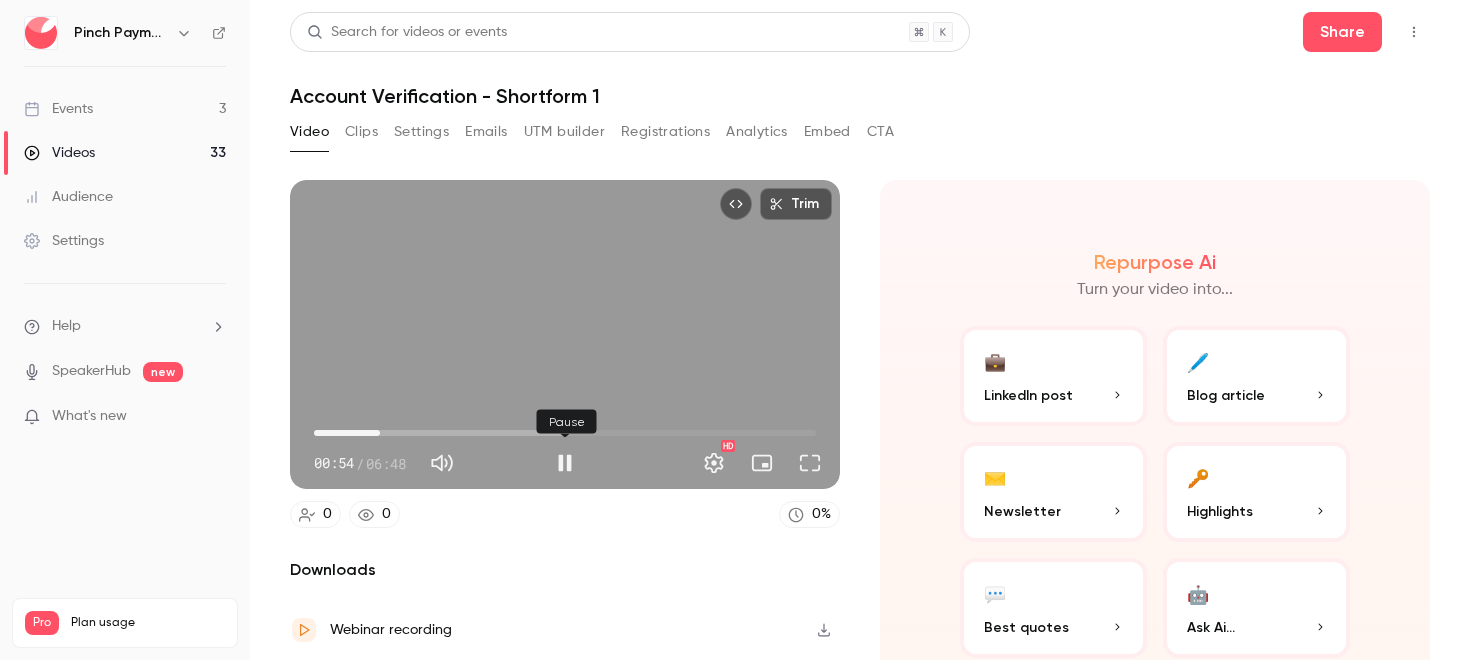 click at bounding box center (565, 463) 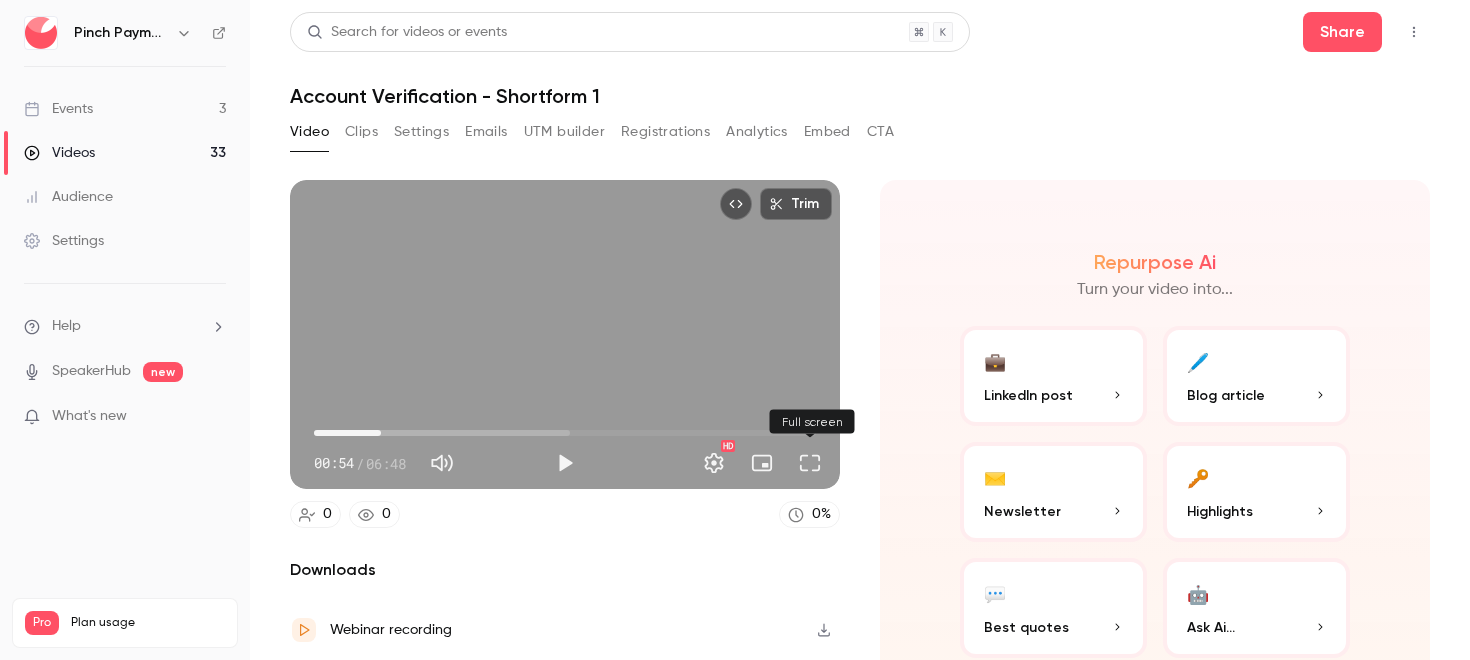 click at bounding box center (810, 463) 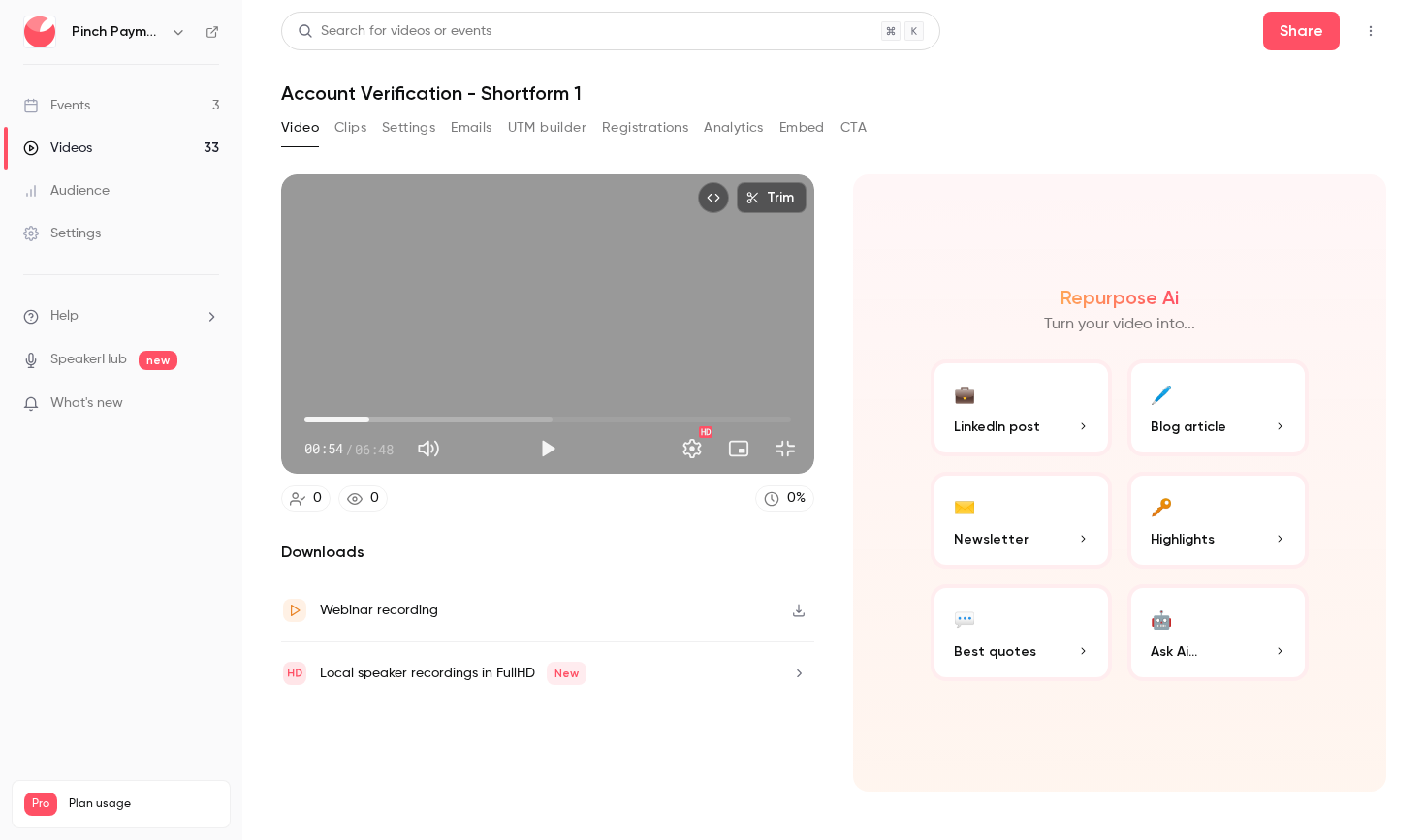 click on "Trim [TIME] [TIME] / [TIME] HD" at bounding box center (548, 324) 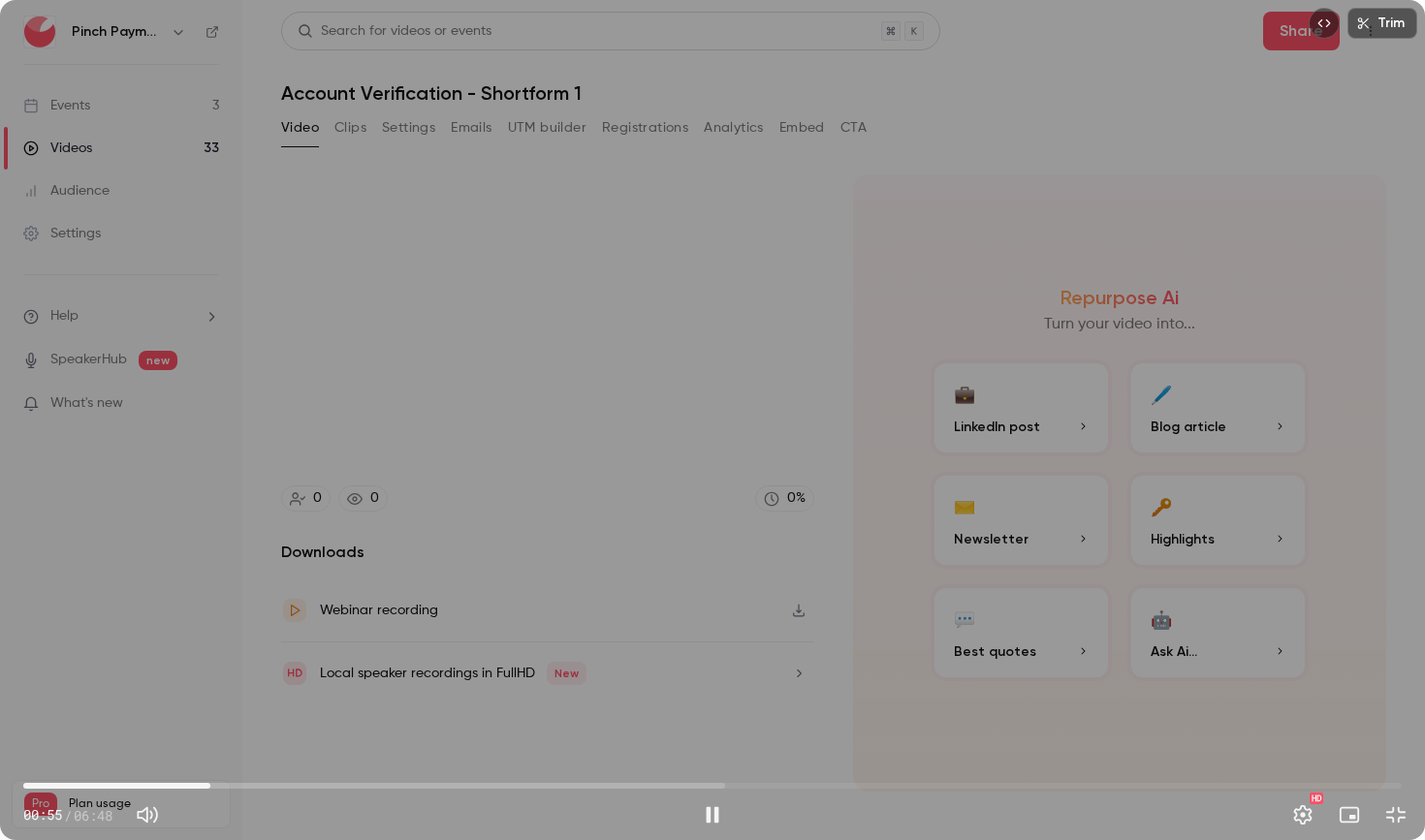 click on "Trim [TIME] [TIME] / [TIME] HD" at bounding box center (712, 420) 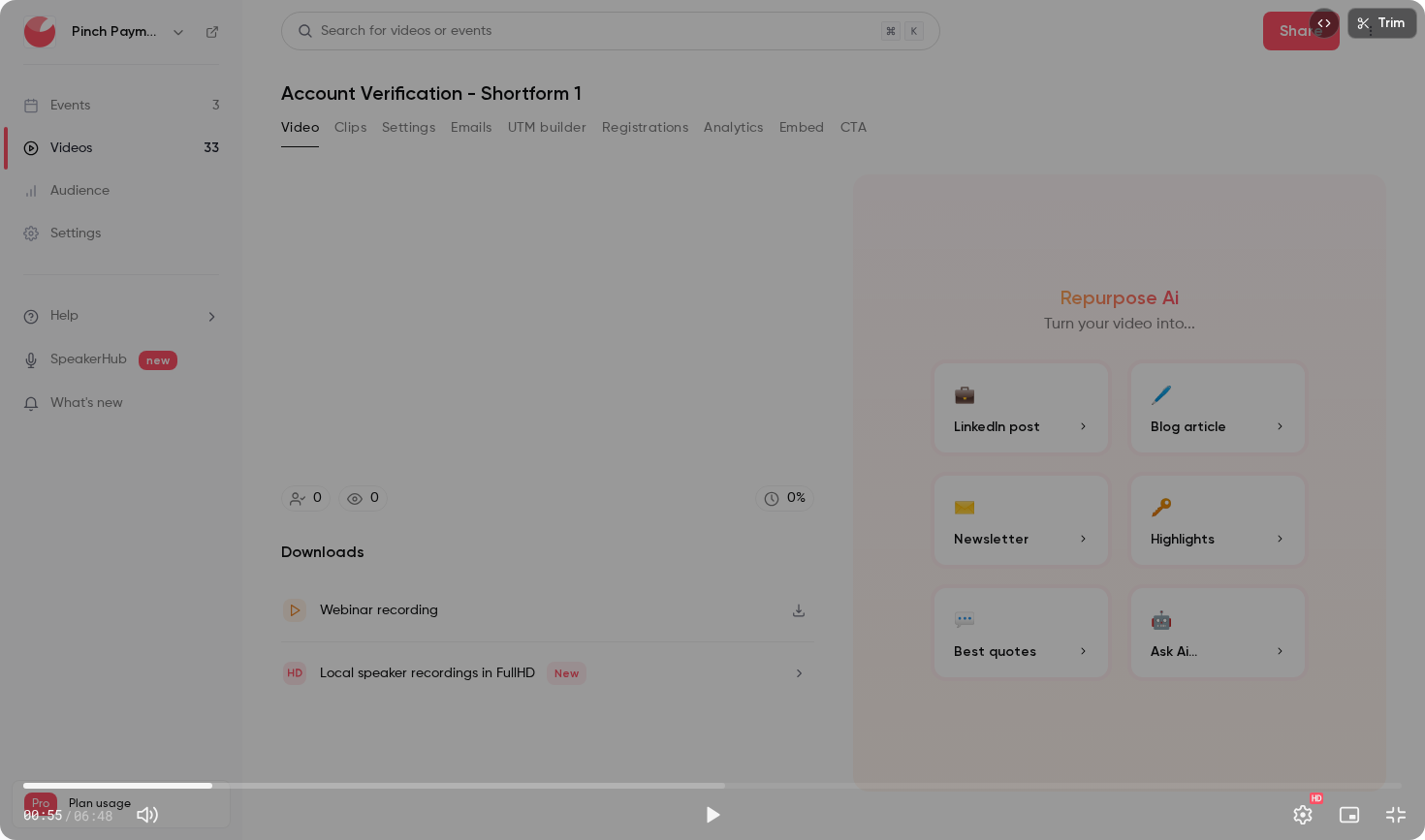 click on "Trim [TIME] [TIME] / [TIME] HD" at bounding box center [712, 420] 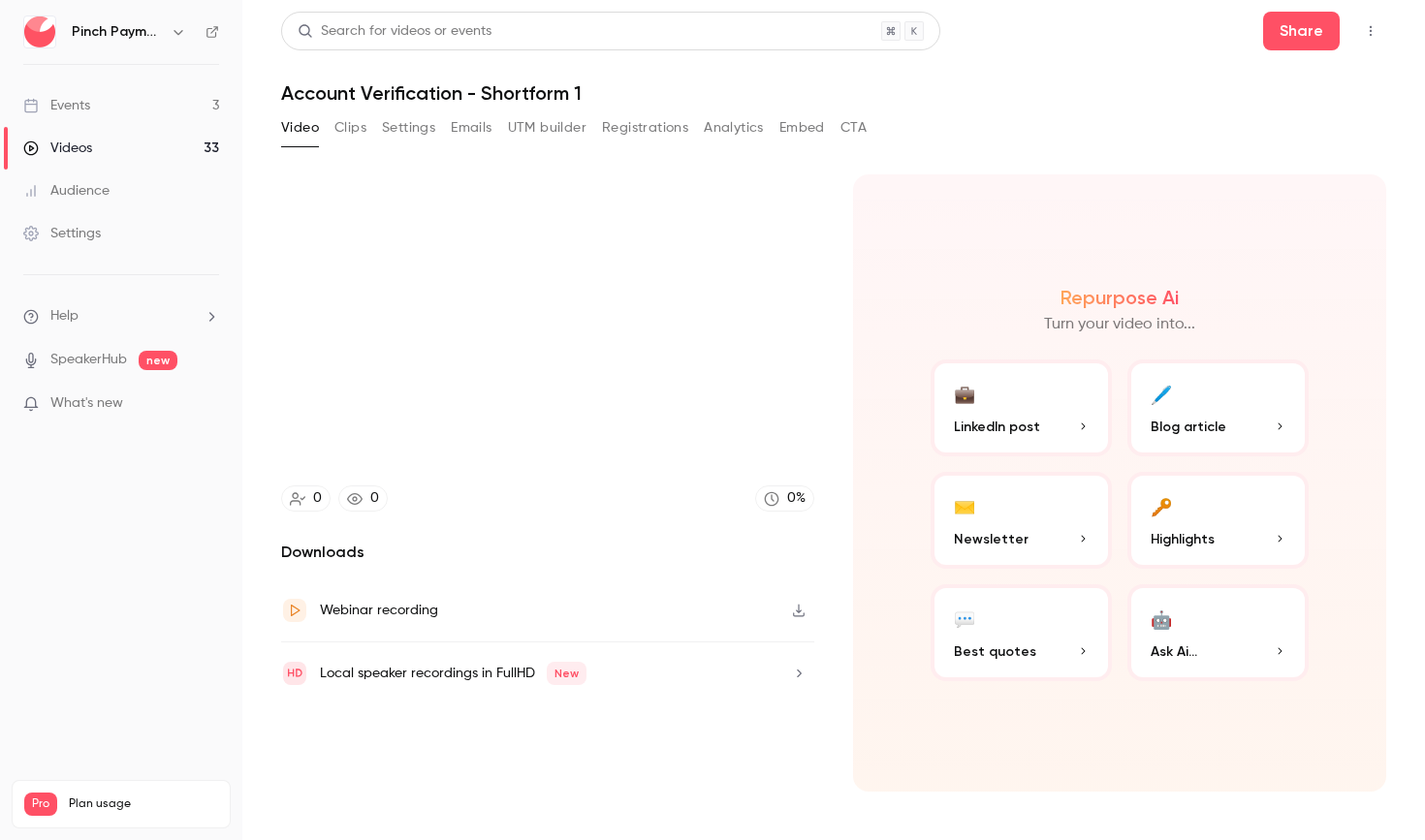 click at bounding box center [712, 420] 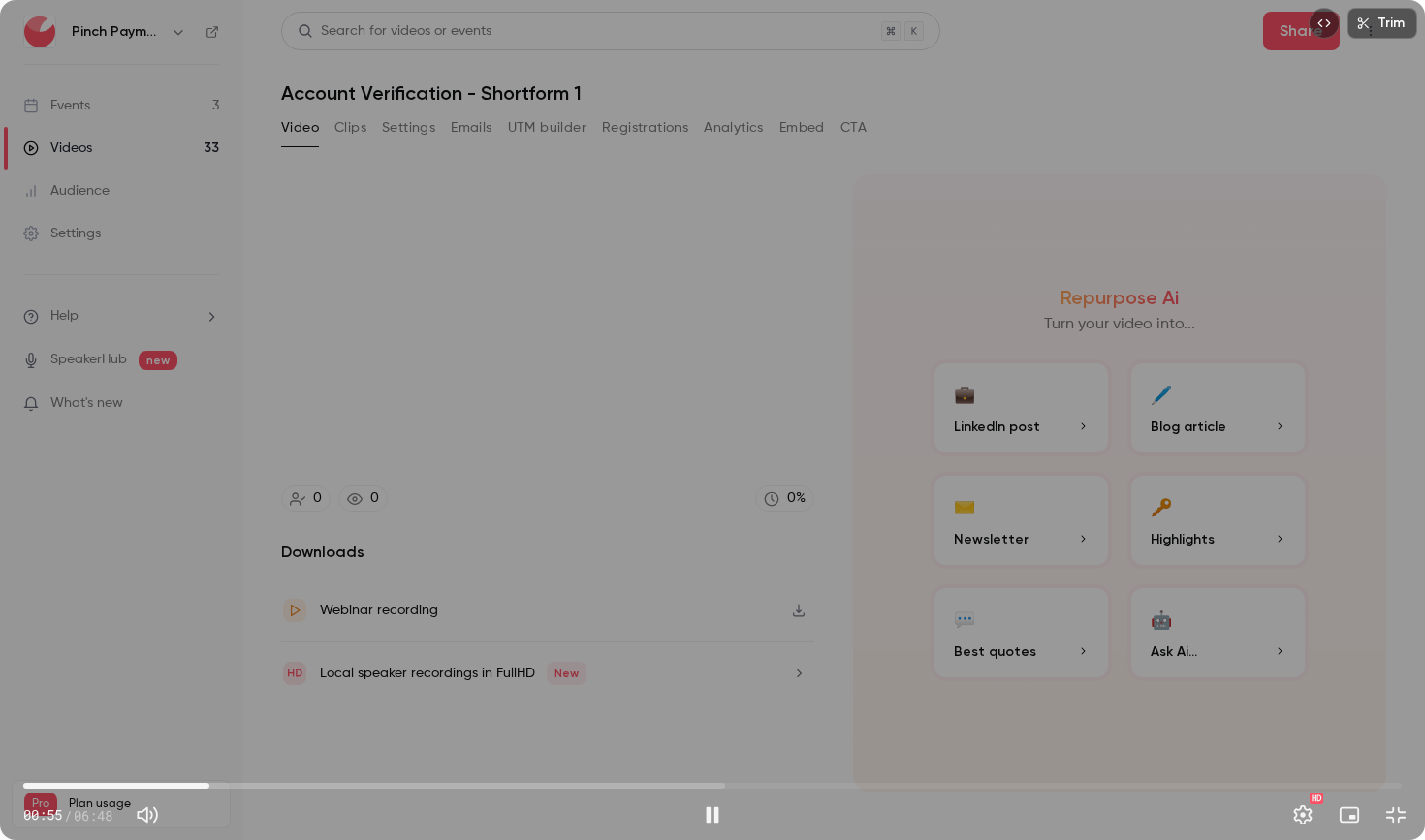 click on "00:55" at bounding box center [712, 786] 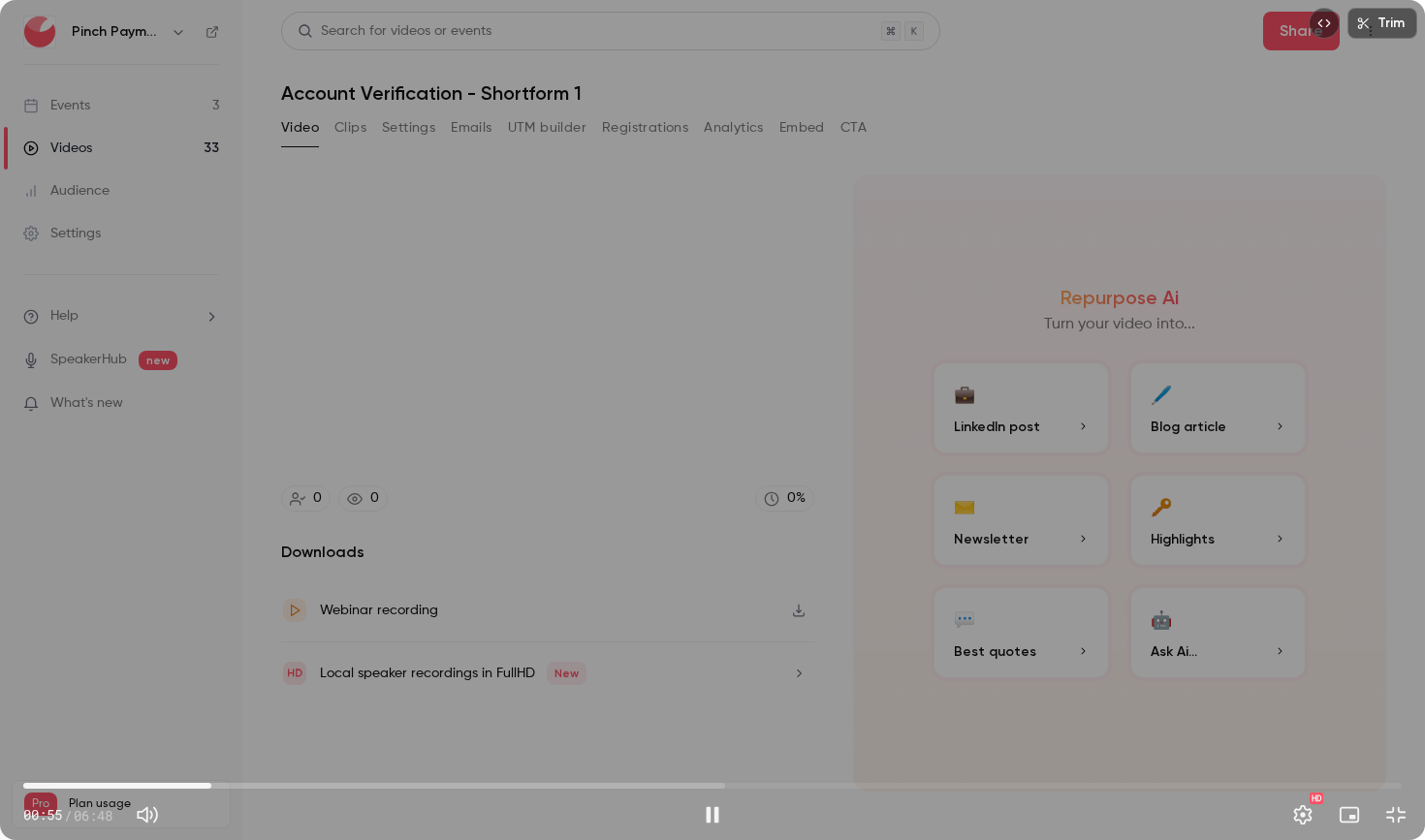 click on "00:55" at bounding box center (712, 786) 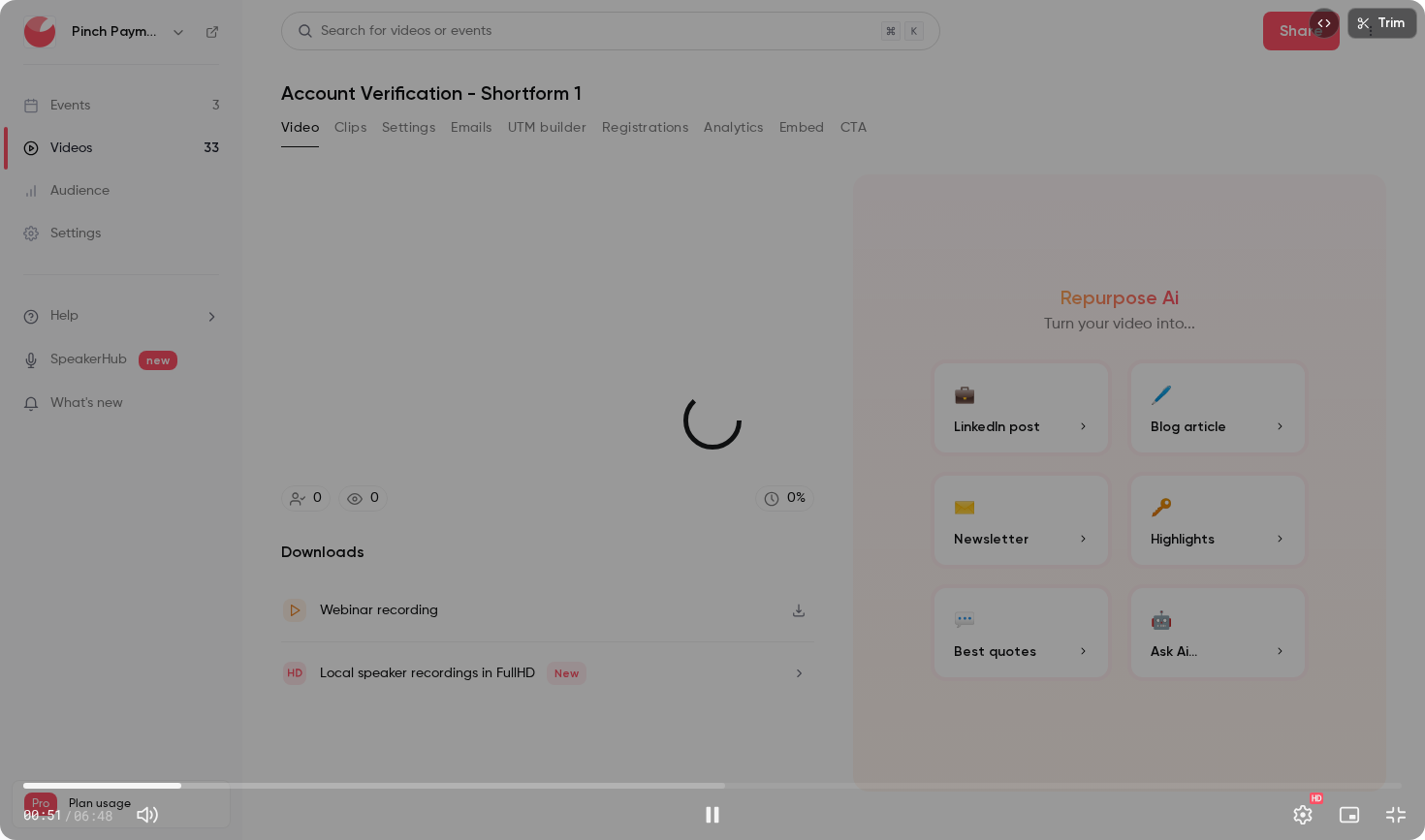 click on "00:46" at bounding box center (712, 786) 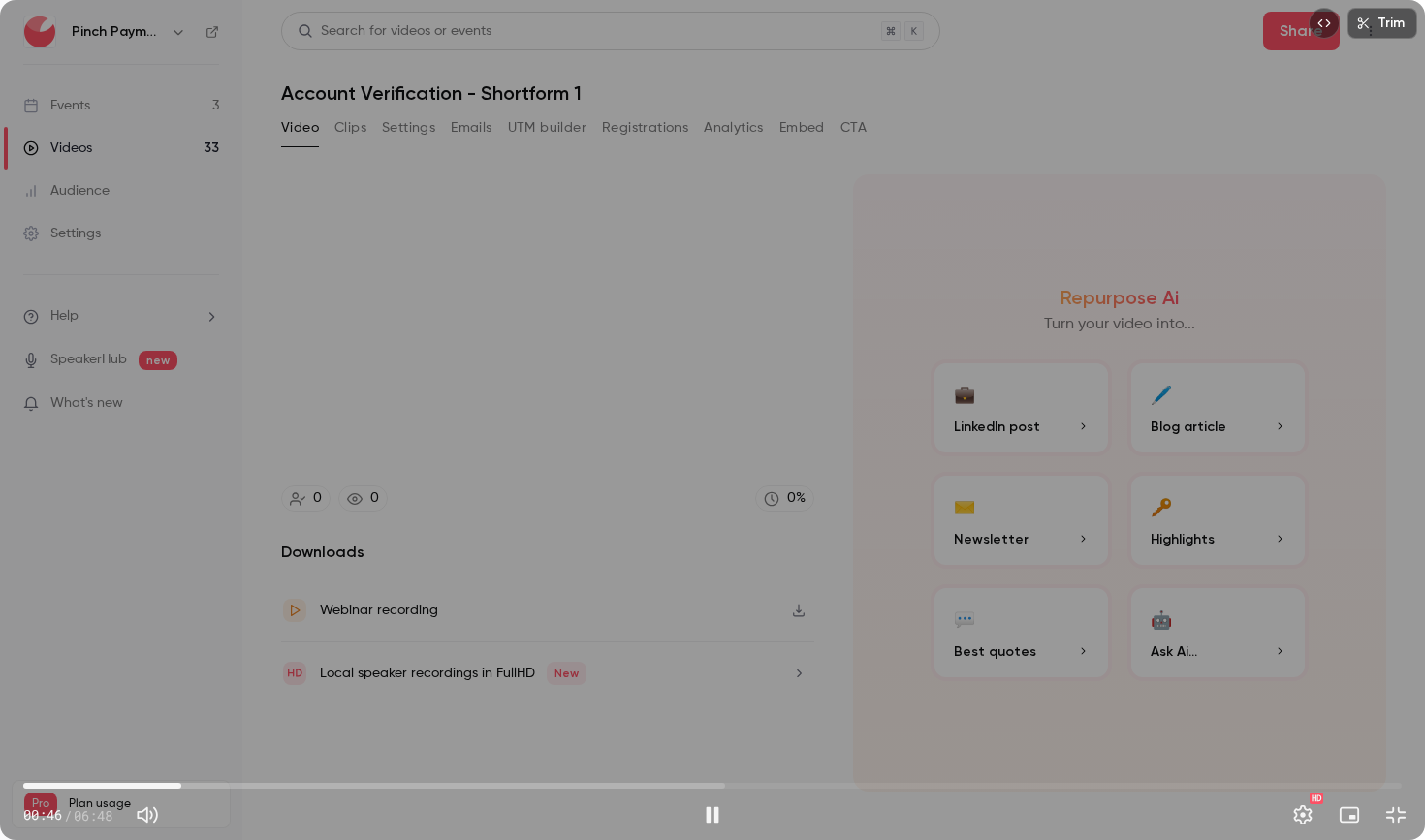 click on "Trim [TIME] [TIME] / [TIME] HD" at bounding box center [712, 420] 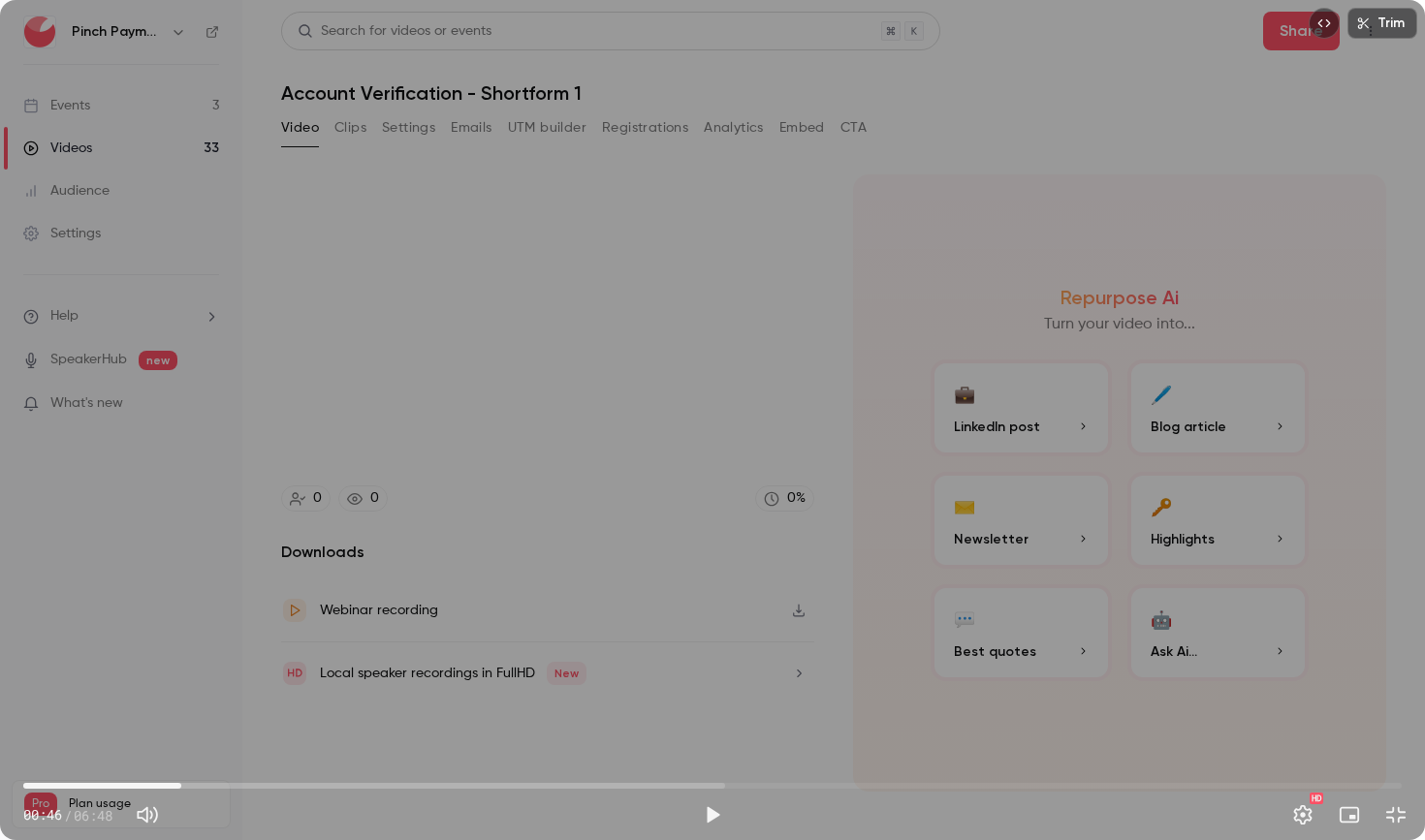click on "Trim [TIME] [TIME] / [TIME] HD" at bounding box center [712, 420] 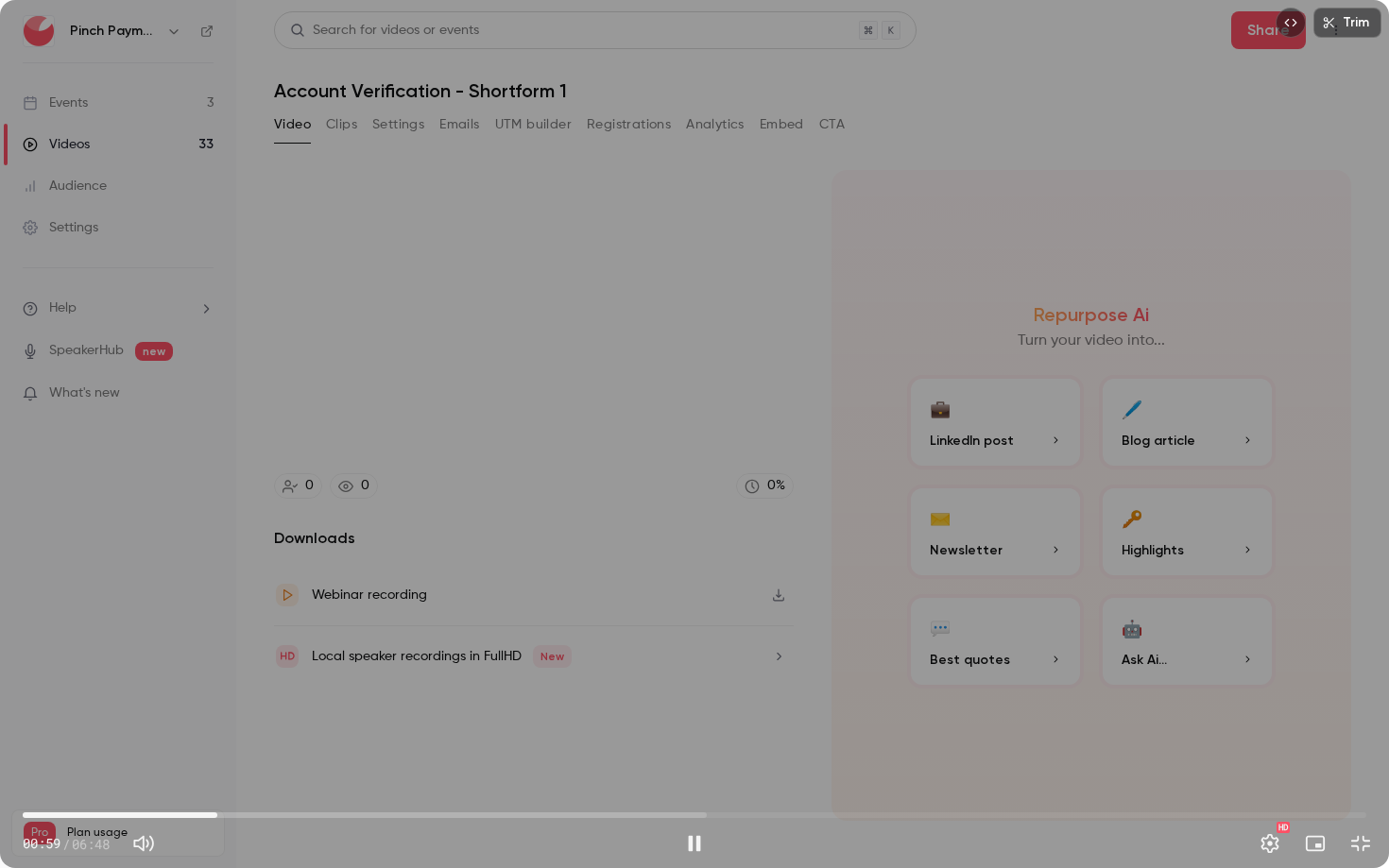 click on "00:59" at bounding box center [694, 815] 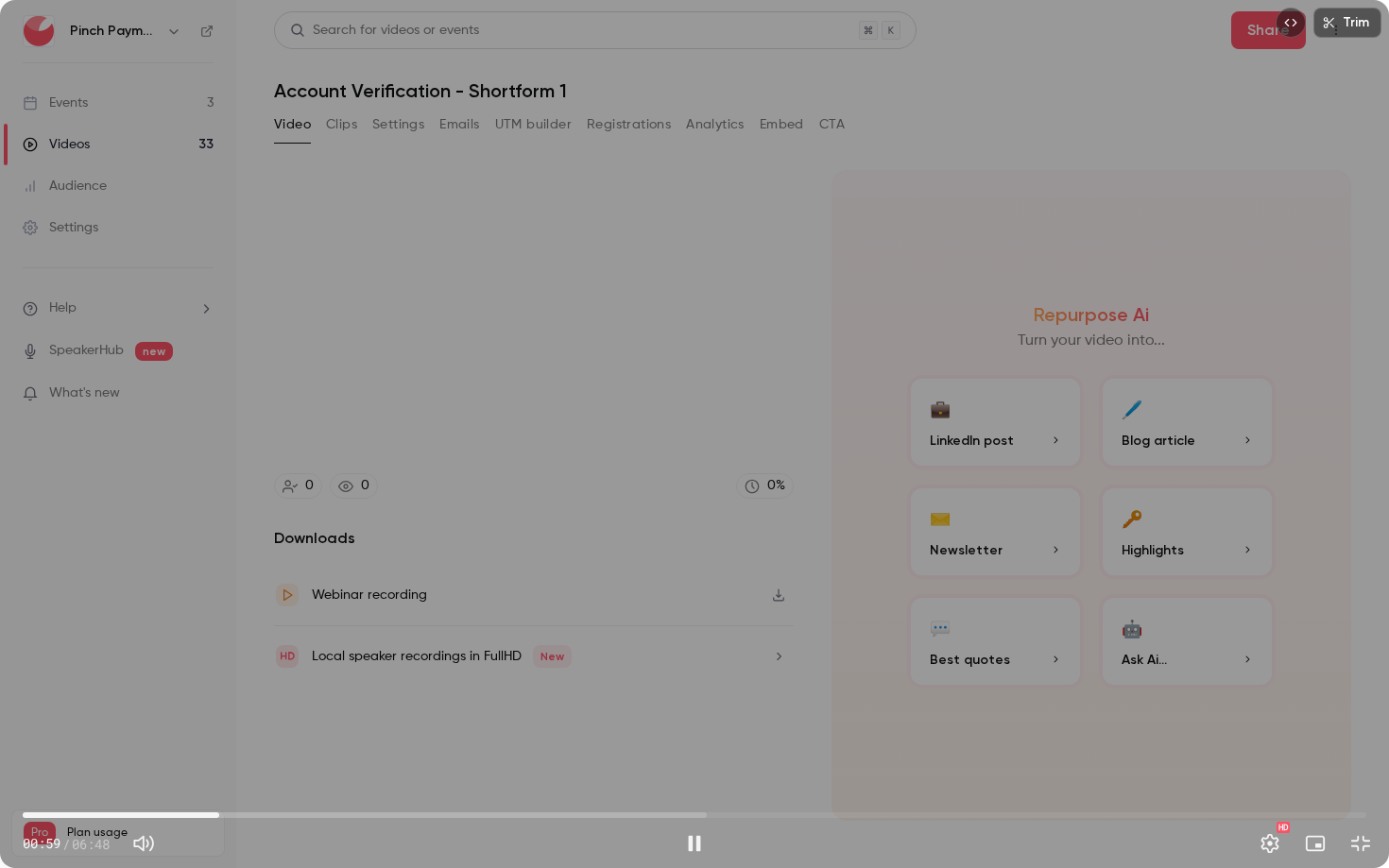 click on "00:59" at bounding box center [694, 815] 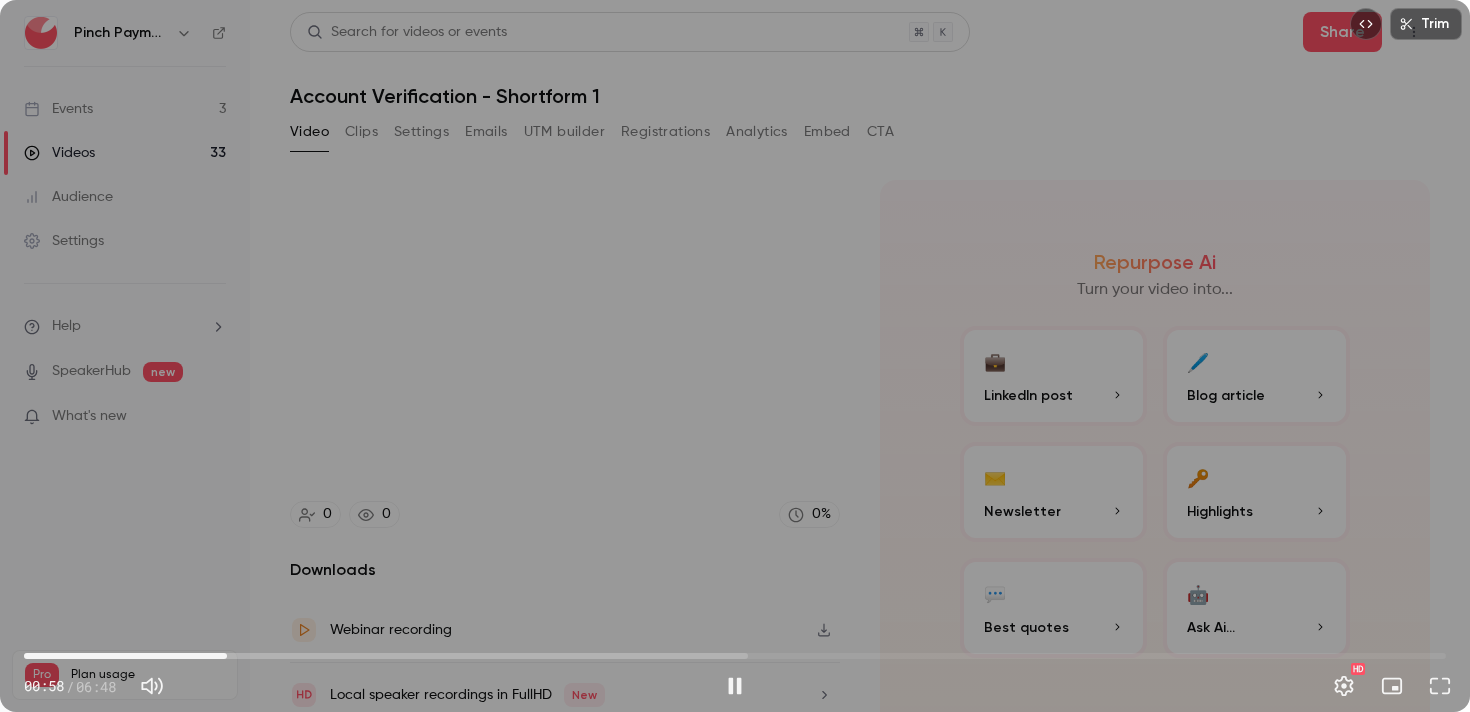 click on "00:58" at bounding box center [735, 656] 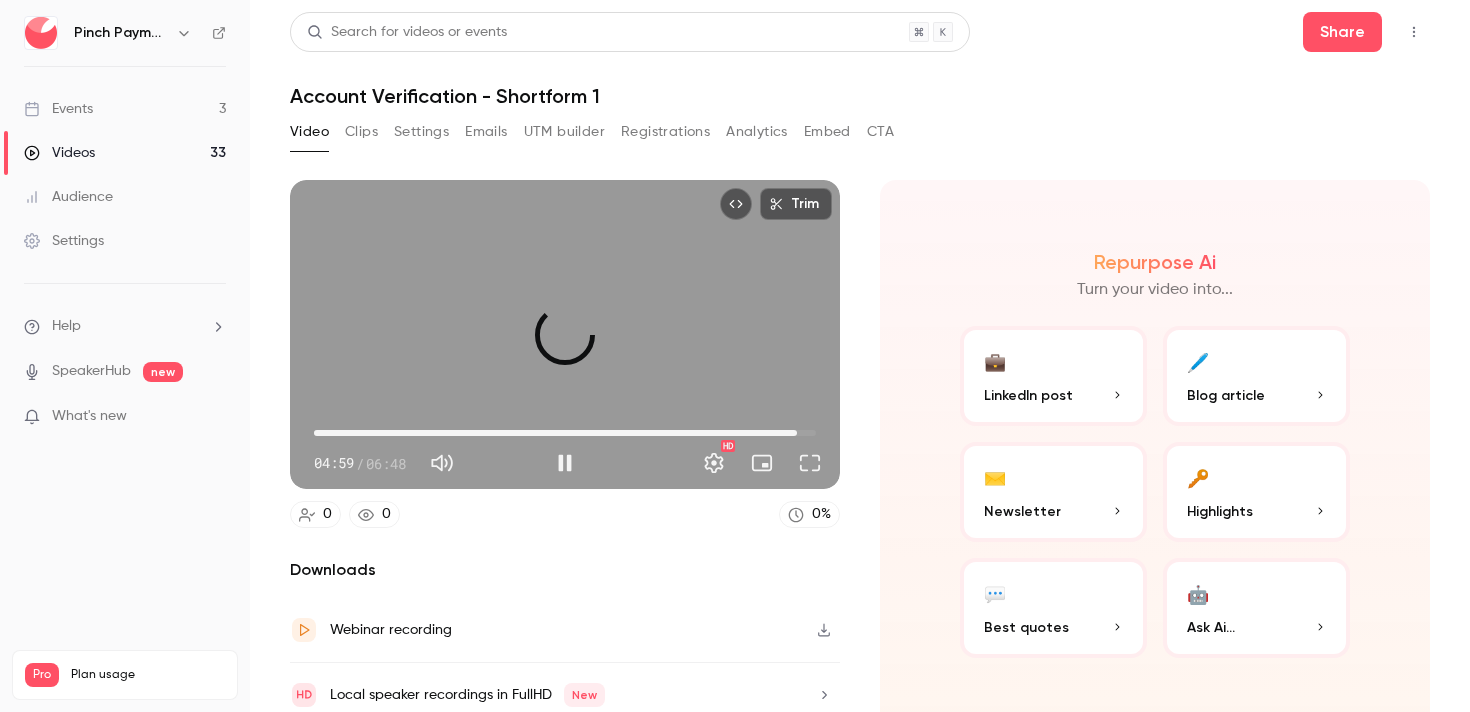 click on "06:32" at bounding box center [565, 433] 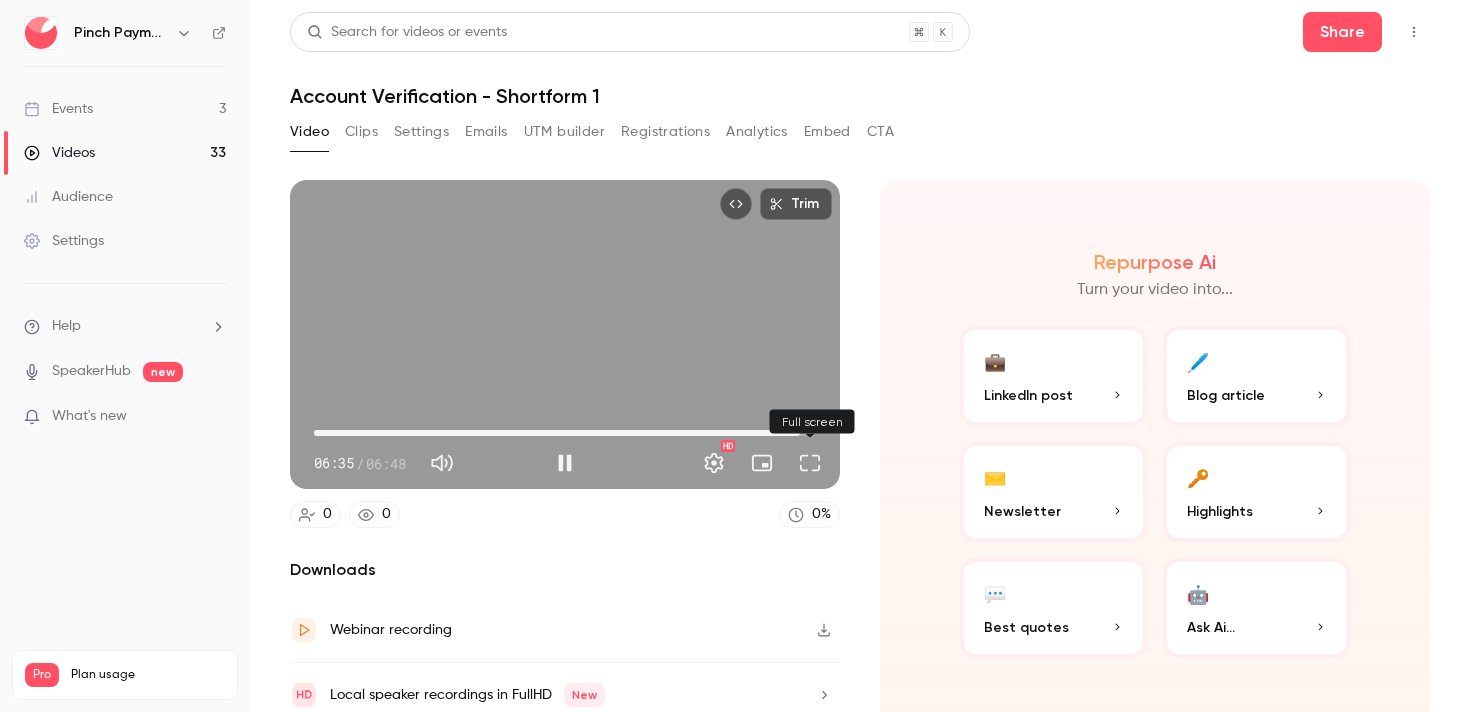 click at bounding box center [810, 463] 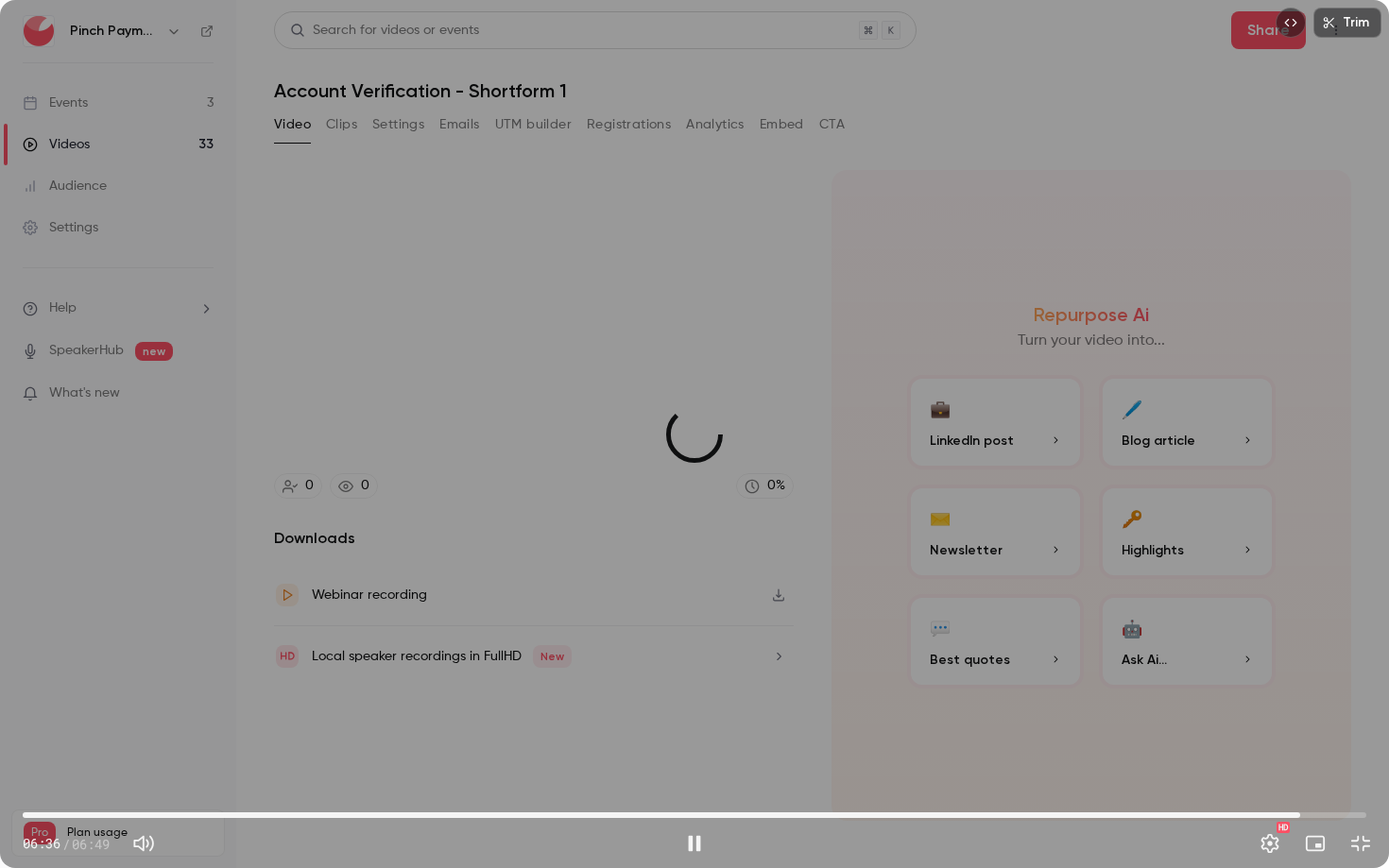 click on "06:29" at bounding box center [694, 815] 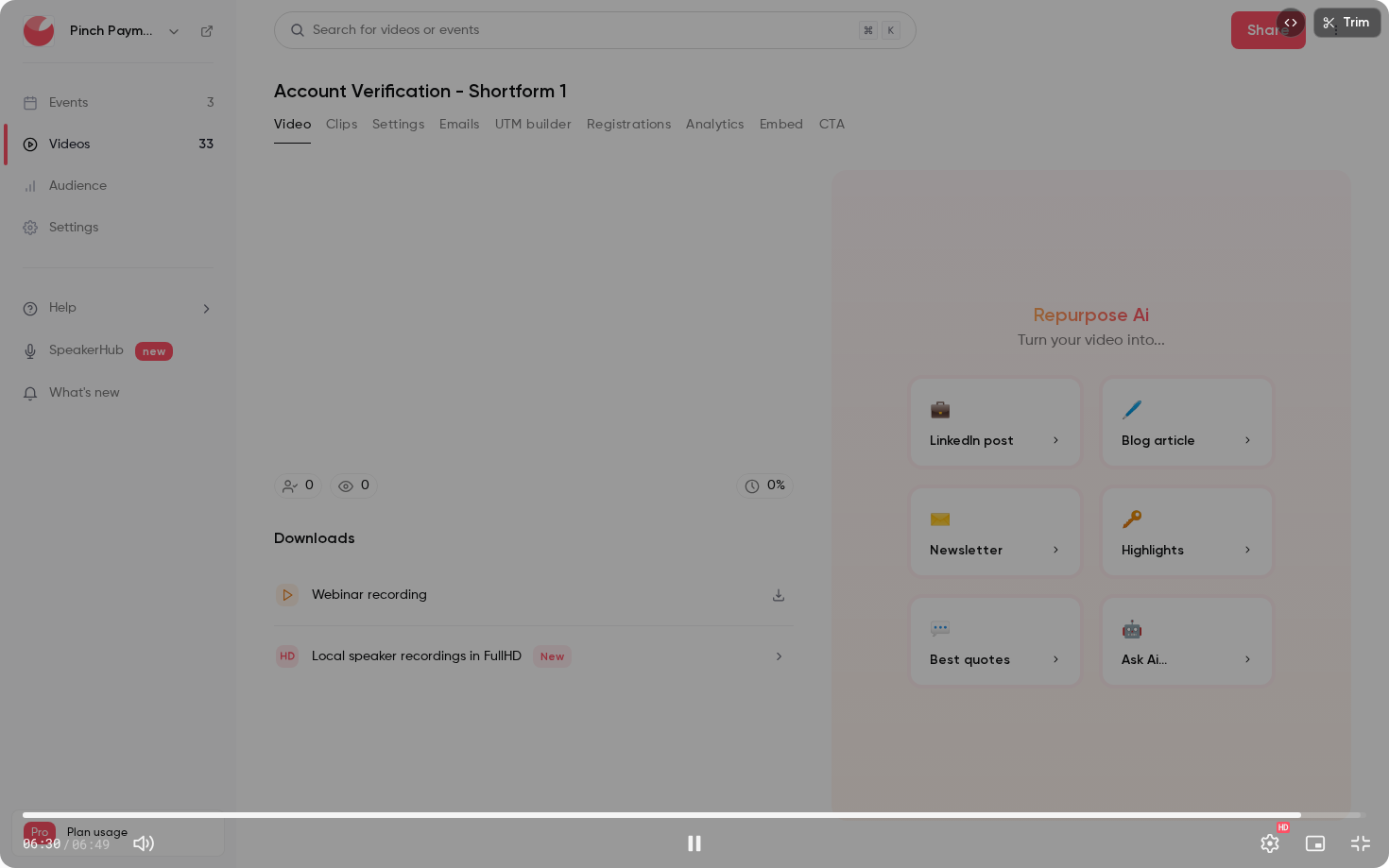 click on "06:30" at bounding box center [694, 815] 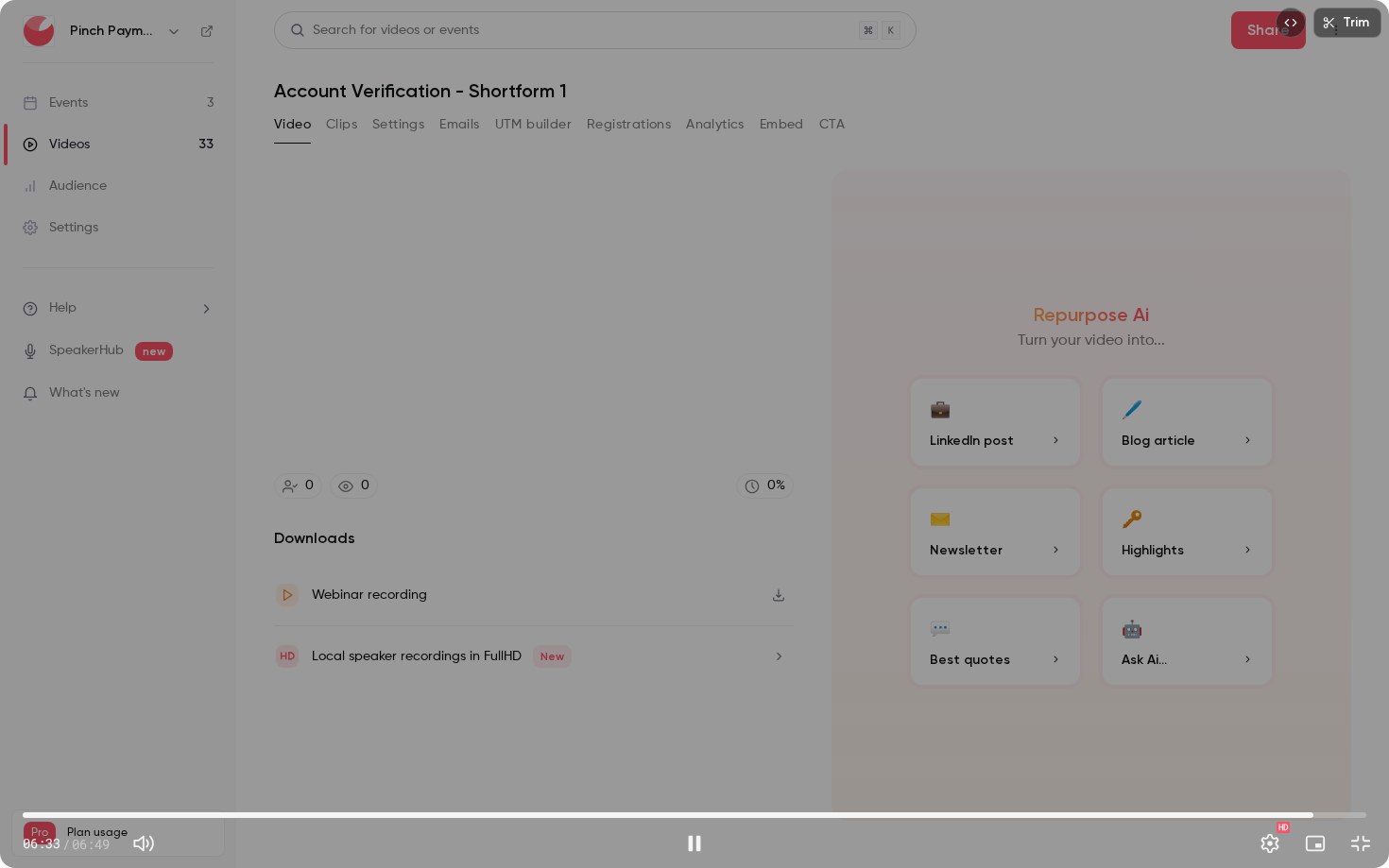 click on "06:33" at bounding box center (694, 815) 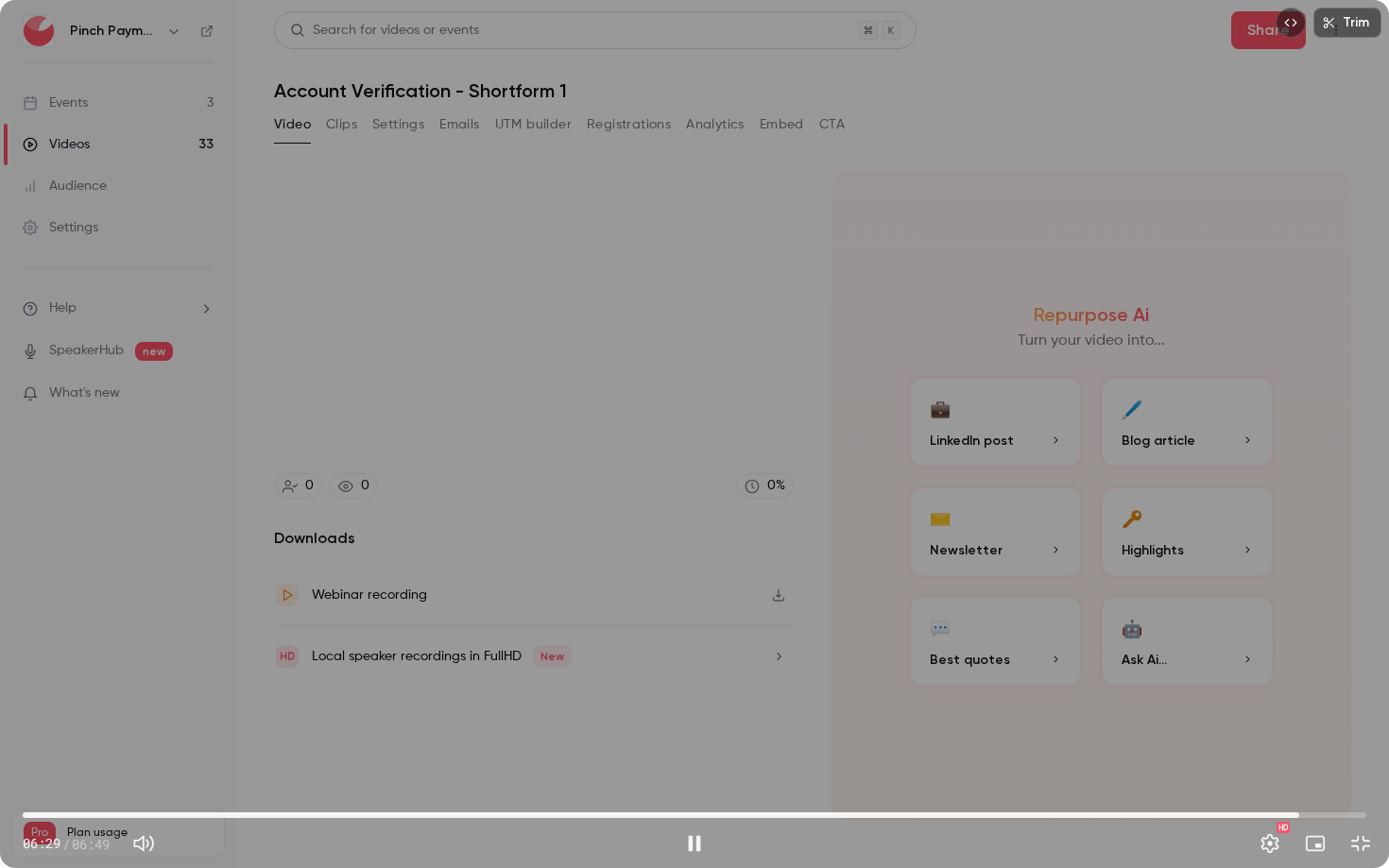 click on "06:29" at bounding box center (694, 815) 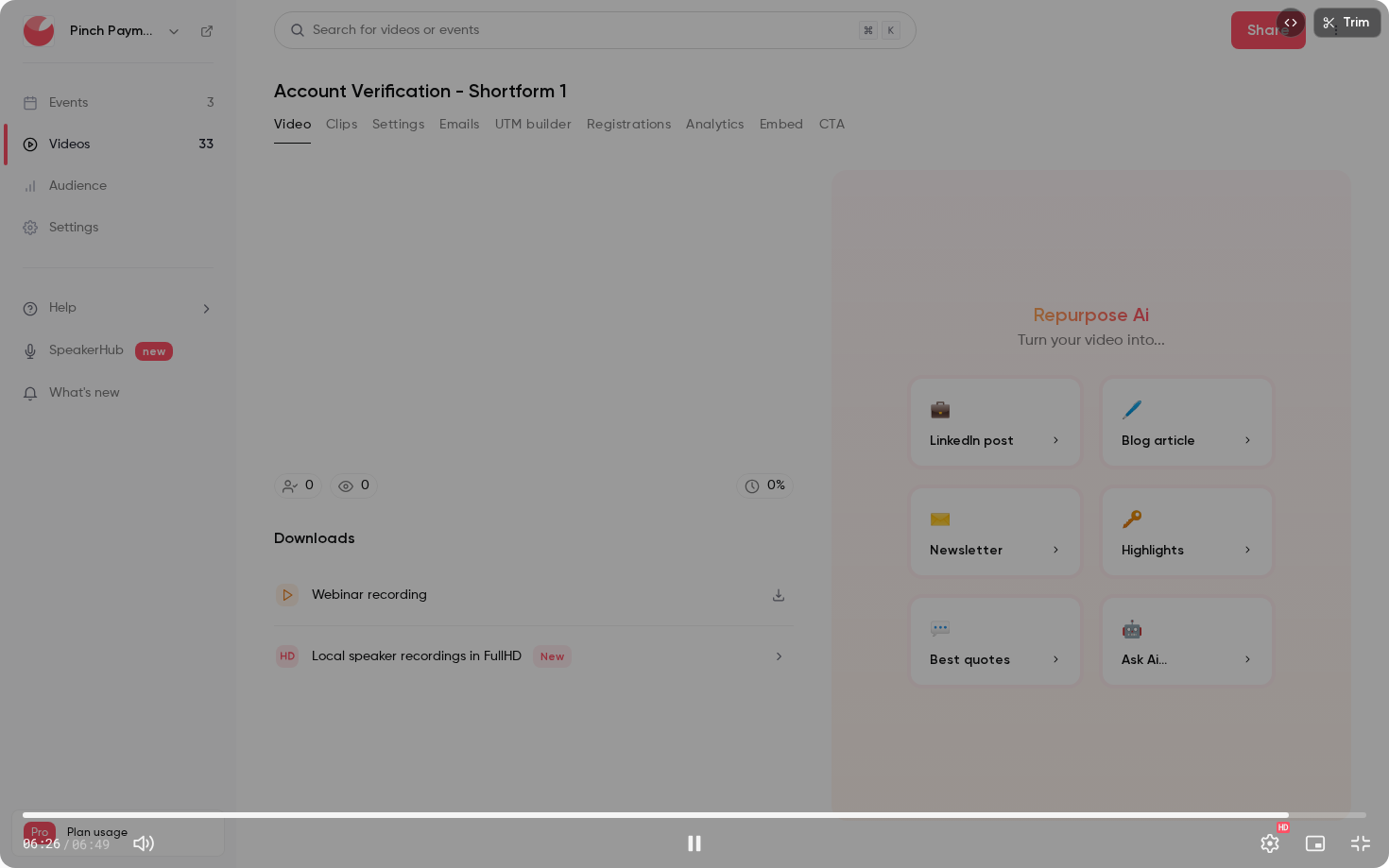 click on "Trim [TIME] [TIME] / [TIME] HD" at bounding box center (694, 434) 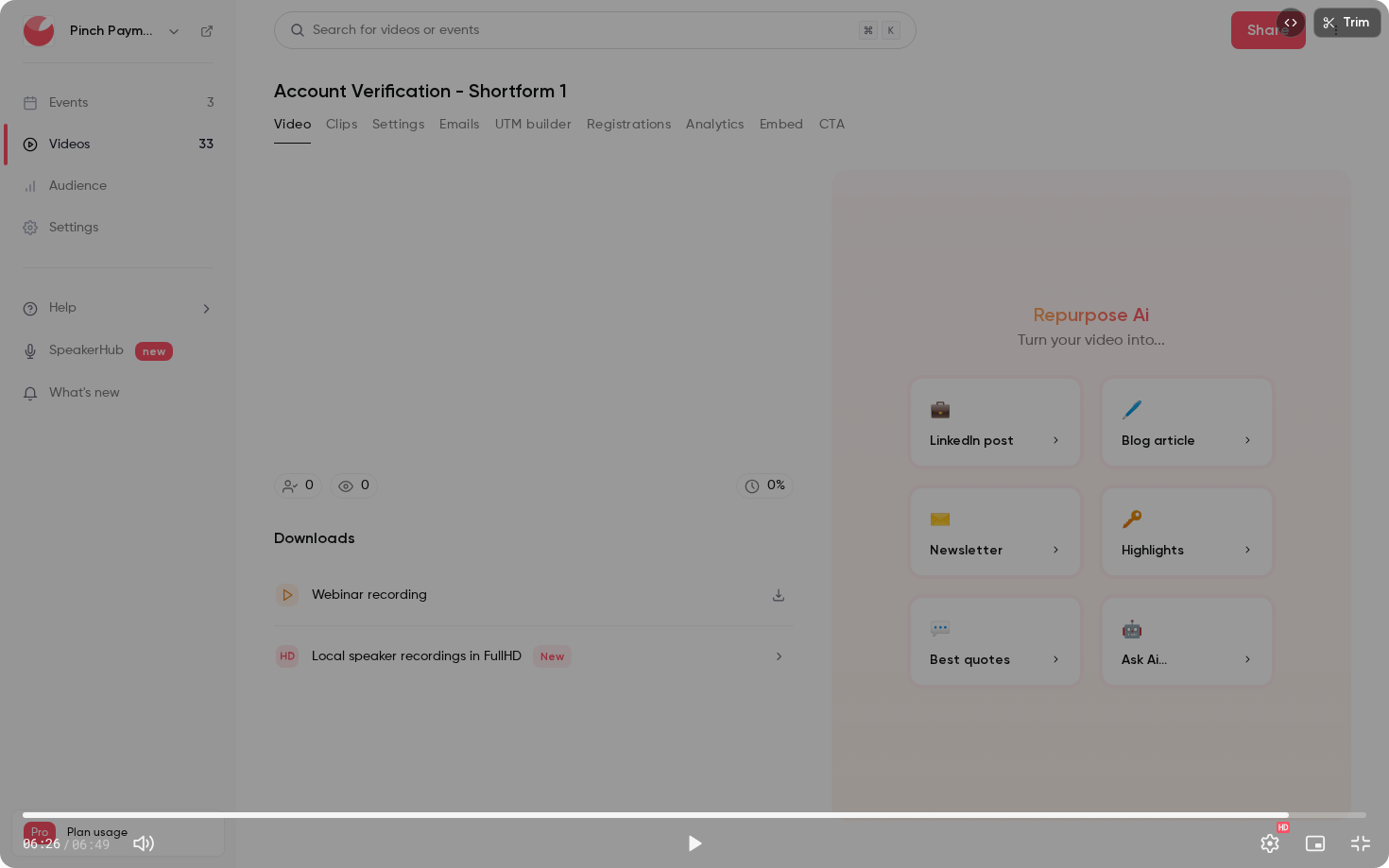 click on "Trim [TIME] [TIME] / [TIME] HD" at bounding box center [694, 434] 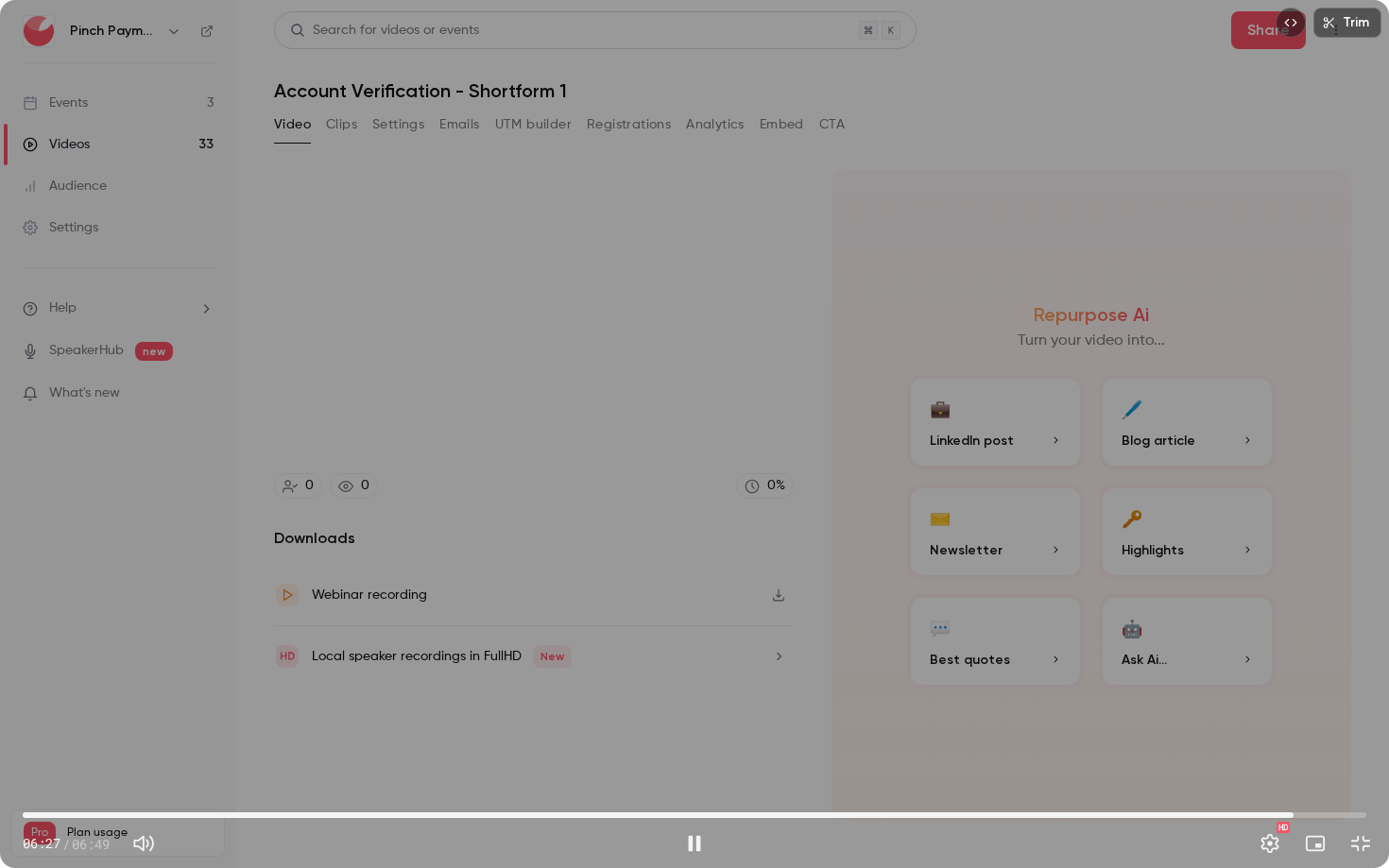click on "Trim [TIME] [TIME] / [TIME] HD" at bounding box center [694, 434] 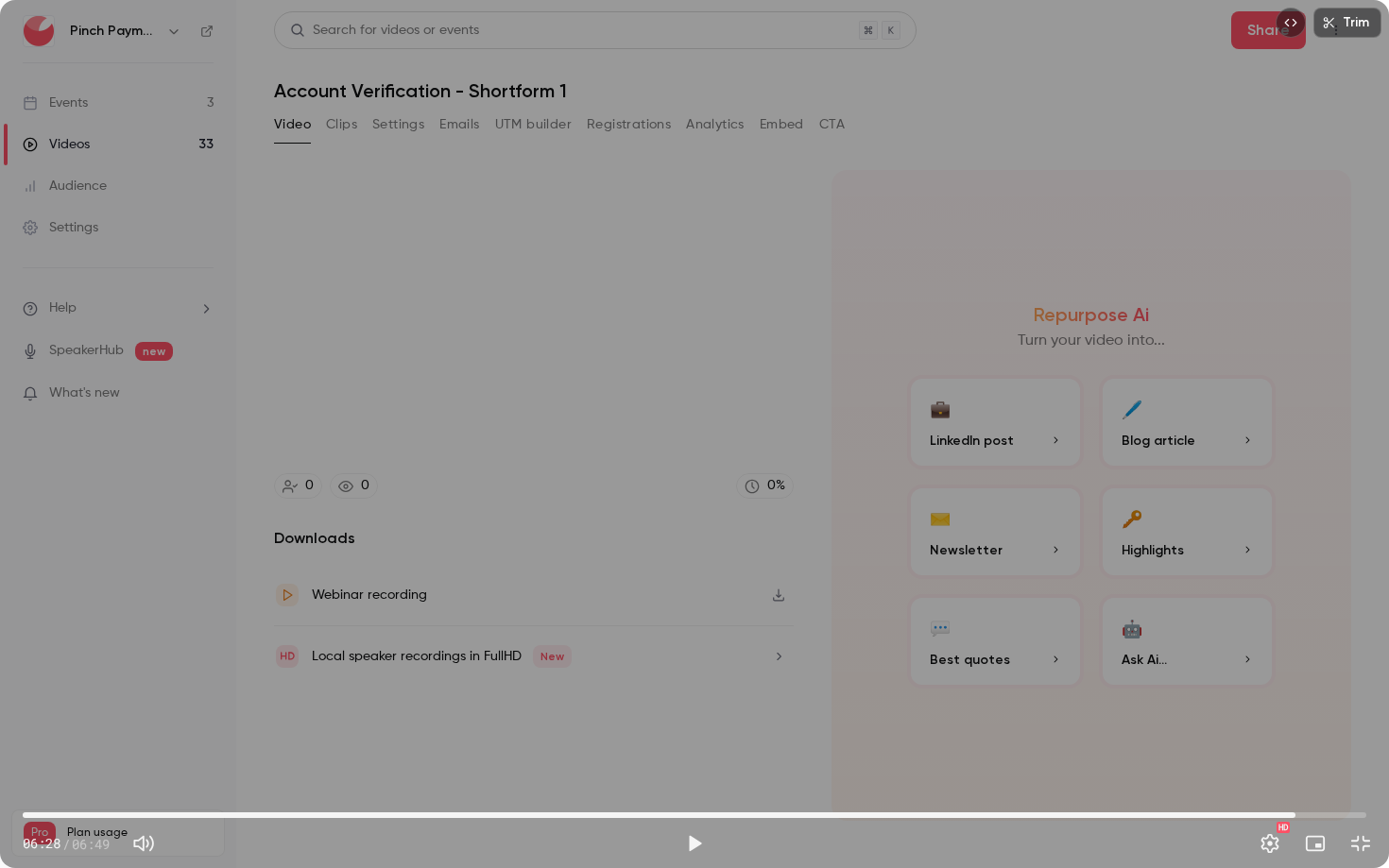 click on "06:28" at bounding box center (694, 815) 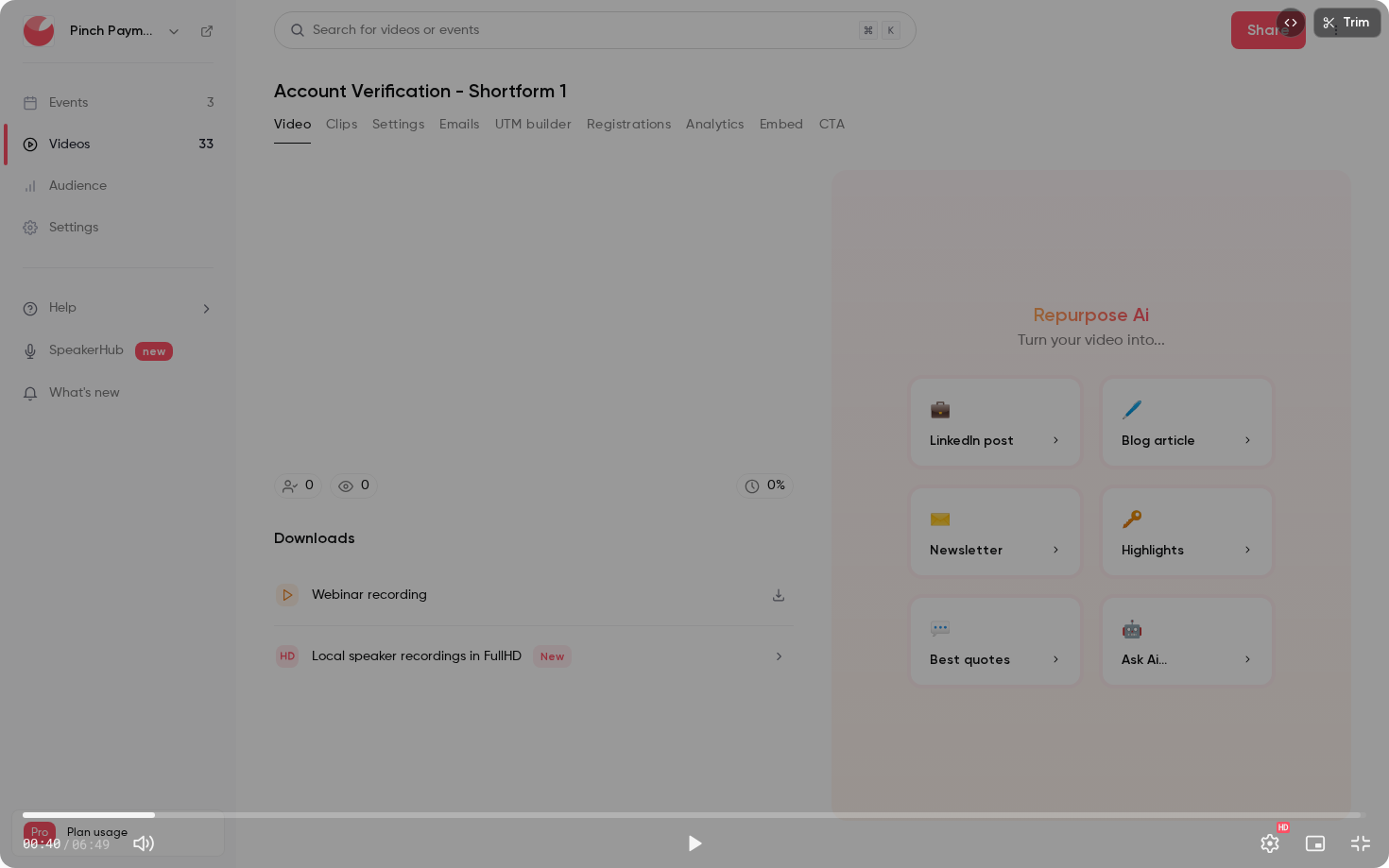 click on "00:40" at bounding box center (694, 815) 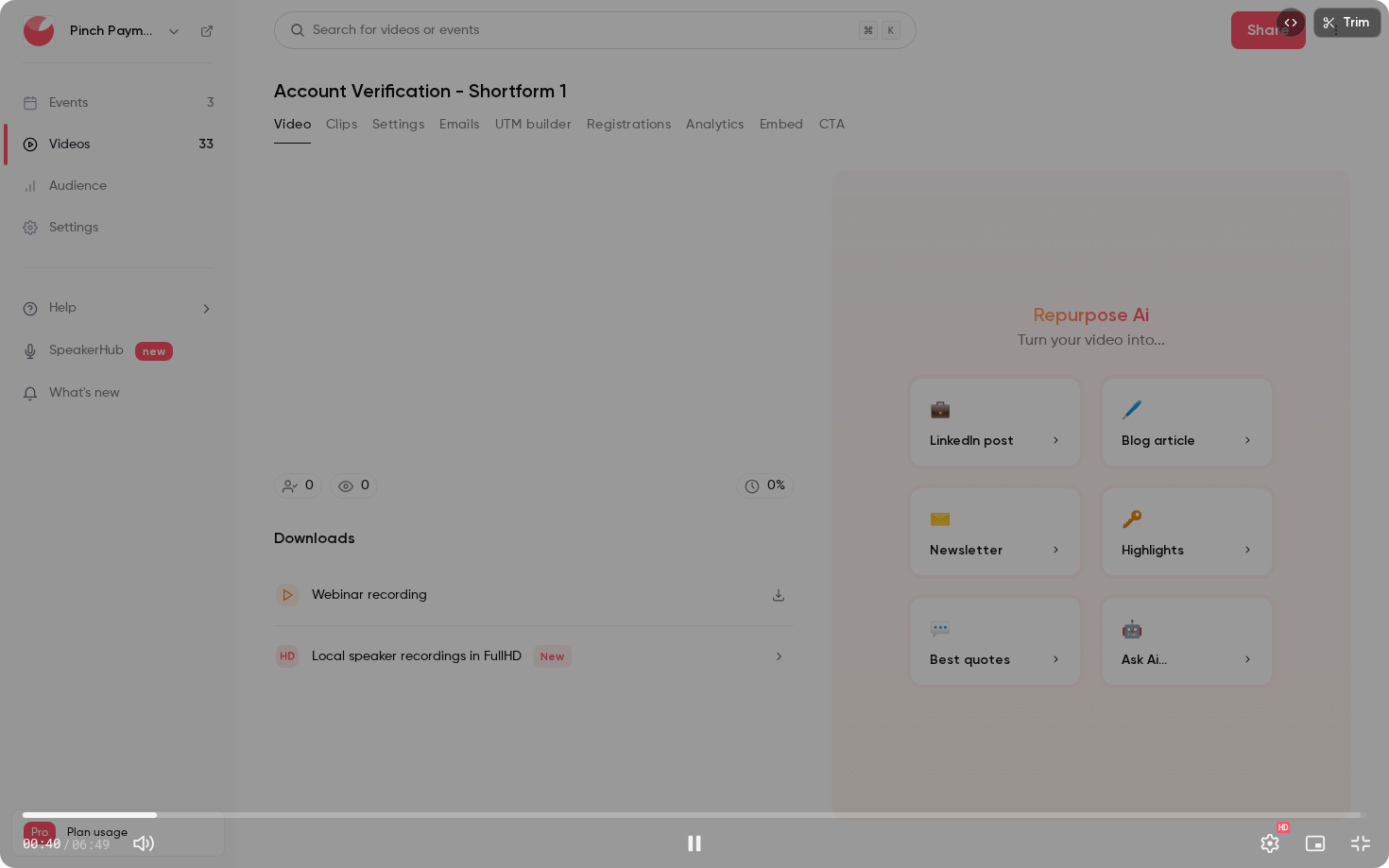 click on "00:40" at bounding box center [694, 815] 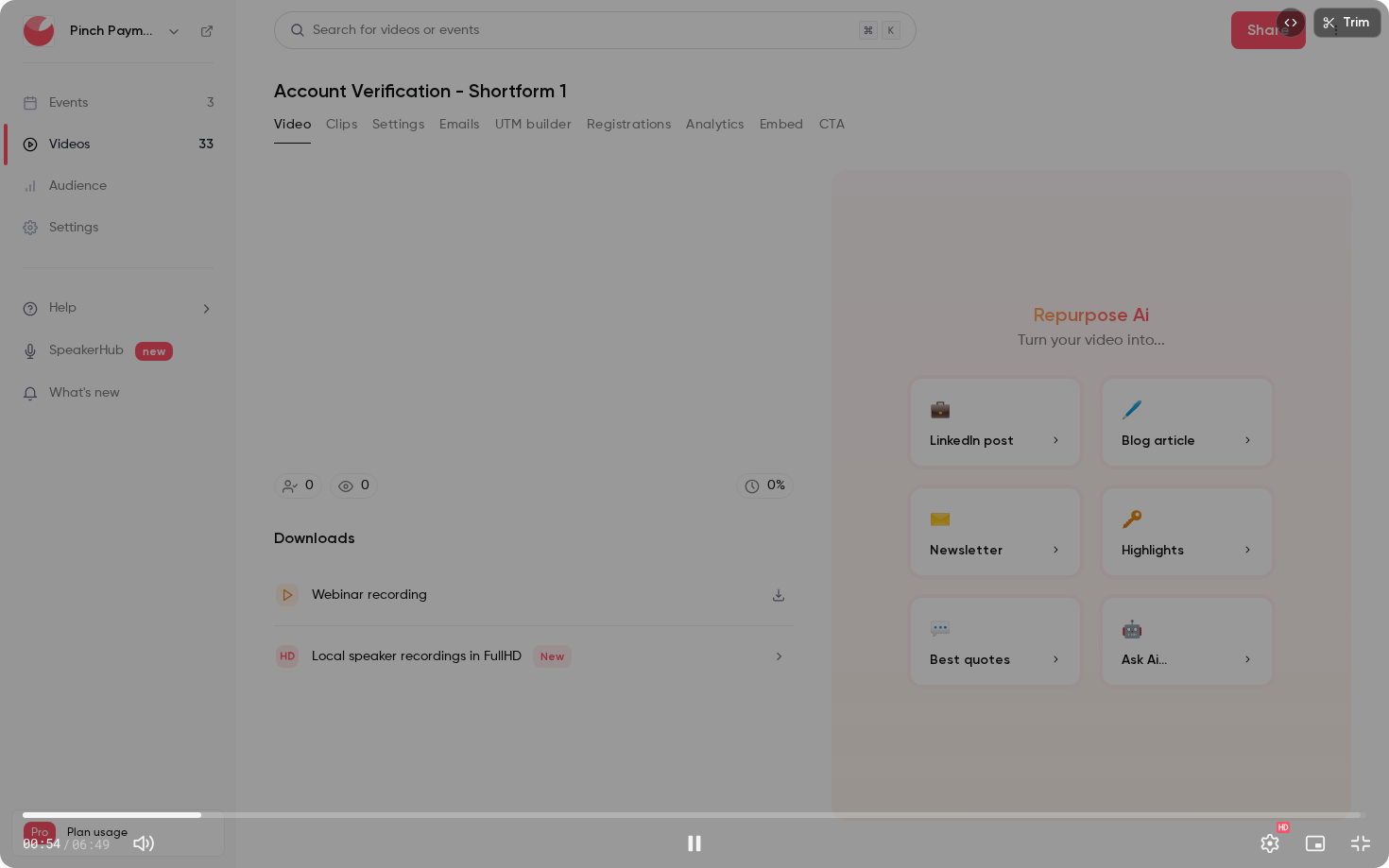 click on "00:54" at bounding box center (694, 815) 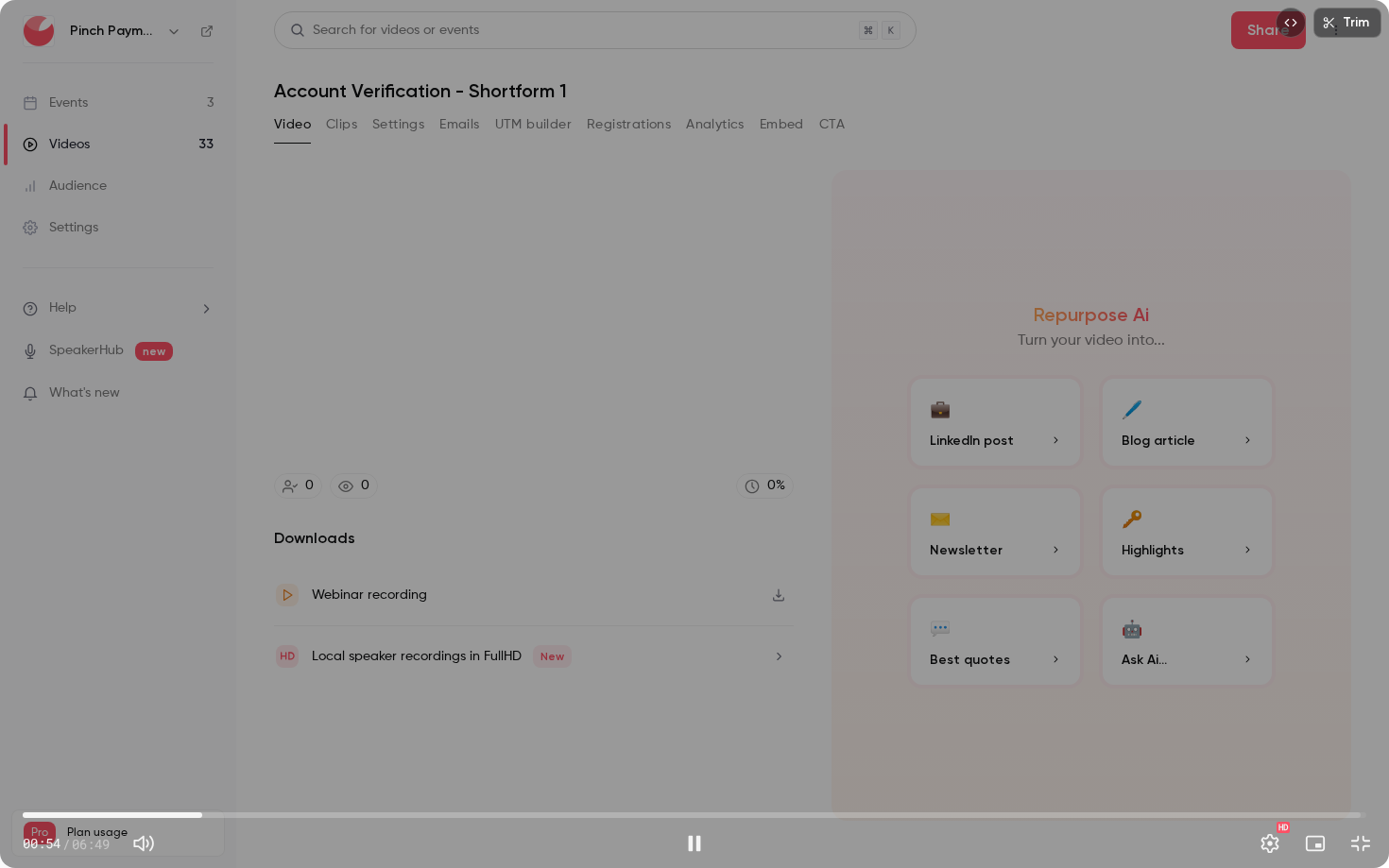 click on "Trim [TIME] [TIME] / [TIME] HD" at bounding box center [694, 434] 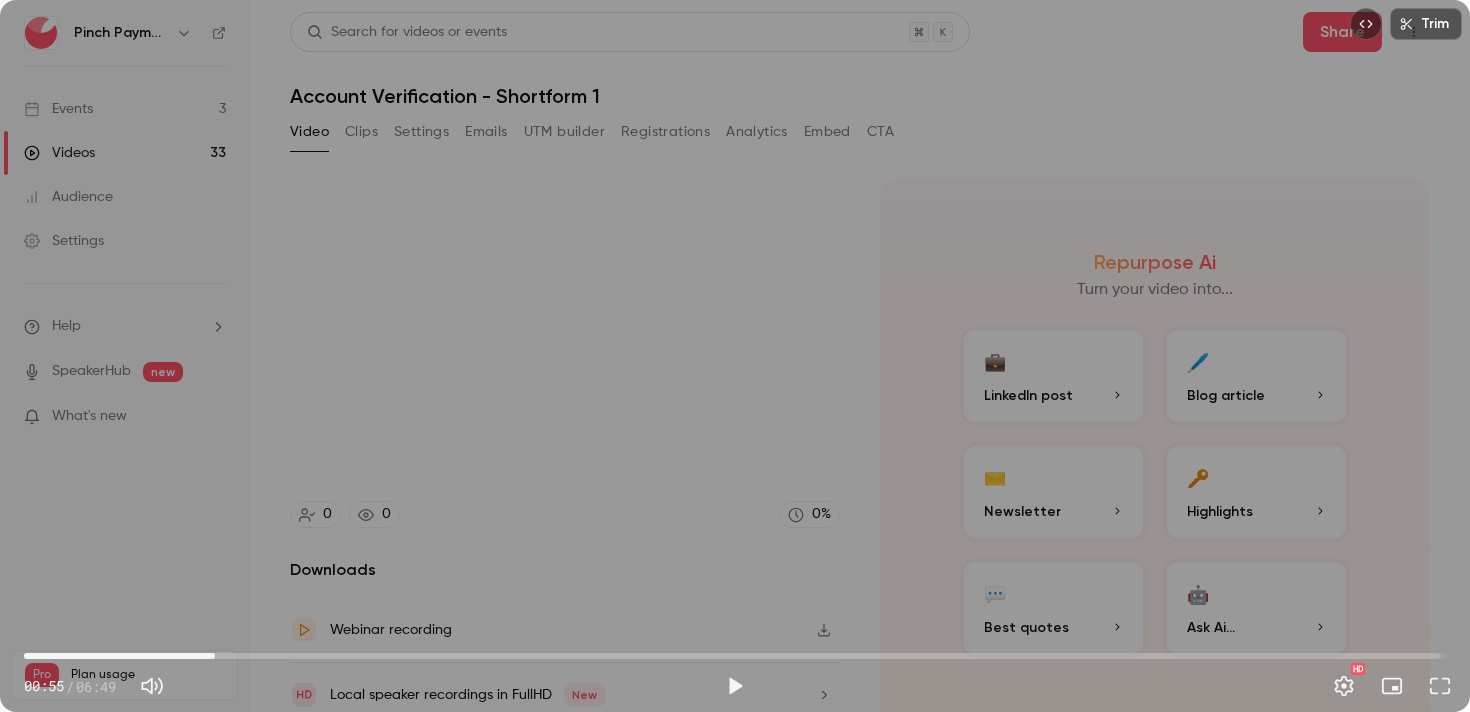 click on "Account Verification - Shortform 1" at bounding box center [860, 96] 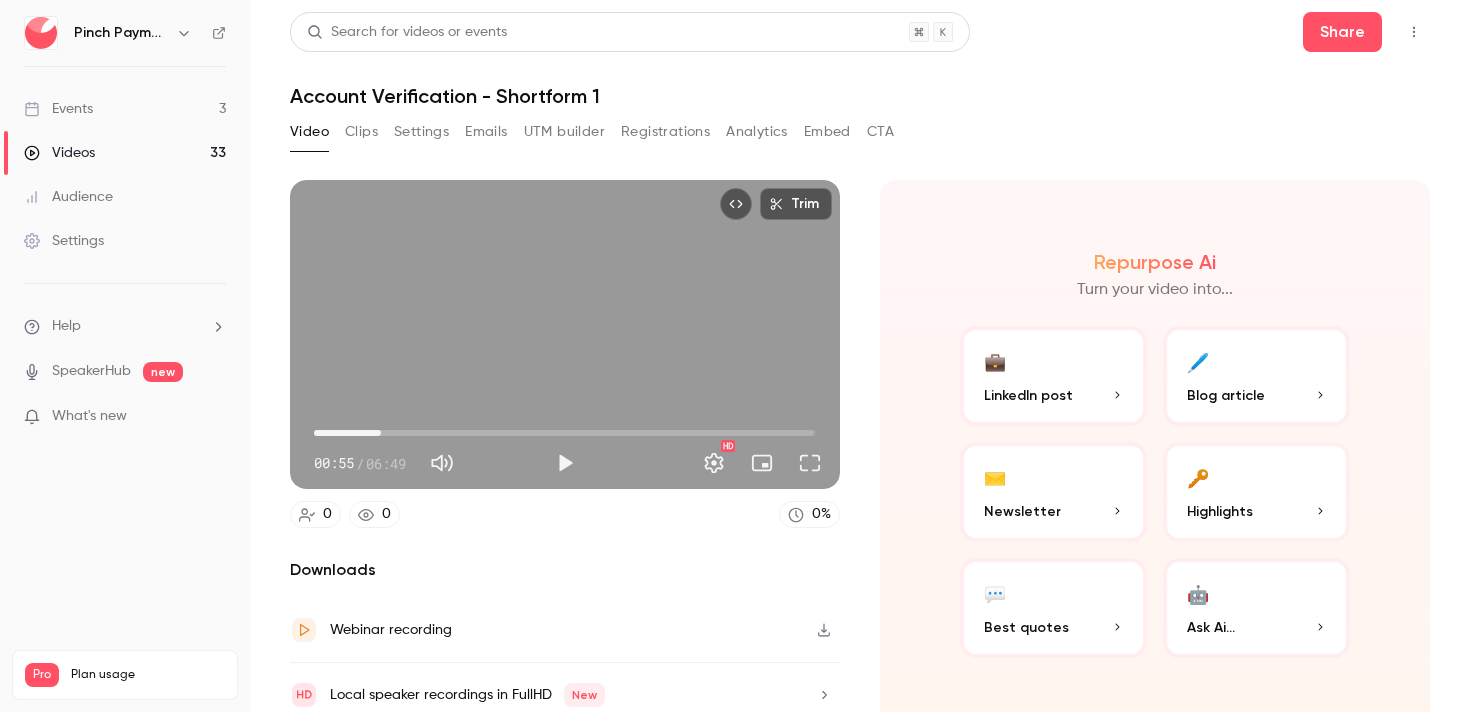 click on "Trim" at bounding box center [796, 204] 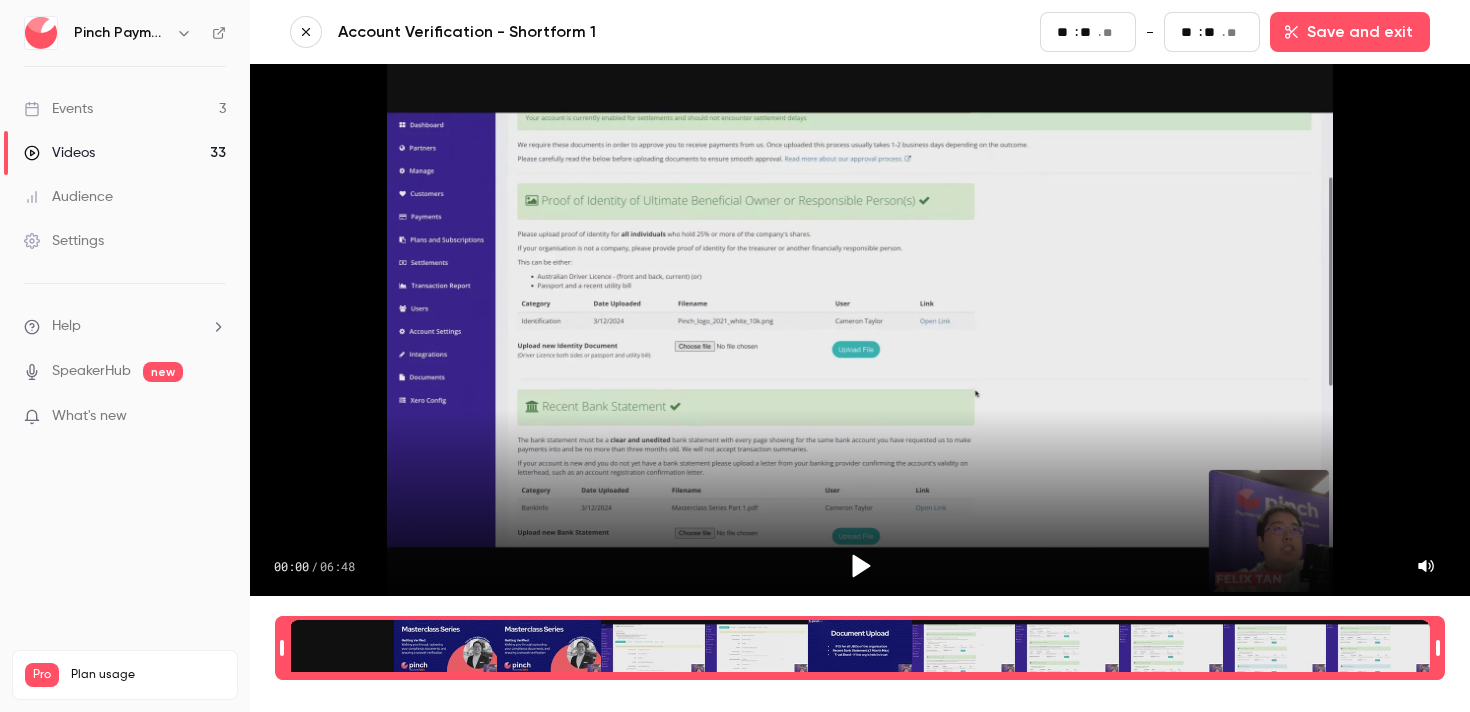click on "**" at bounding box center [1088, 32] 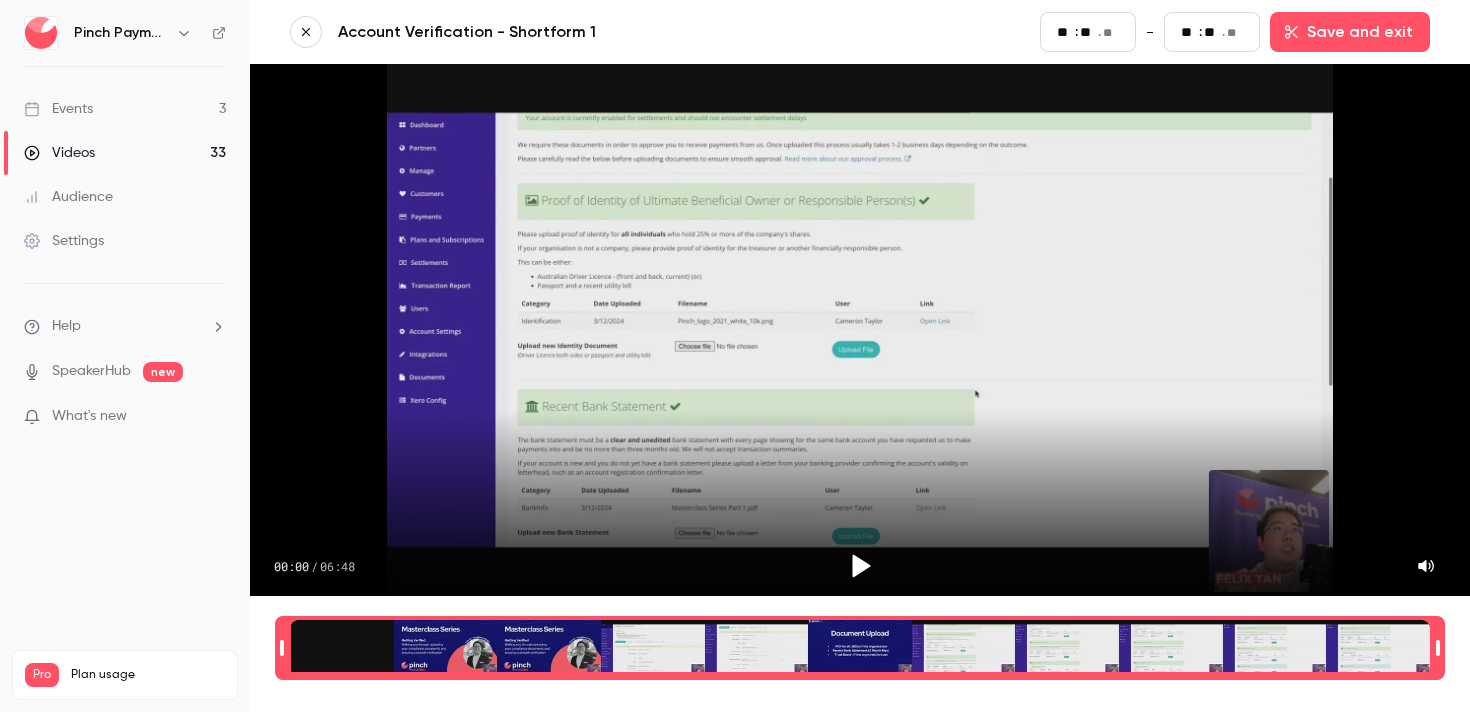 scroll, scrollTop: 0, scrollLeft: 1, axis: horizontal 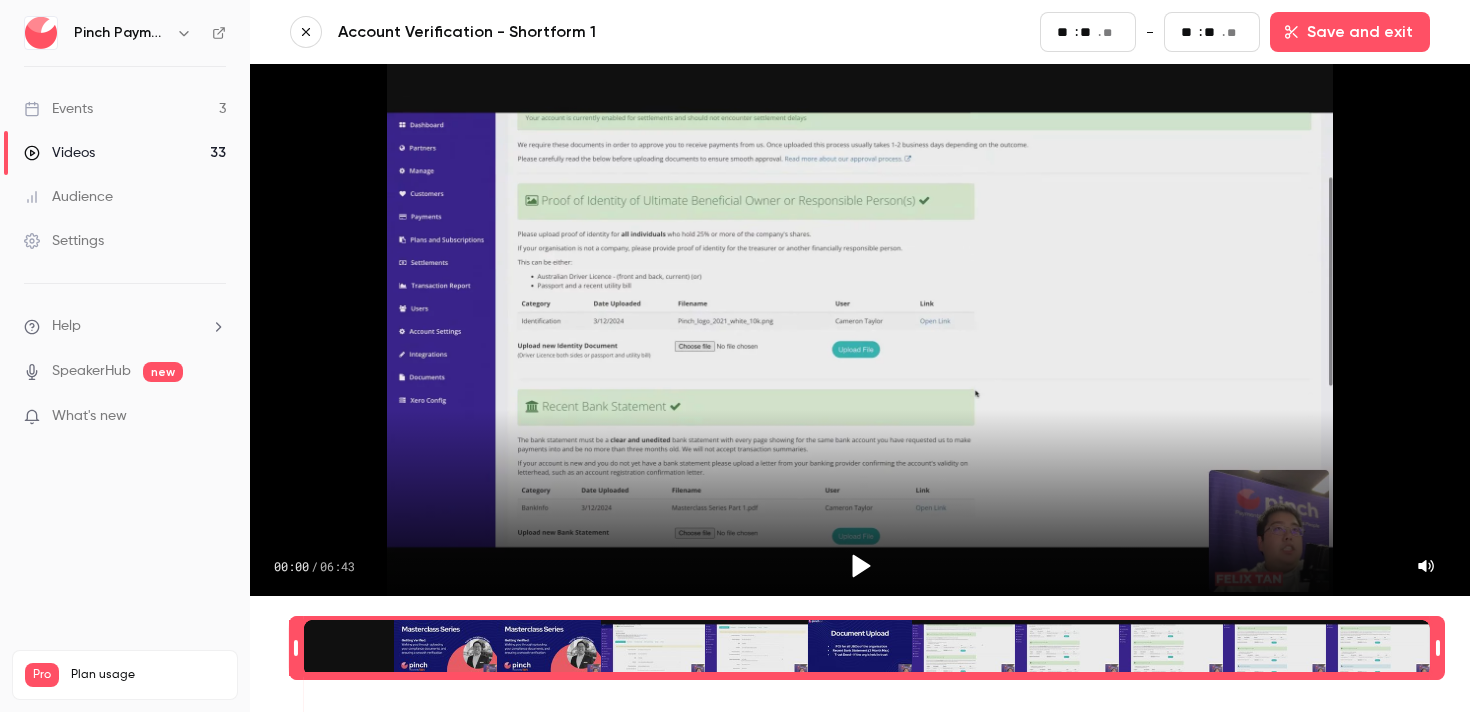 type on "**" 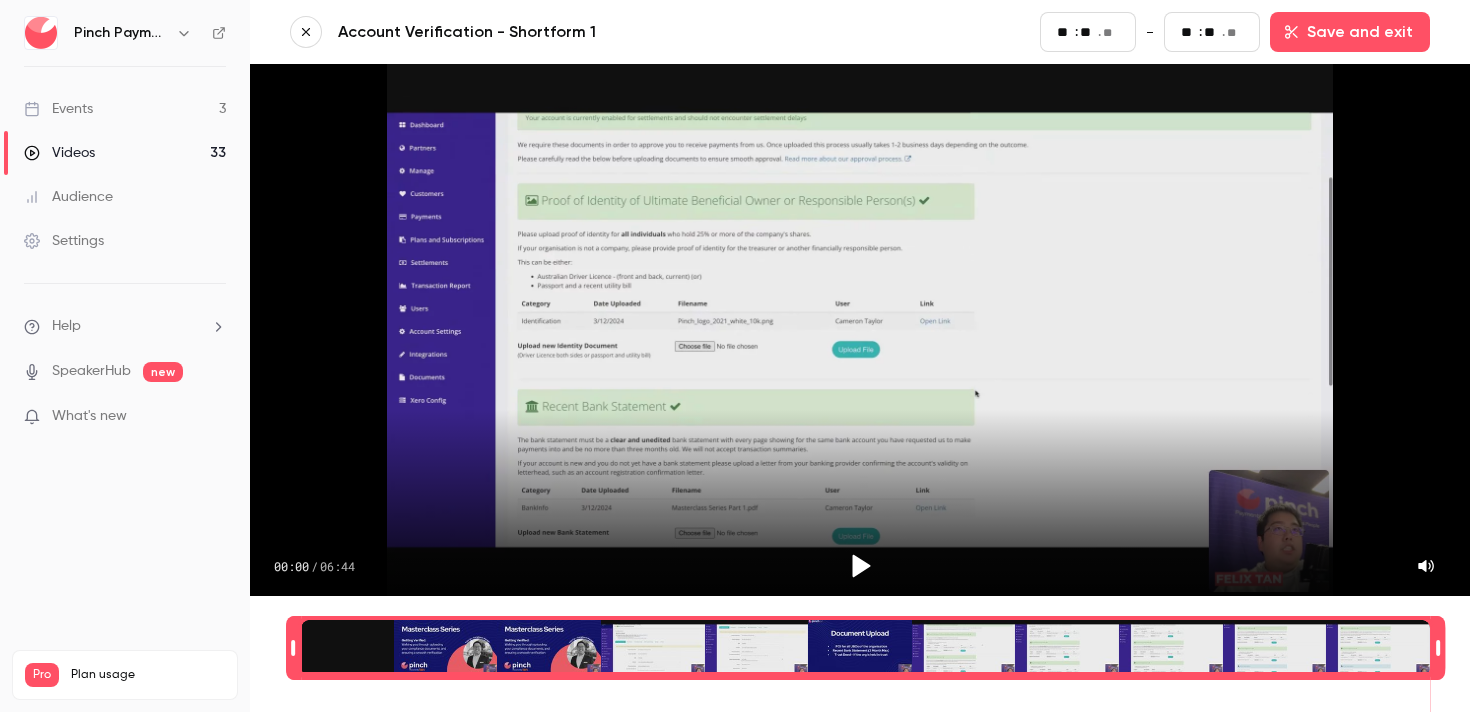 type on "**" 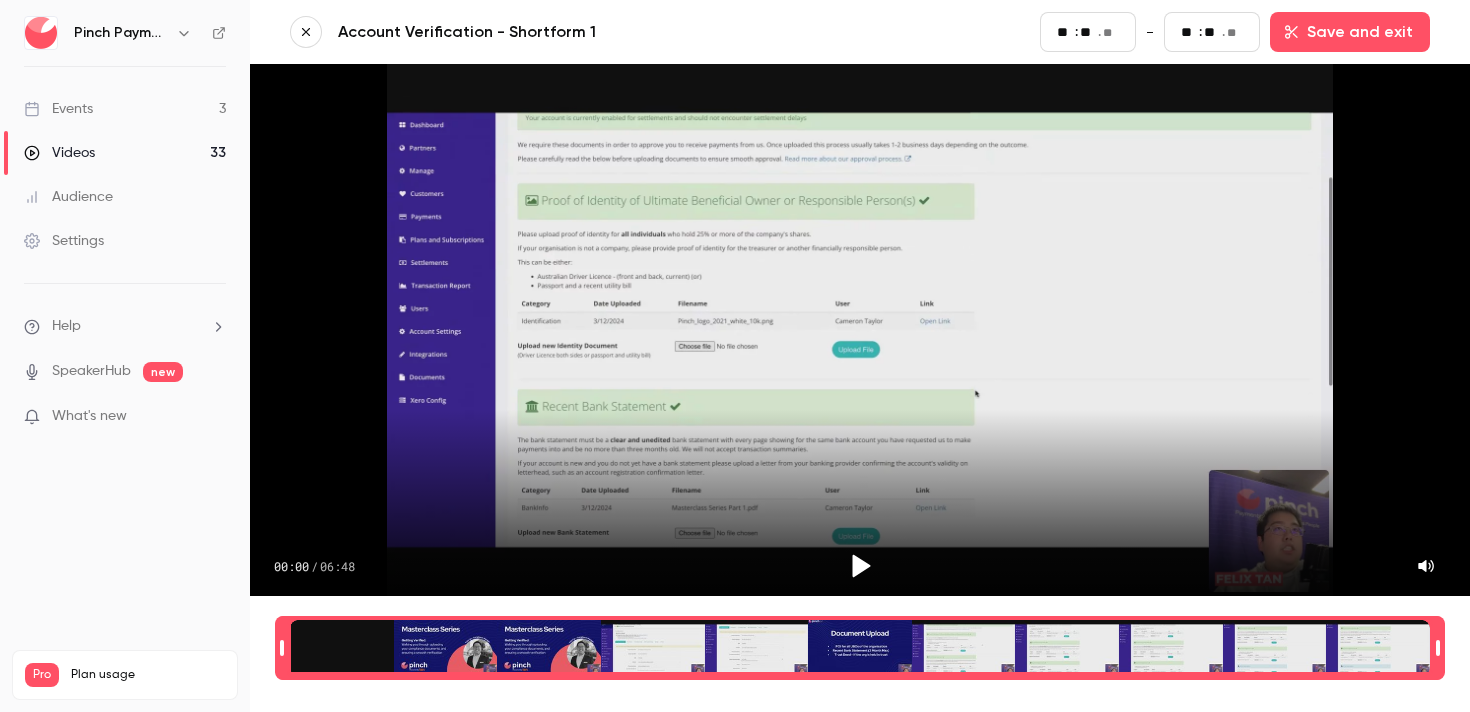 scroll, scrollTop: 0, scrollLeft: 0, axis: both 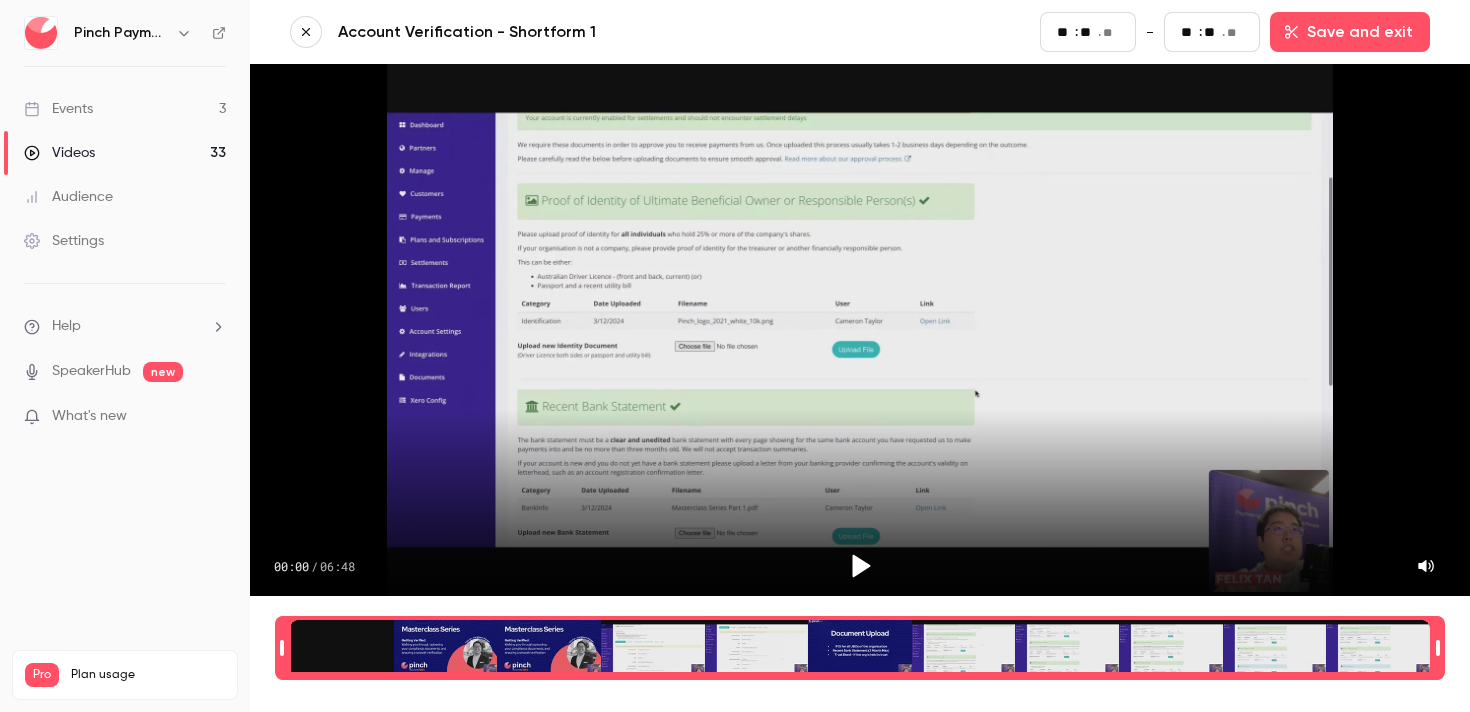 type on "**" 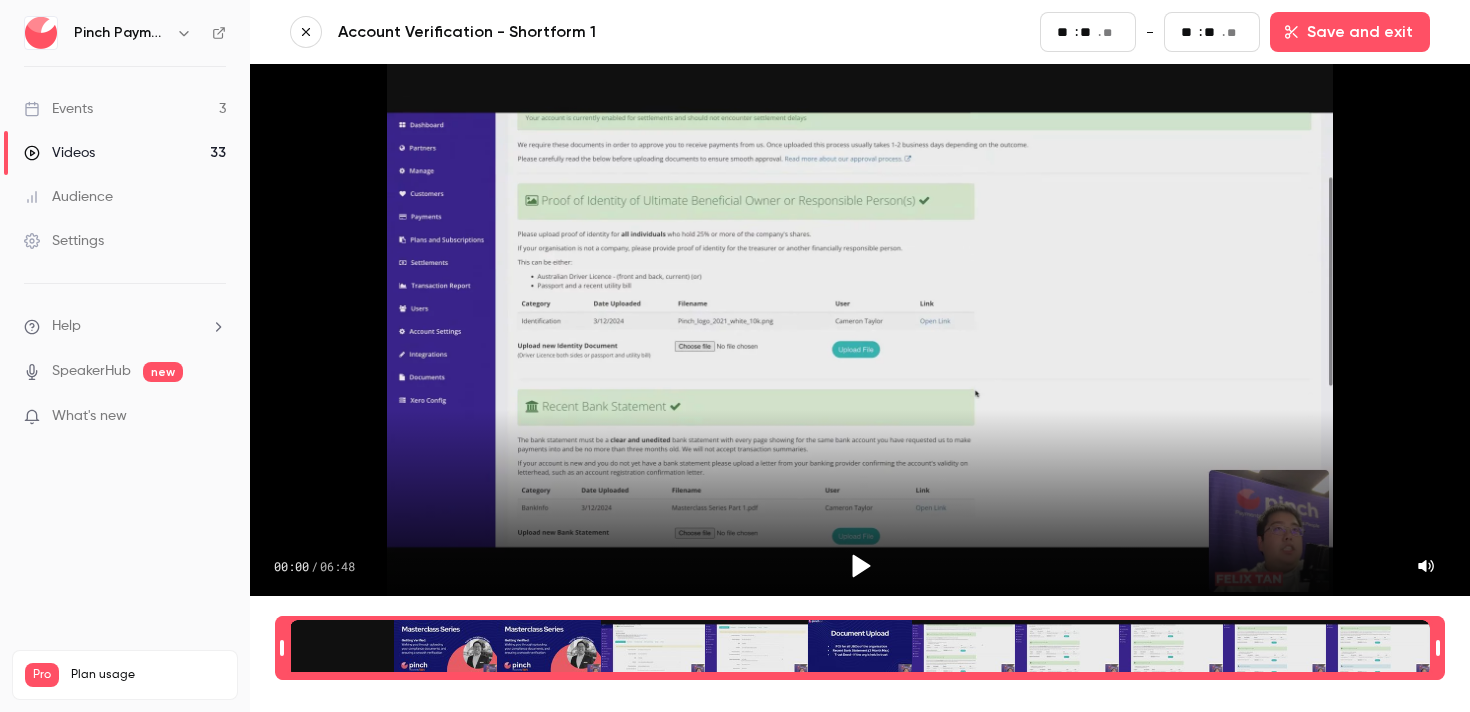 scroll, scrollTop: 0, scrollLeft: 1, axis: horizontal 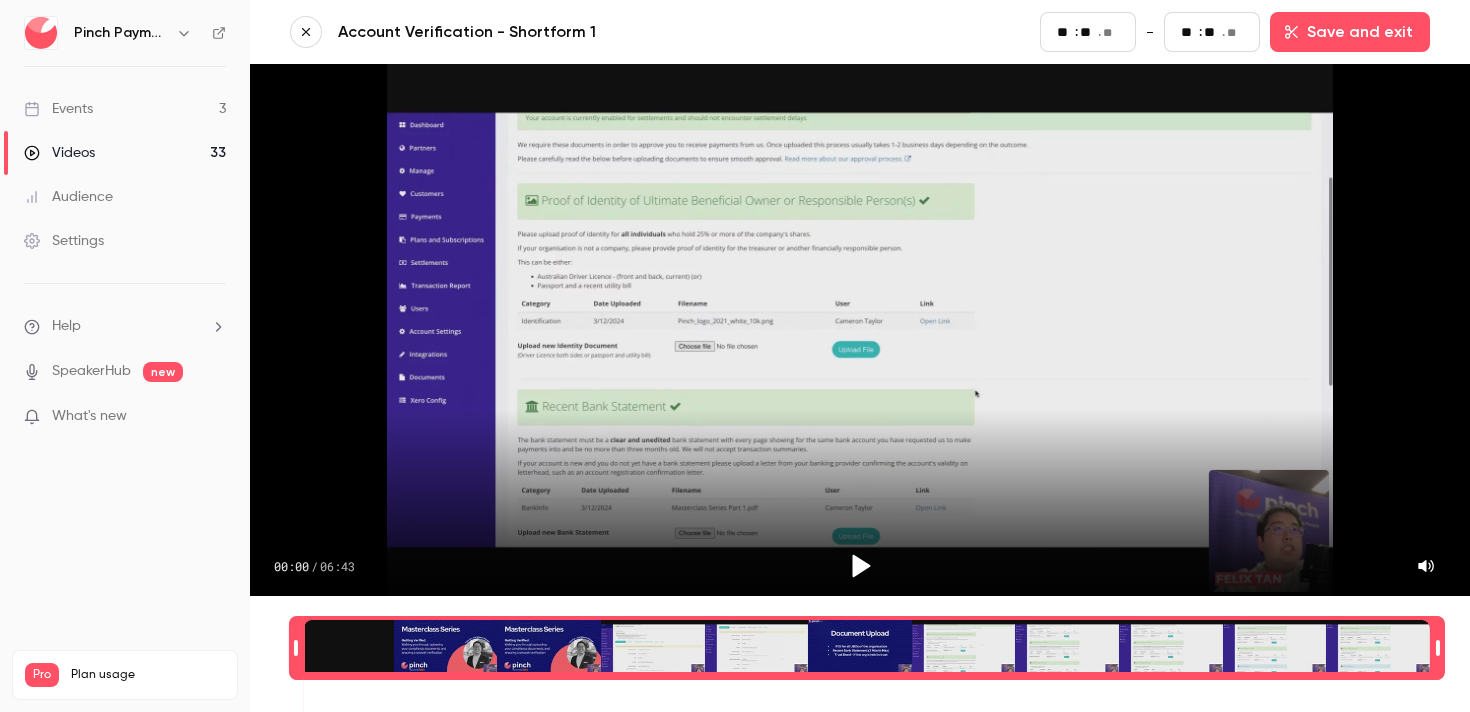 type on "**" 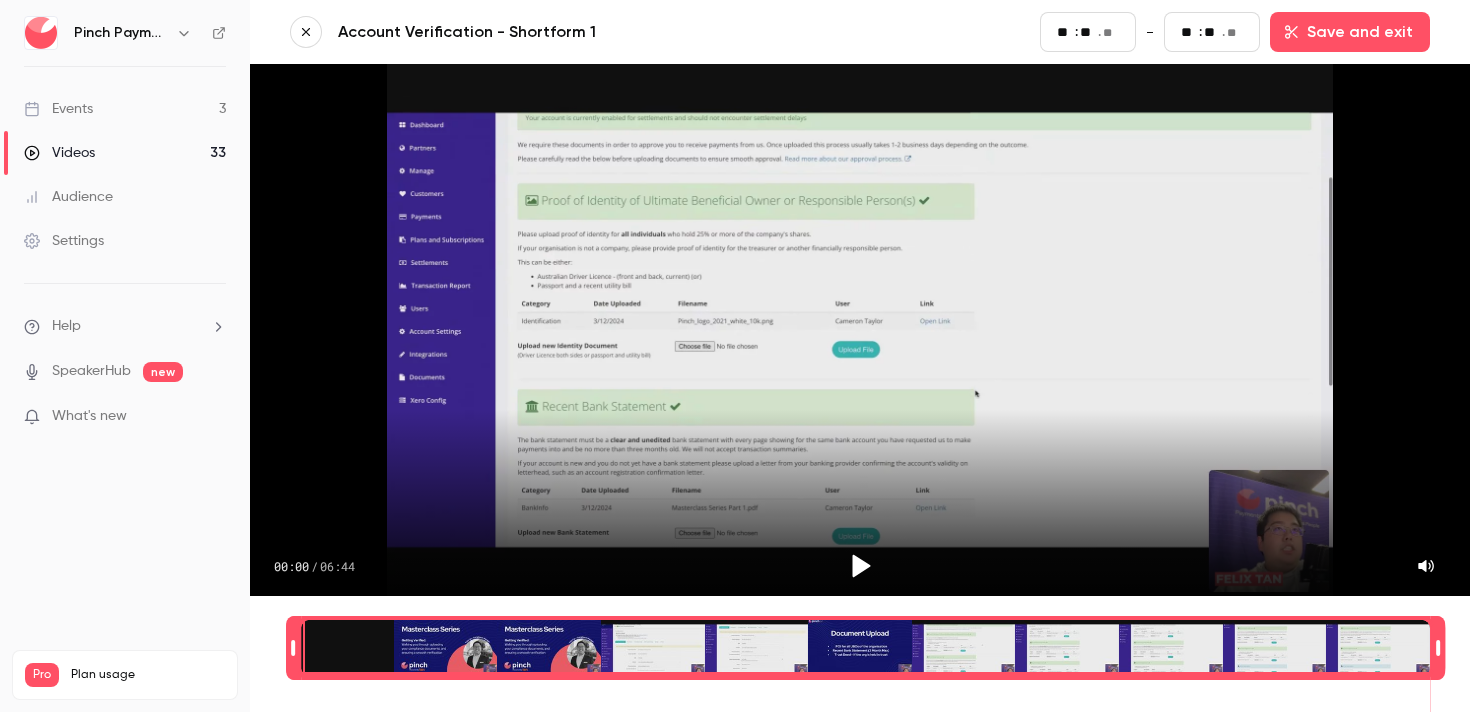 type on "*" 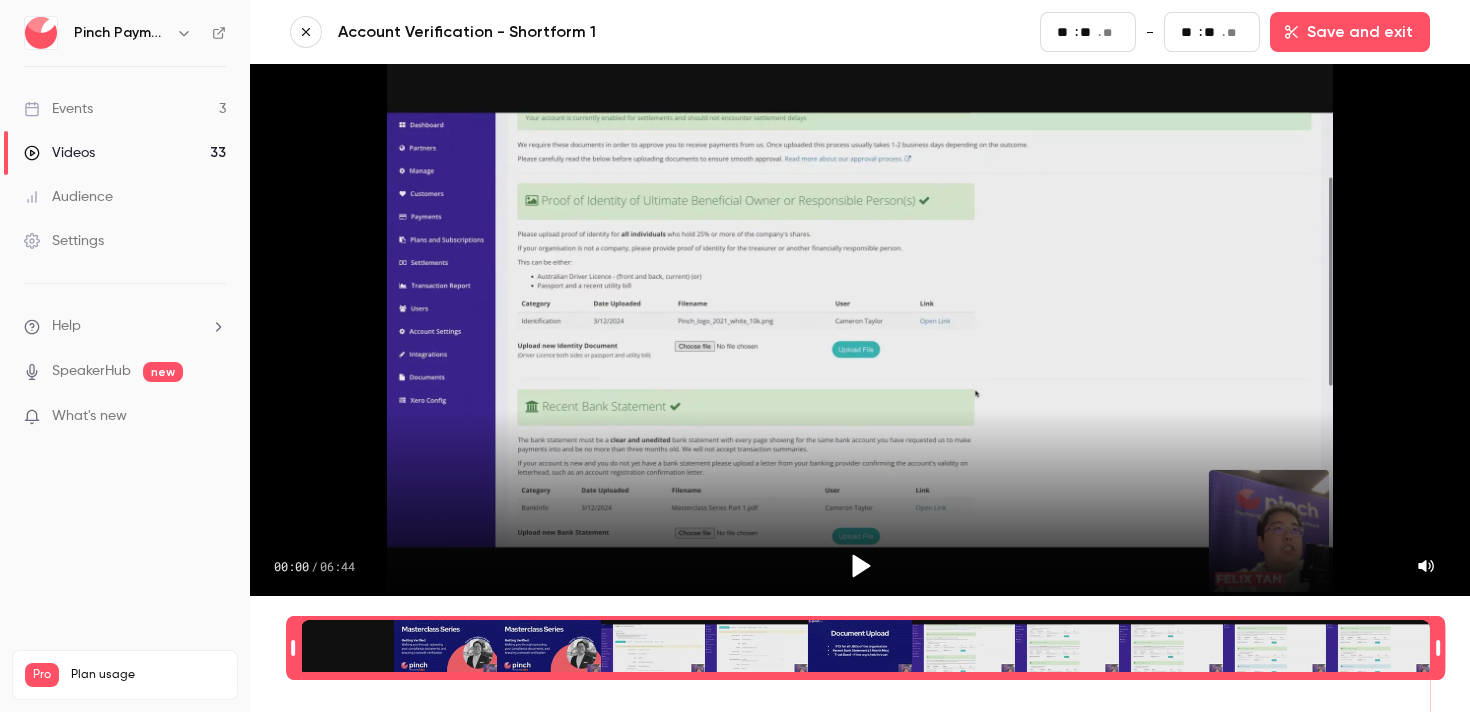 type on "**" 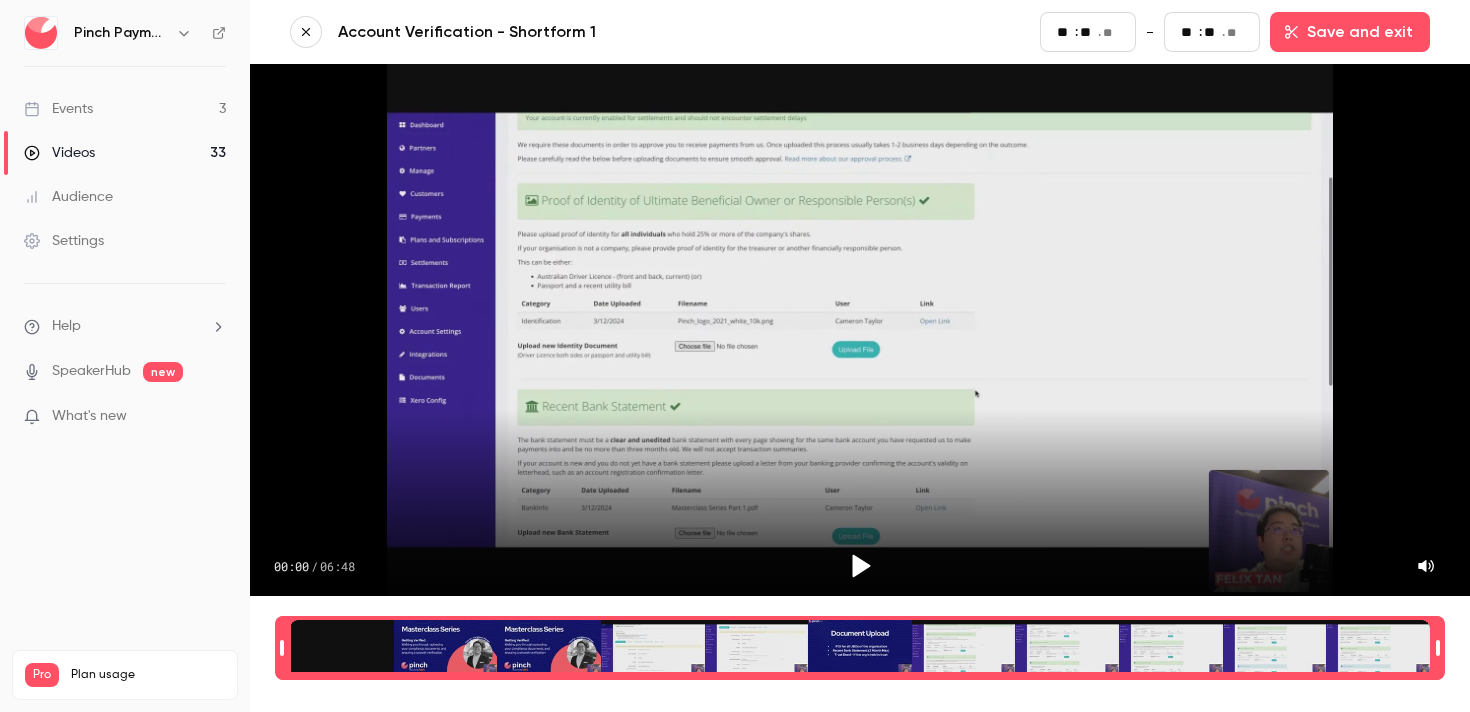 type on "**" 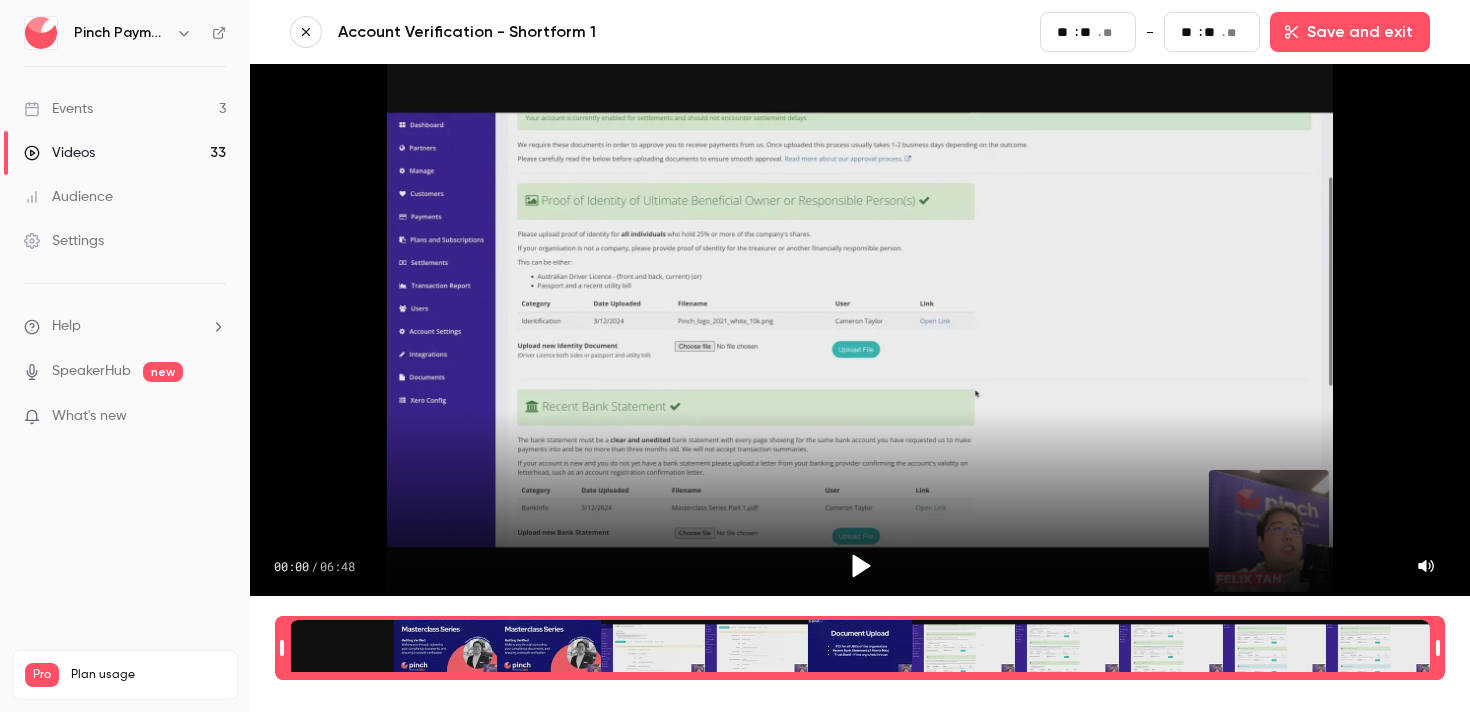 type on "*" 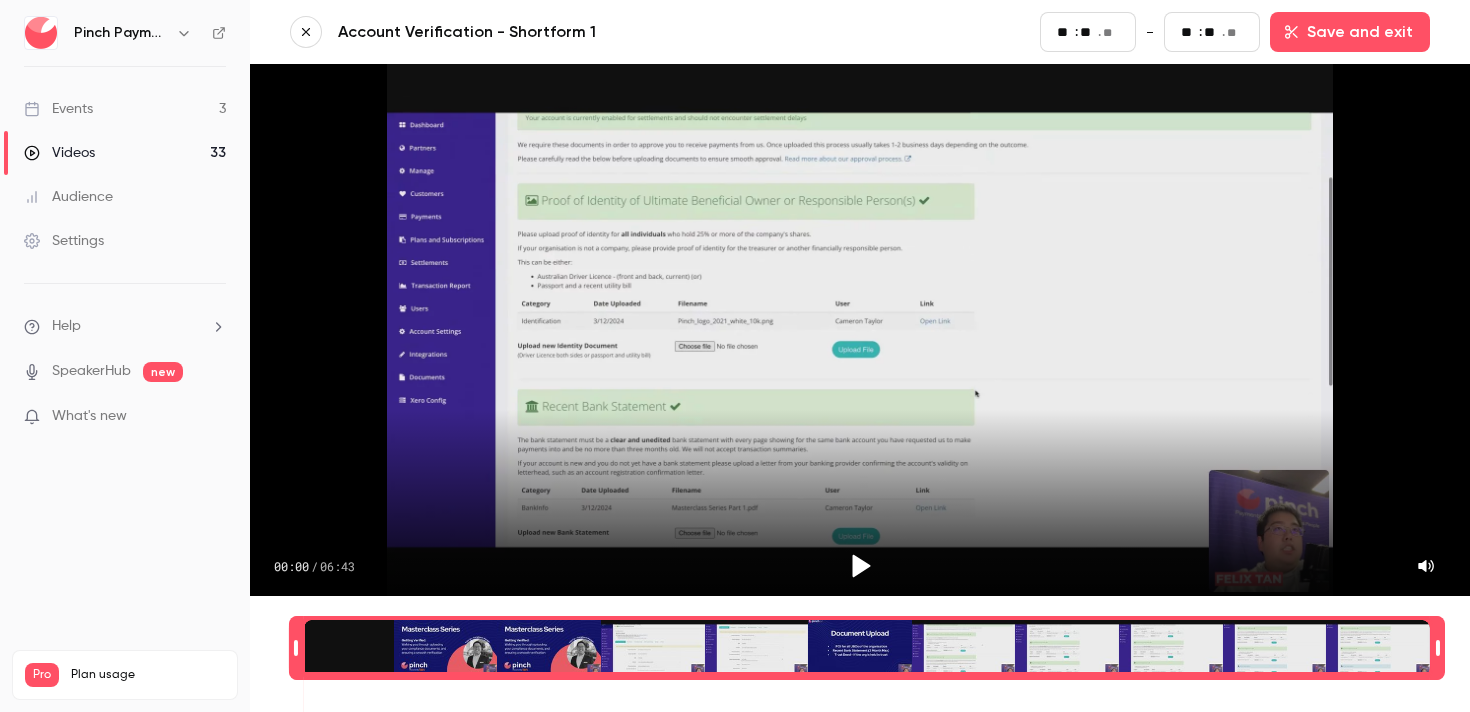 click on "**" at bounding box center [1088, 32] 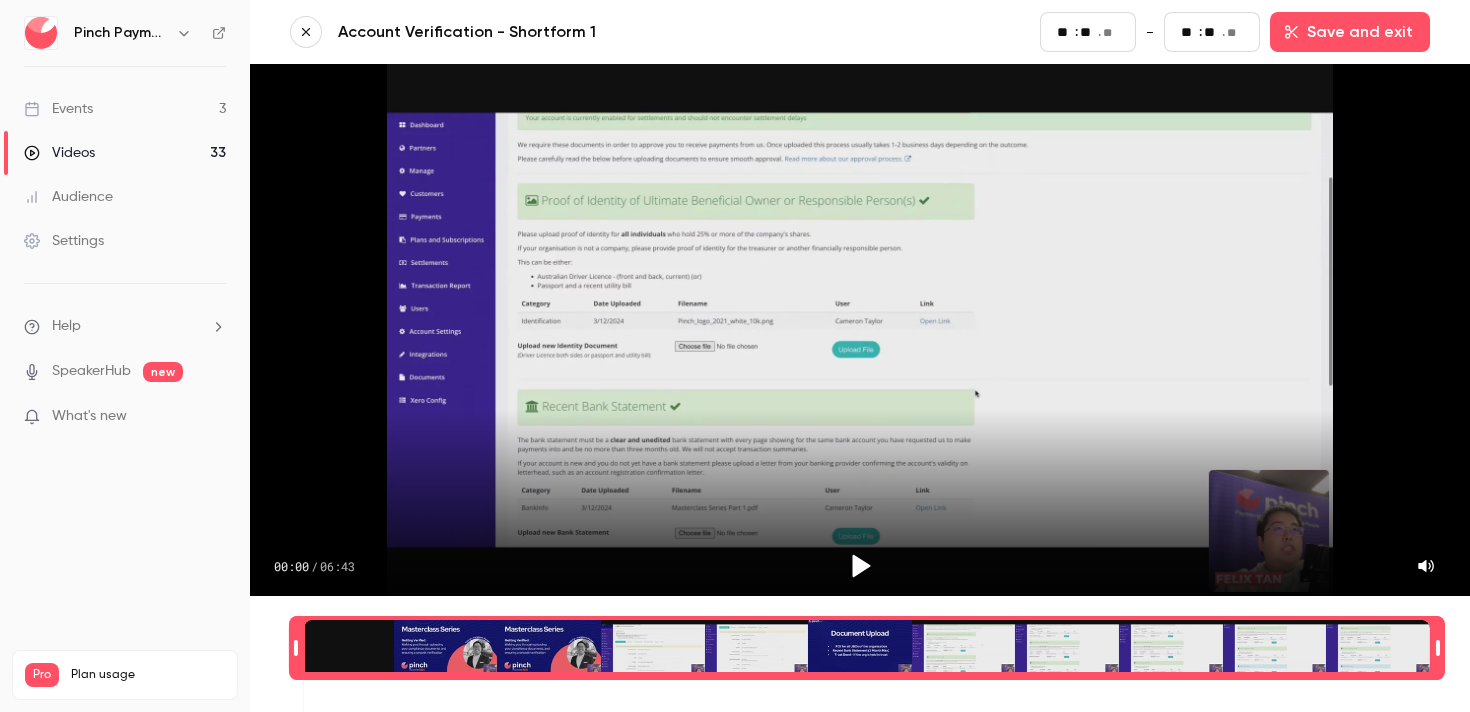 scroll, scrollTop: 0, scrollLeft: 1, axis: horizontal 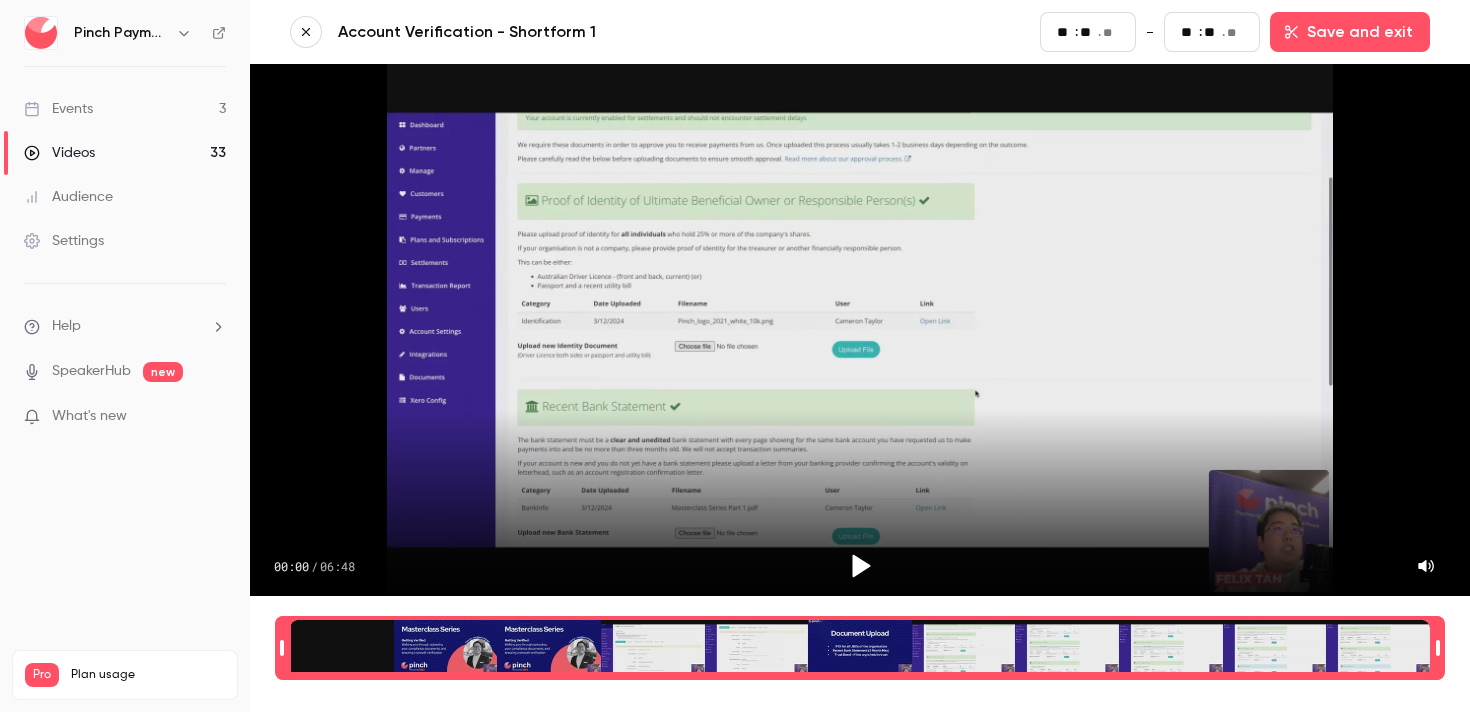 type on "**" 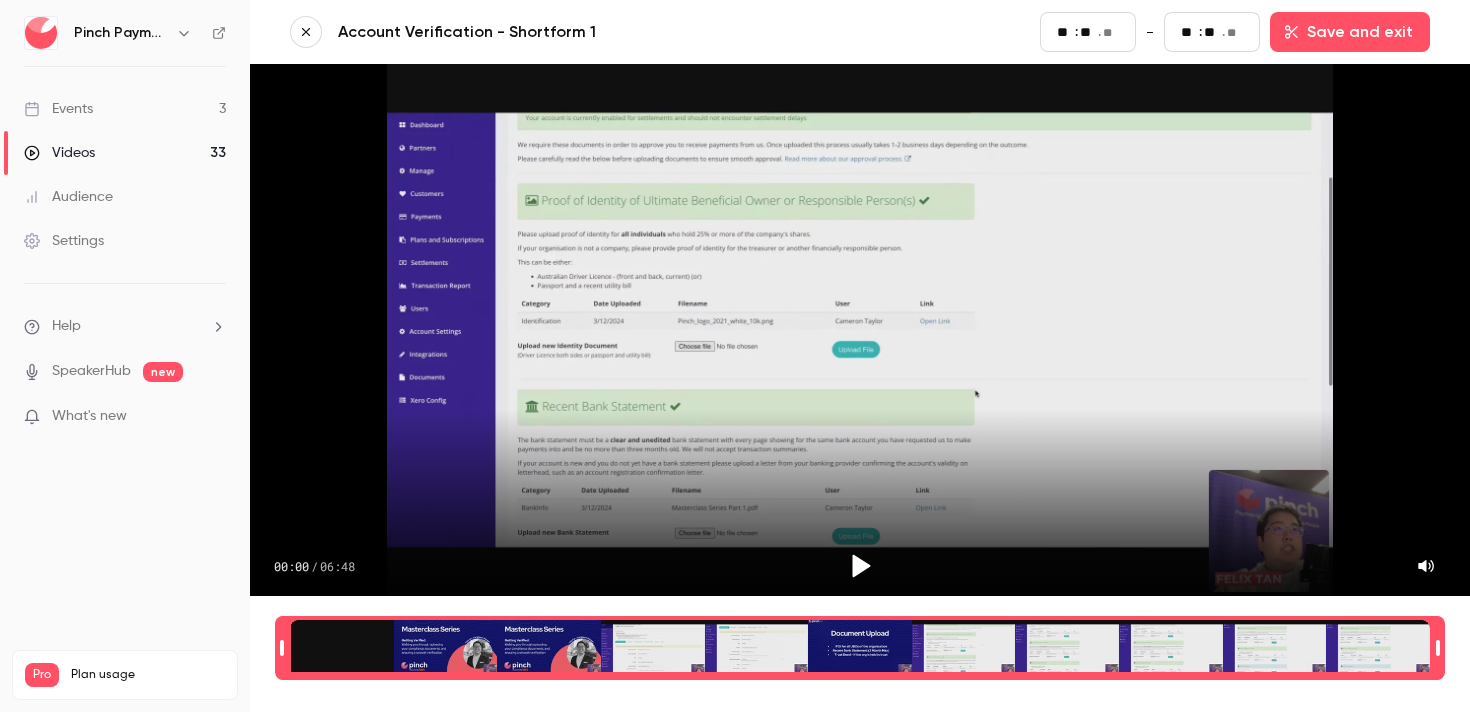 type on "**" 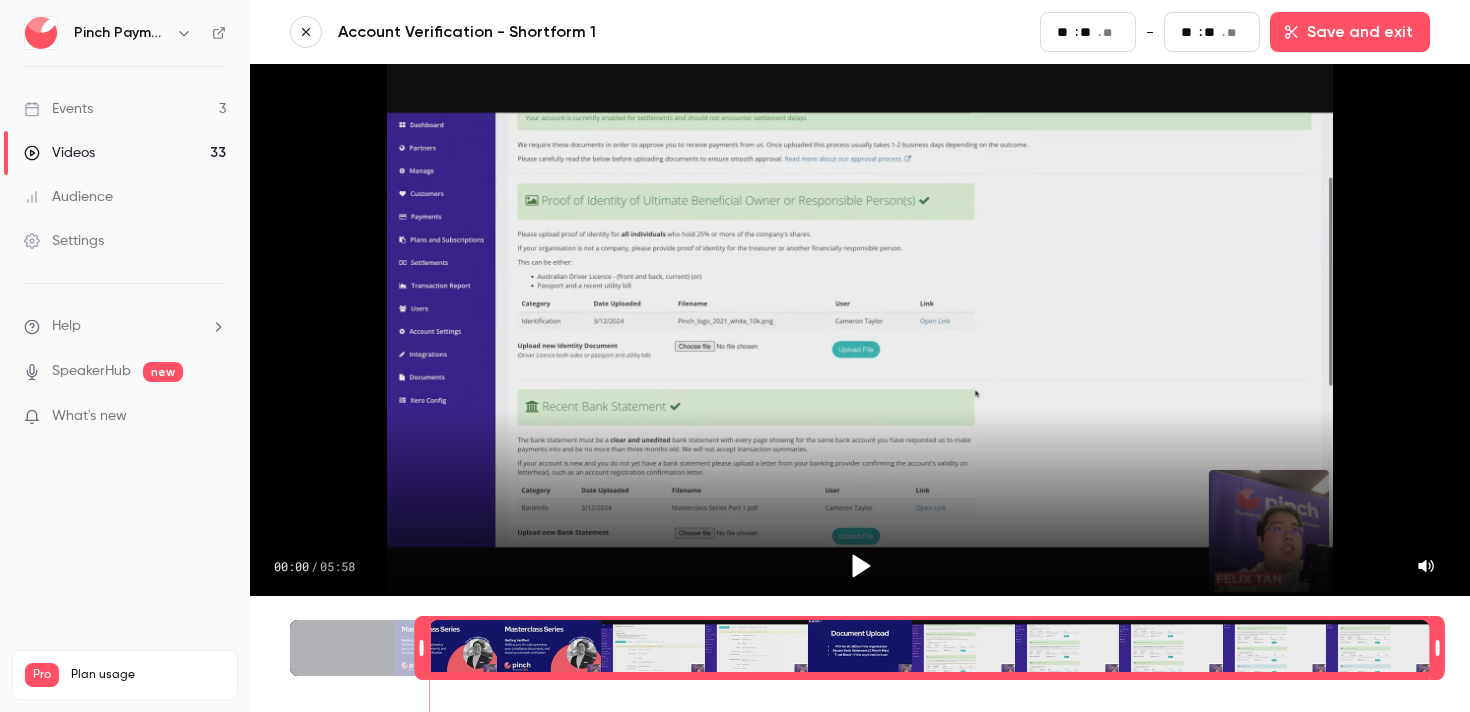 type on "**" 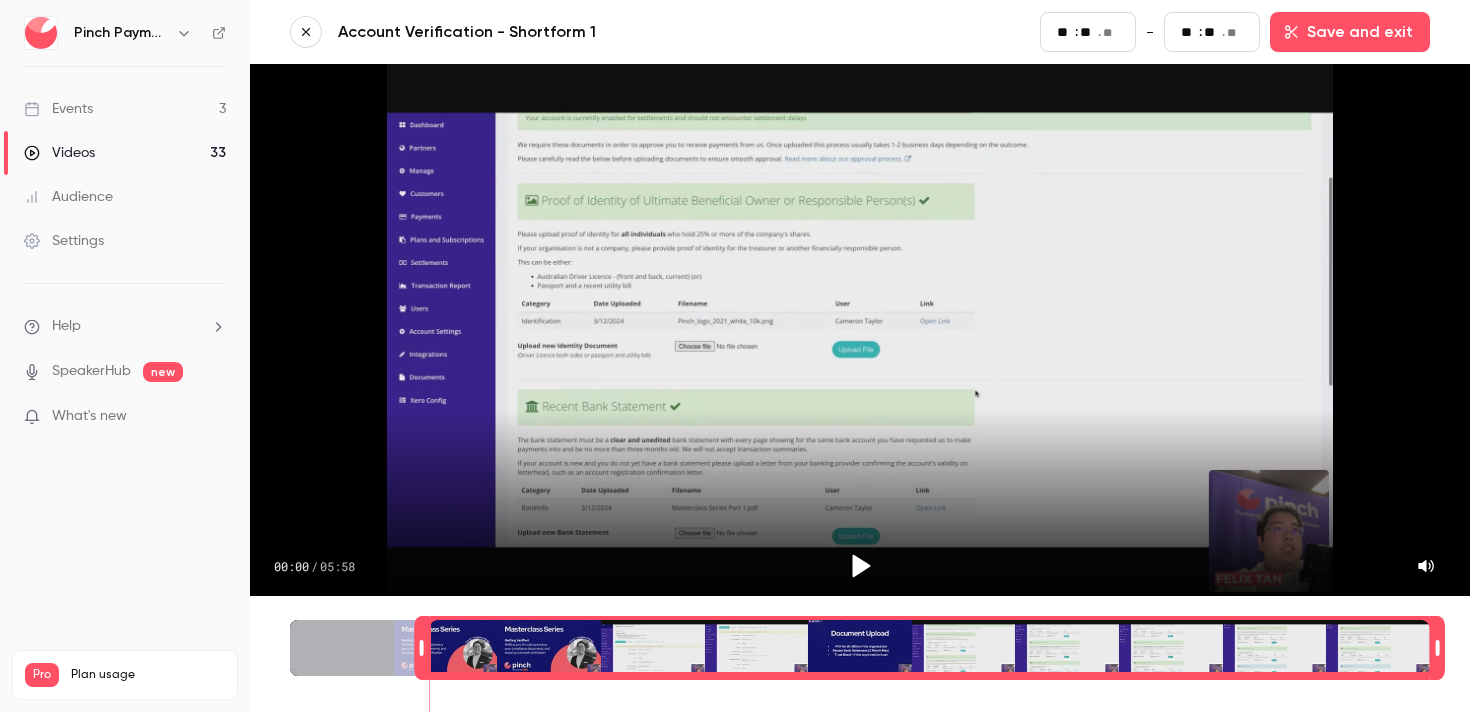 type on "**" 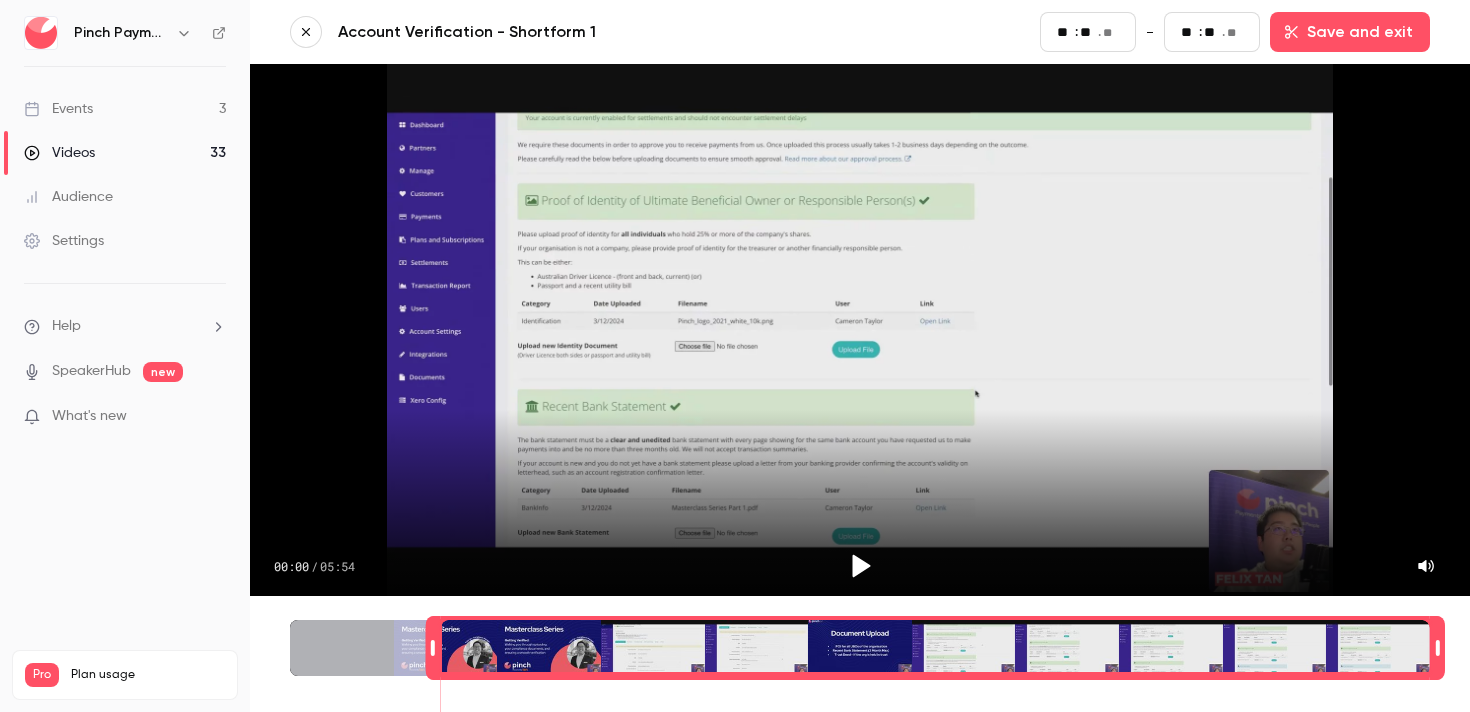 scroll, scrollTop: 0, scrollLeft: 1, axis: horizontal 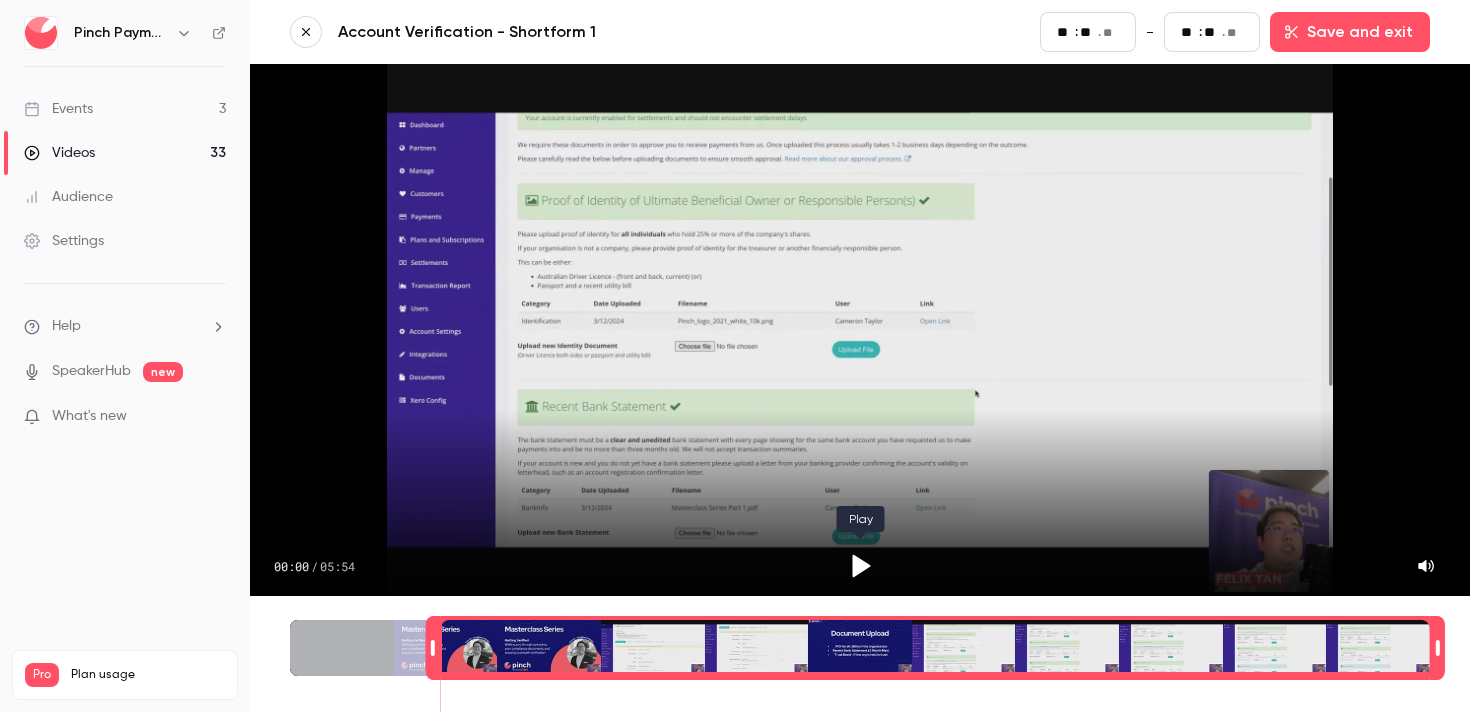 type on "**" 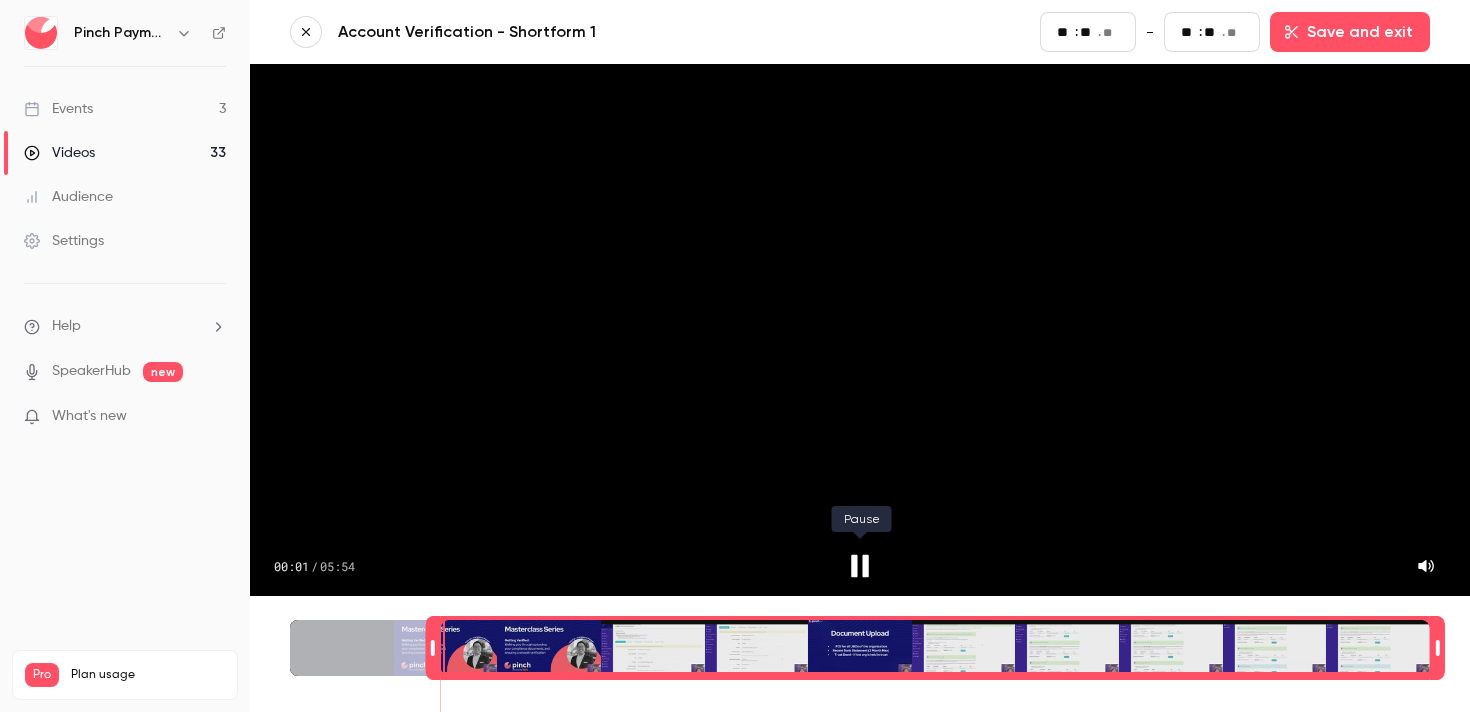 click 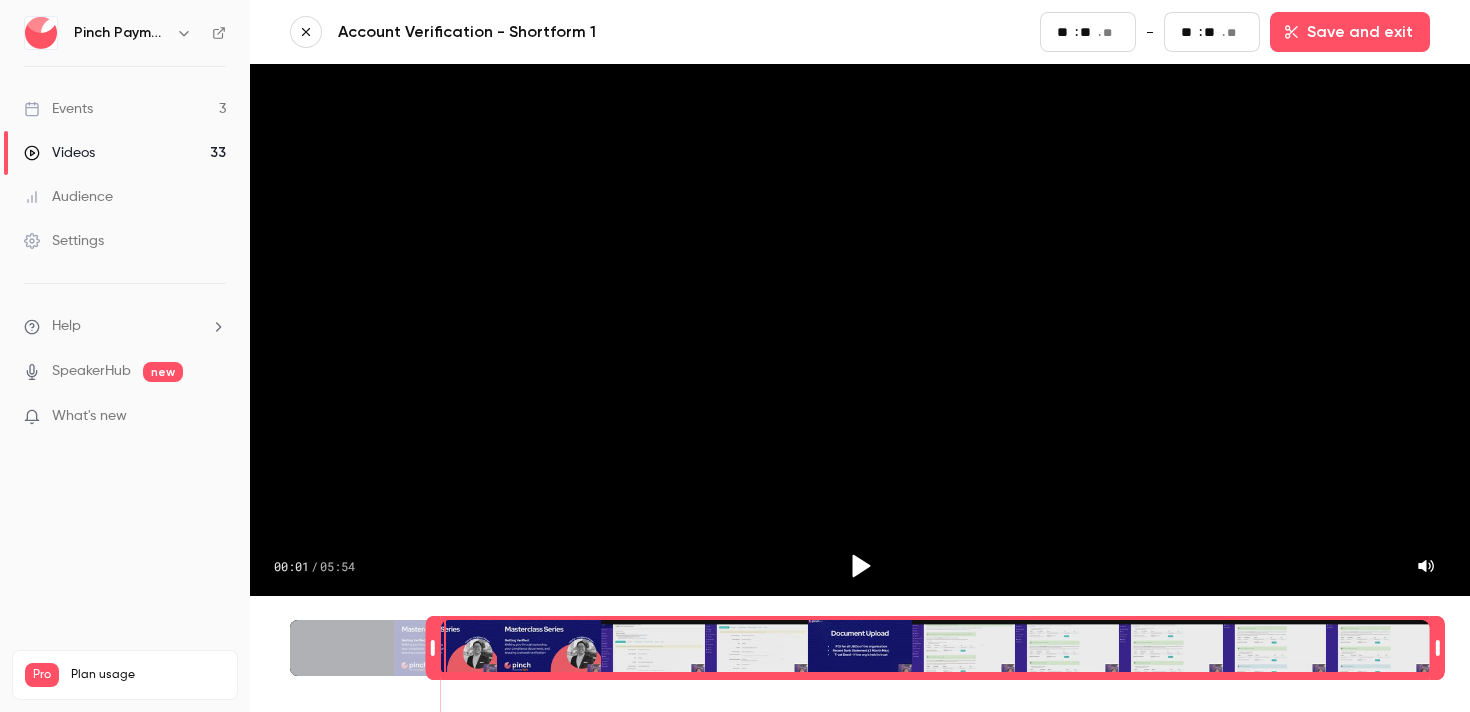 click on ":" at bounding box center [1200, 32] 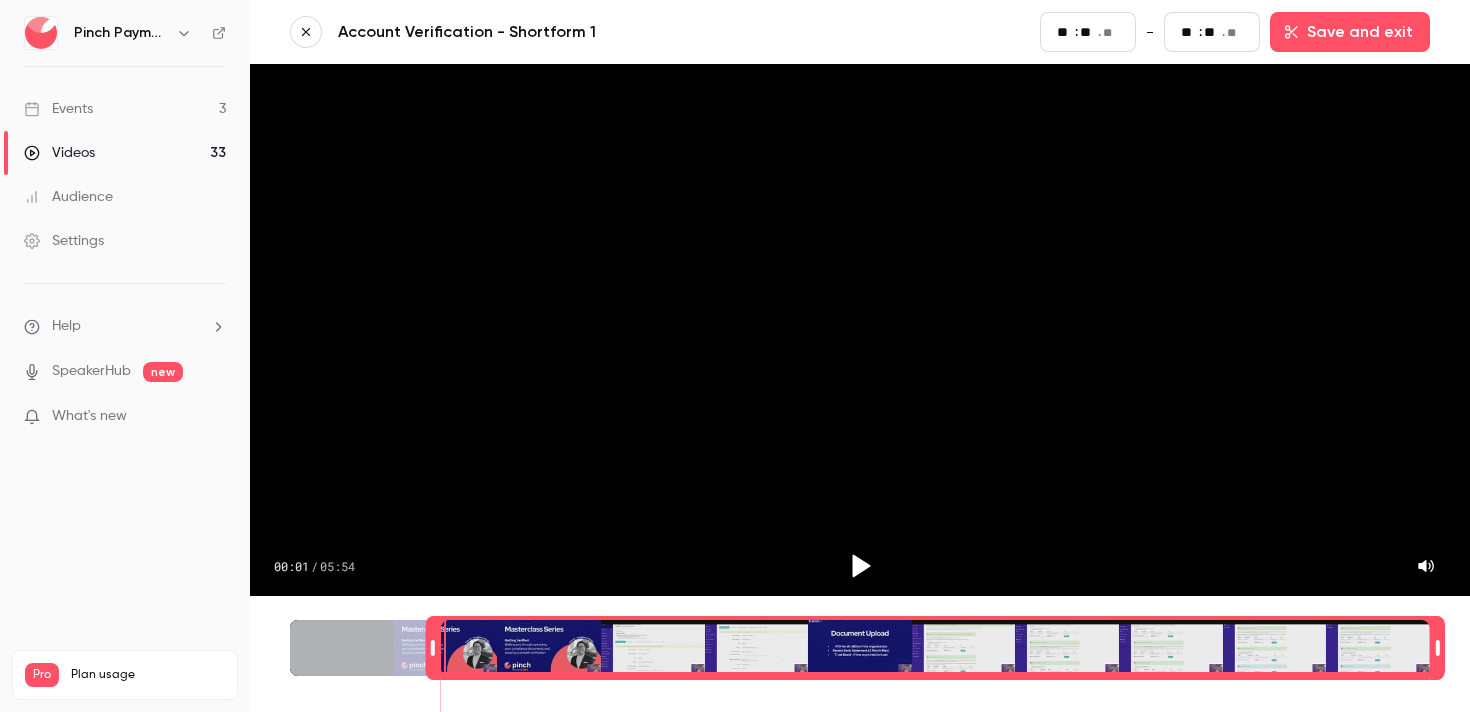 type on "***" 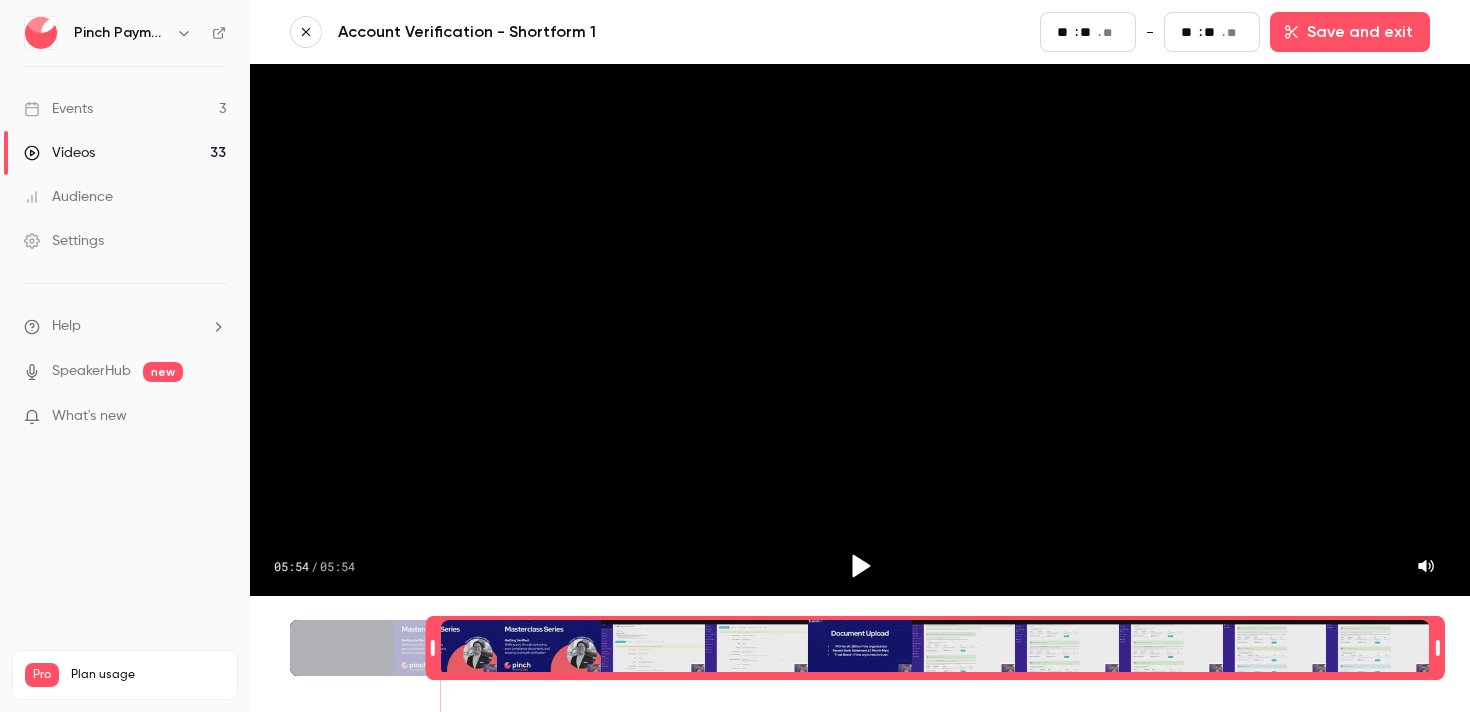 click on "**" at bounding box center [1189, 32] 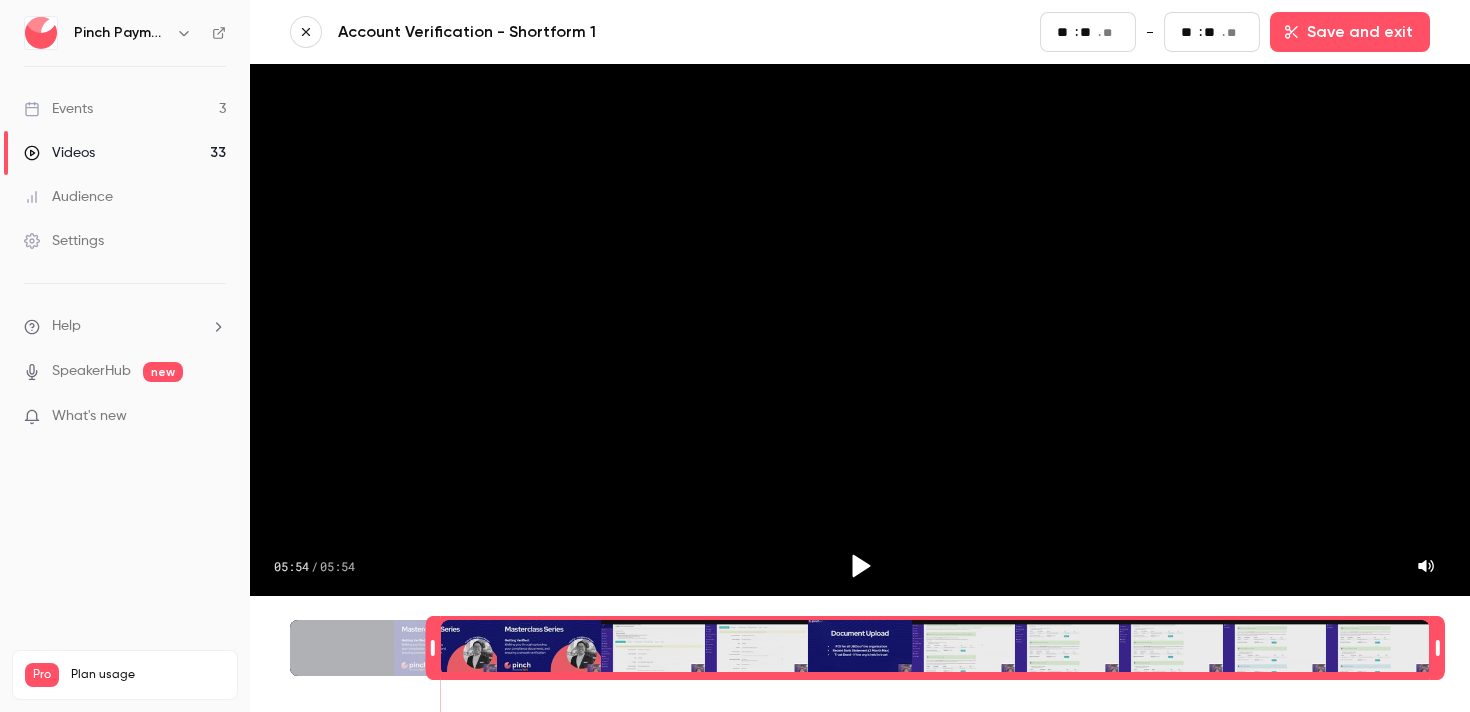 scroll, scrollTop: 0, scrollLeft: 1, axis: horizontal 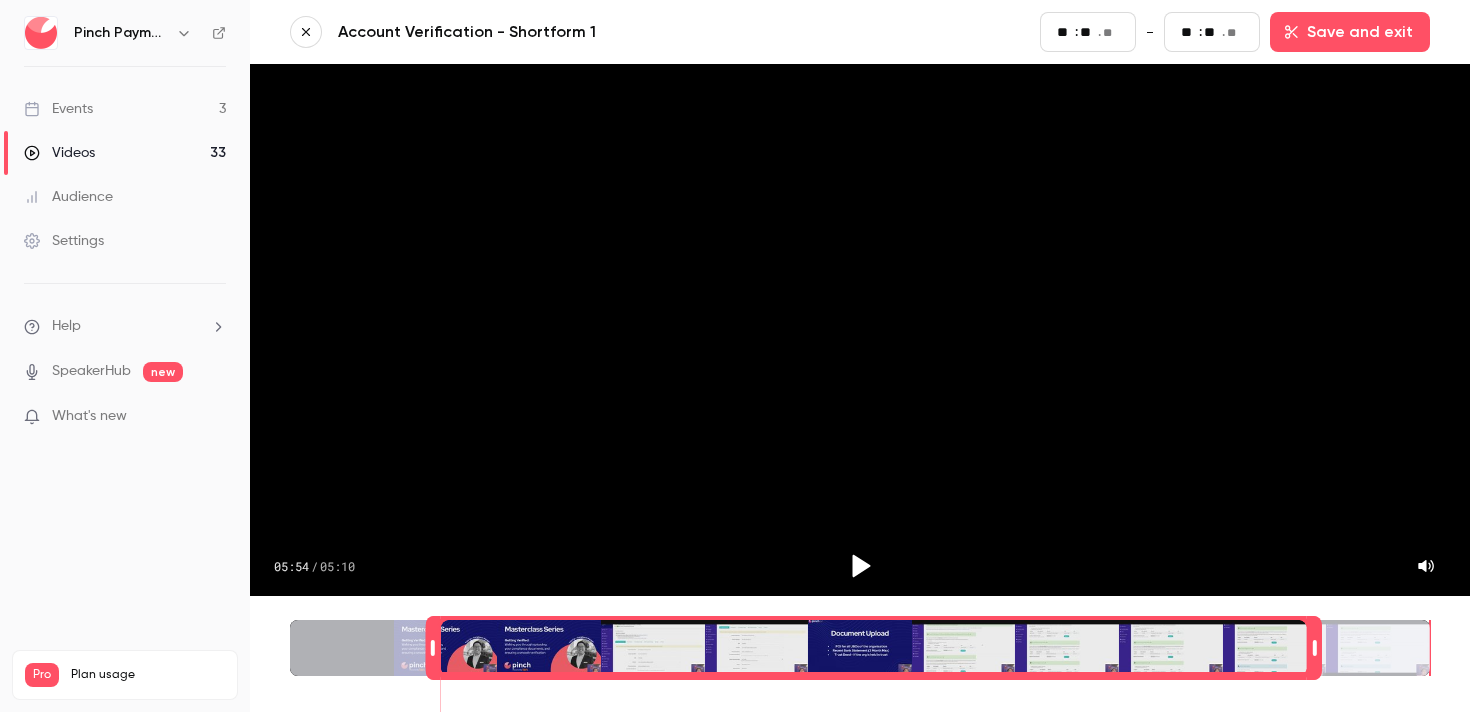 type on "**" 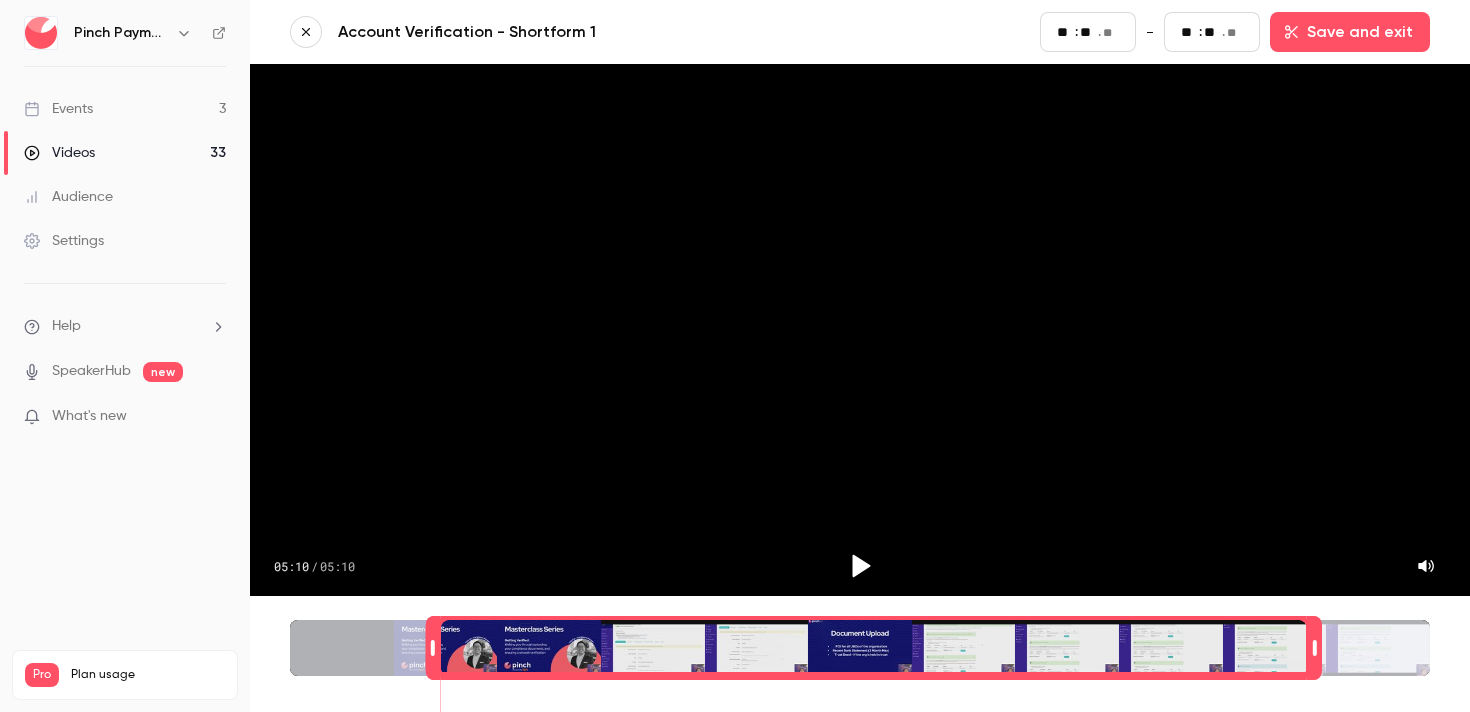 type on "**" 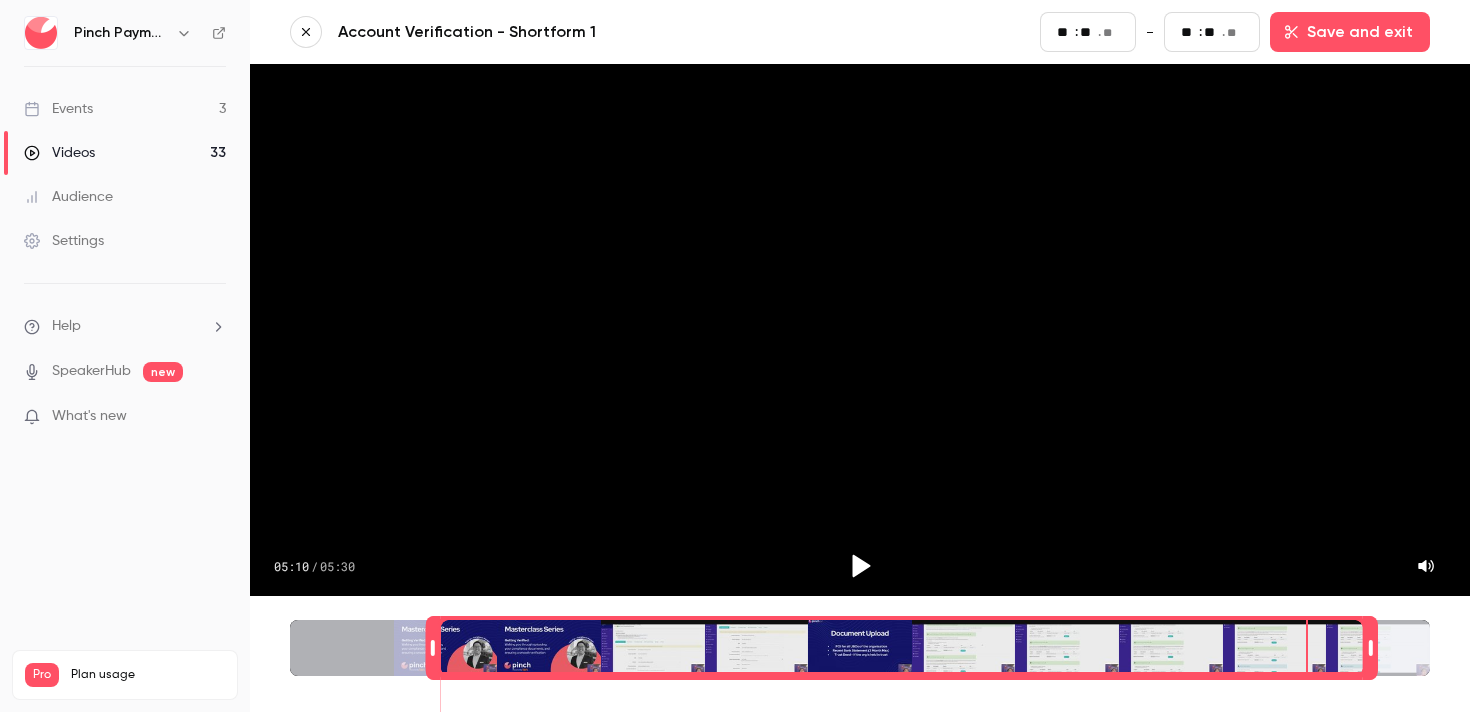 type on "***" 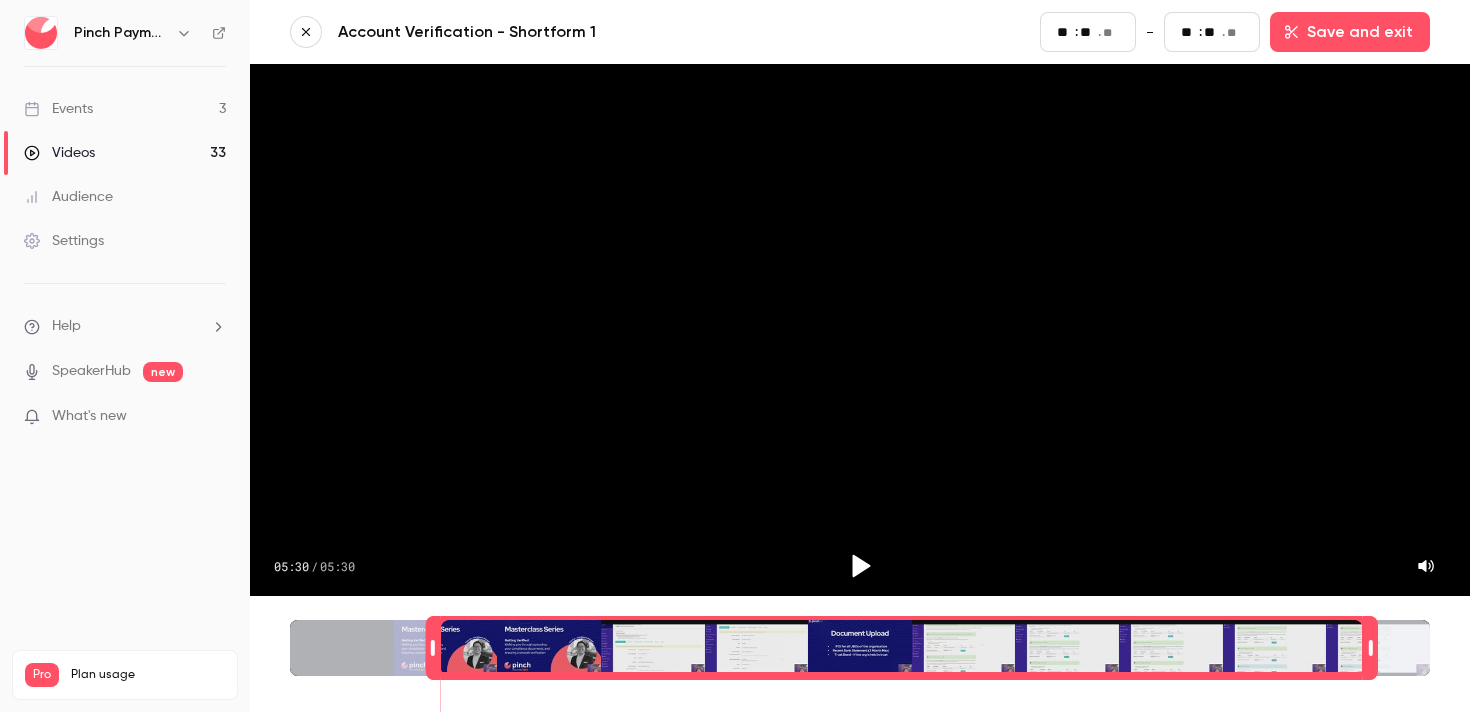 type on "**" 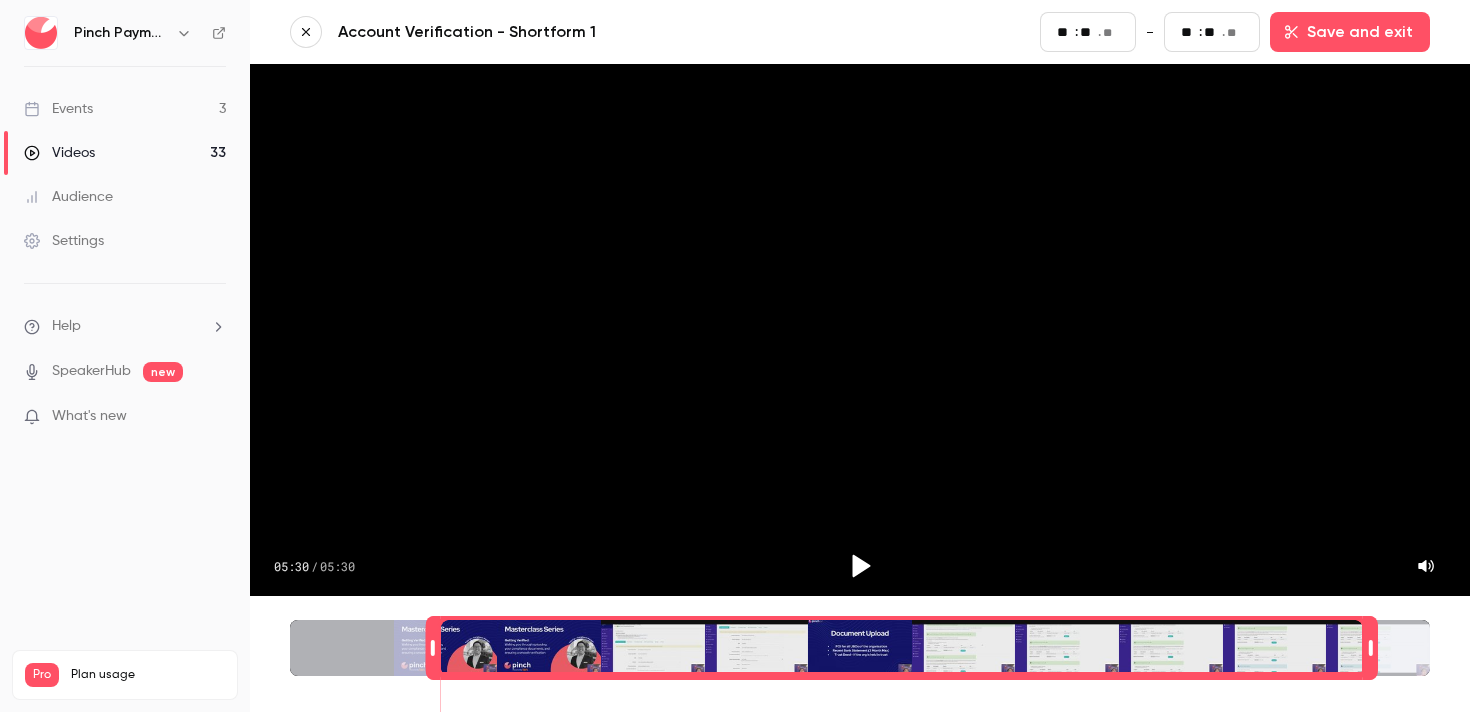type on "***" 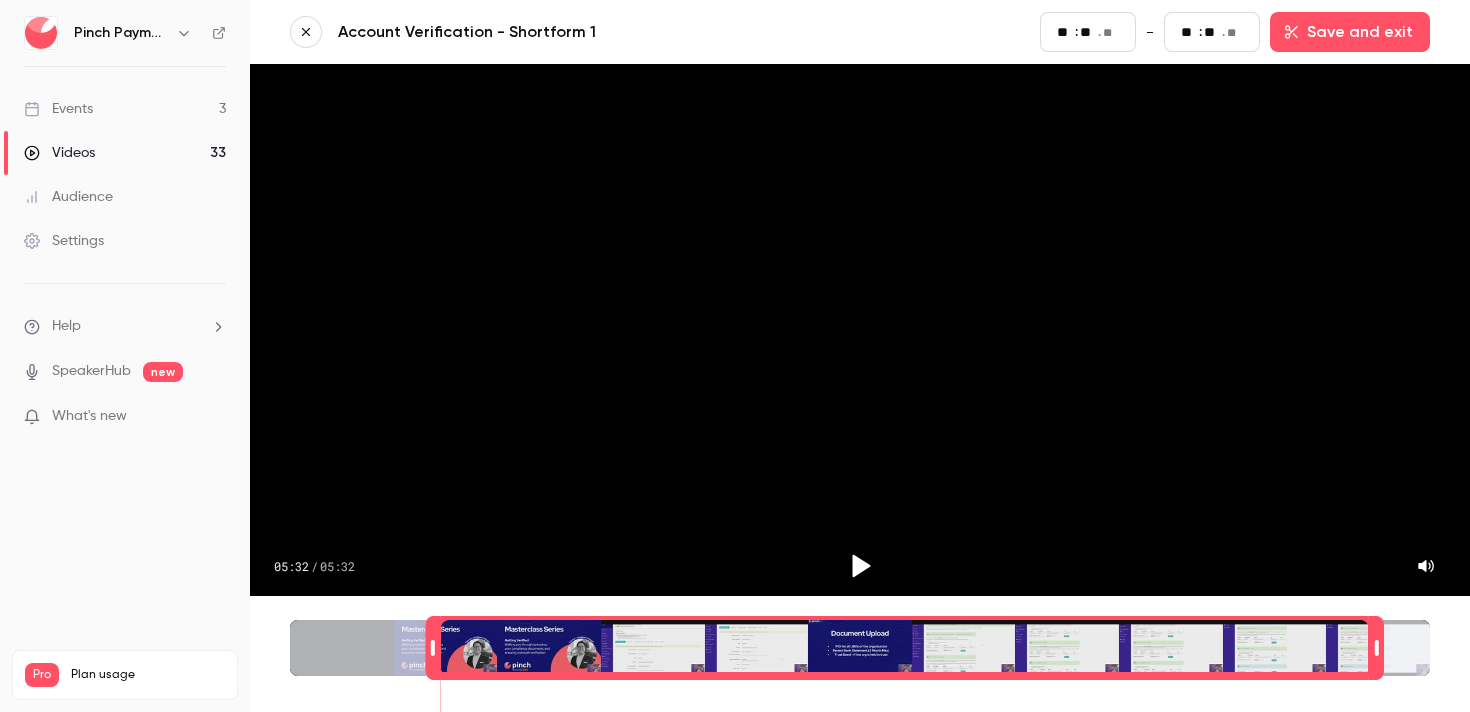 type on "**" 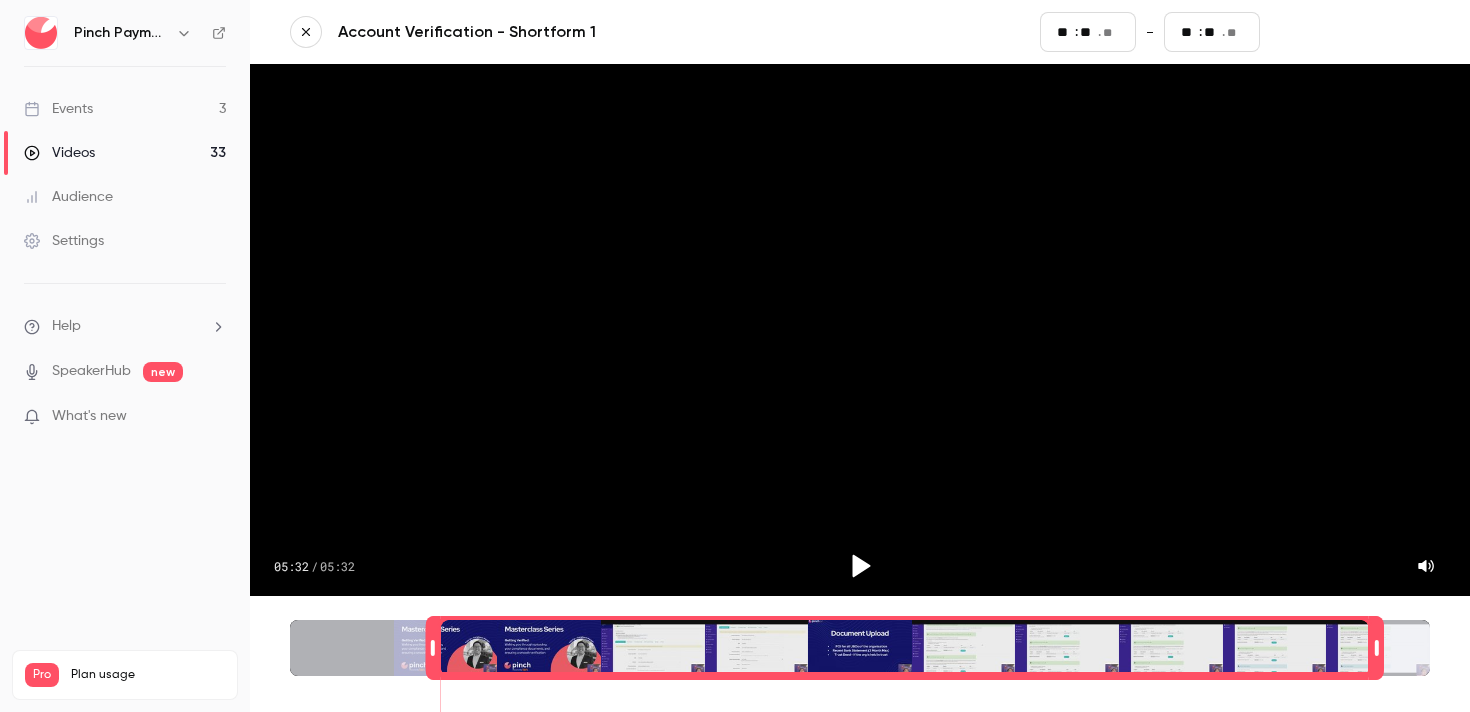 click on "Save and exit" at bounding box center (1350, 32) 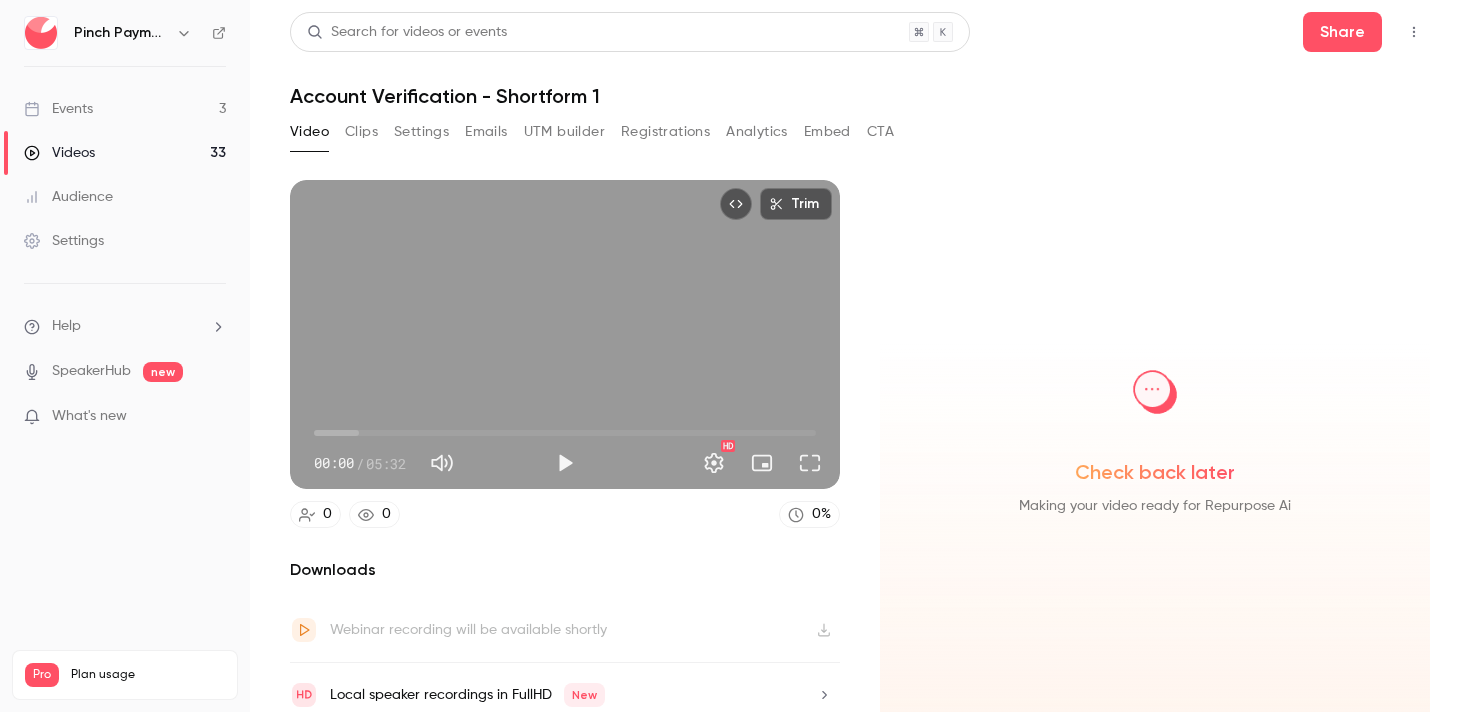 click on "Trim [TIME] [TIME] / [TIME] HD [NUMBER] [NUMBER] [NUMBER] % Downloads Webinar recording will be available shortly Local speaker recordings in FullHD New" at bounding box center [565, 453] 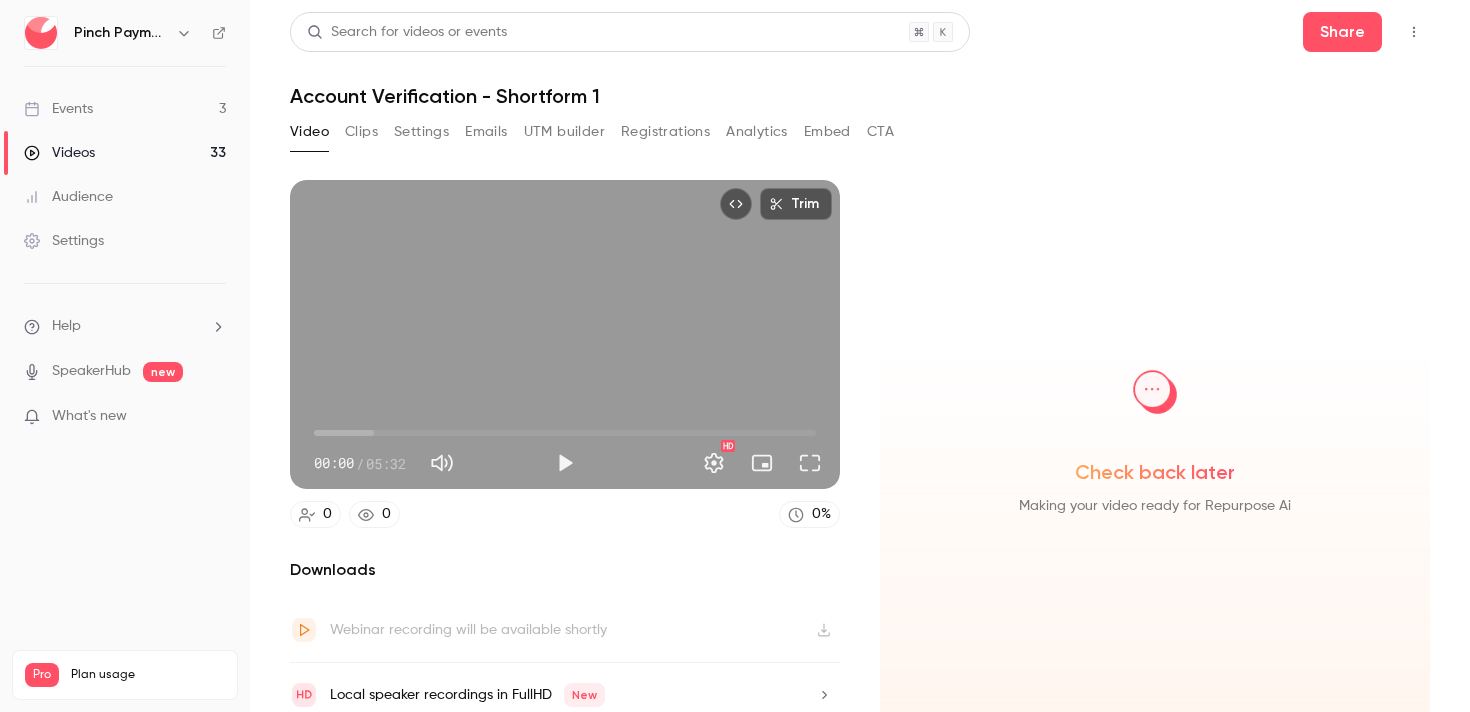 click at bounding box center [565, 463] 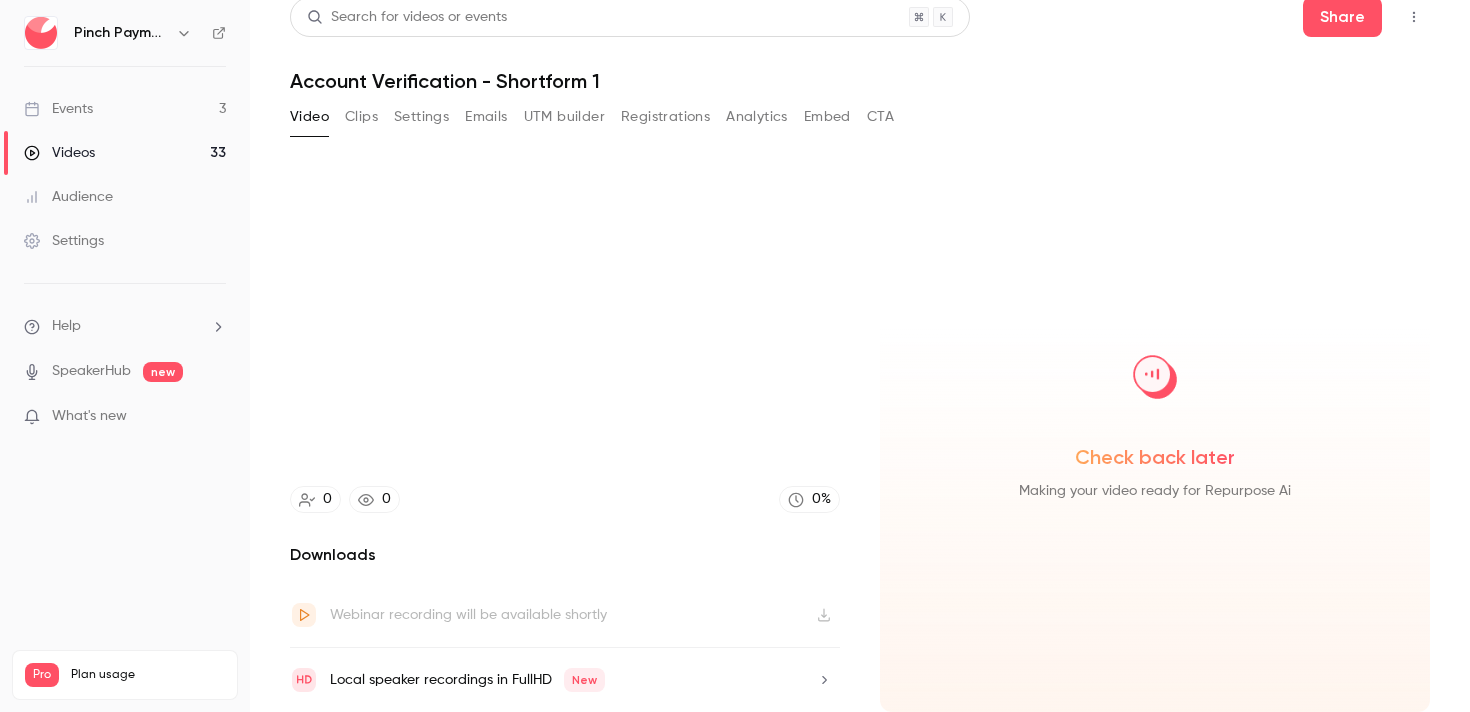 scroll, scrollTop: 14, scrollLeft: 0, axis: vertical 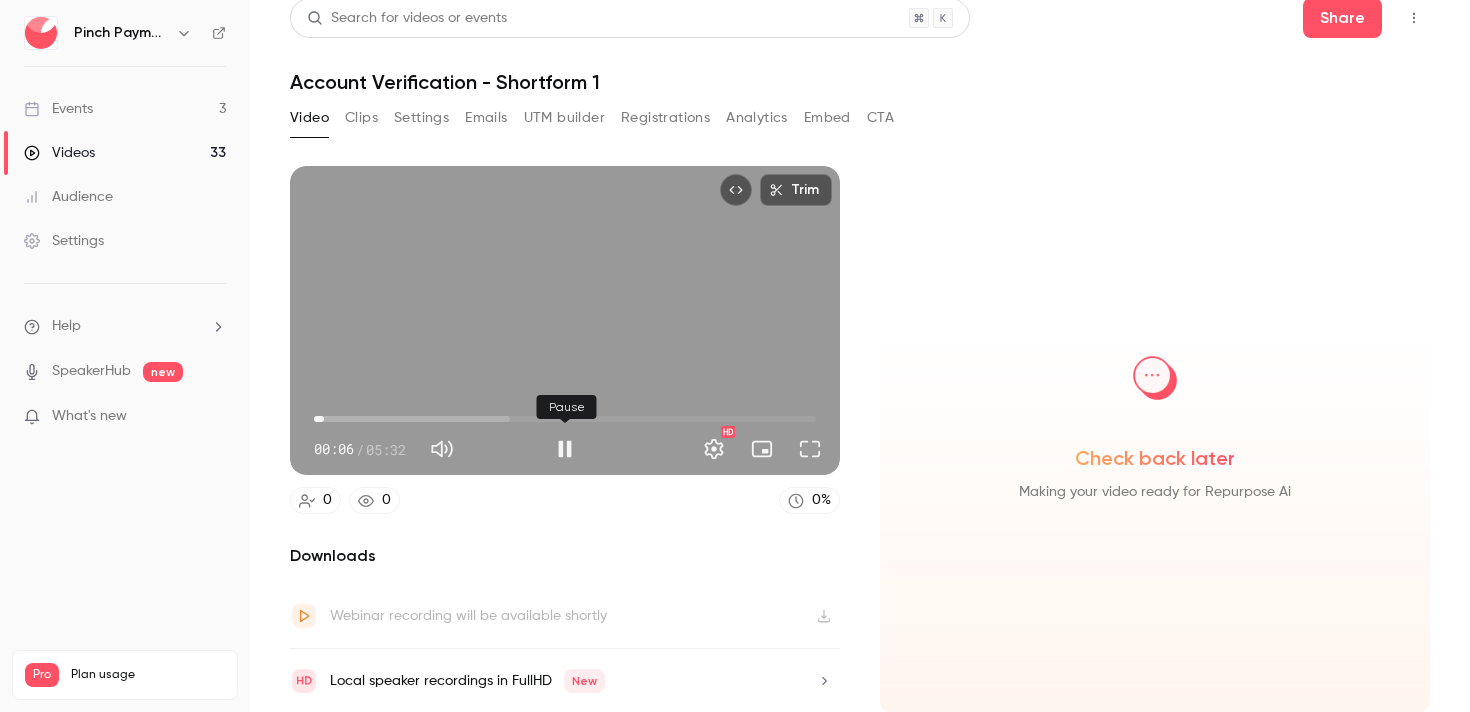 click at bounding box center (565, 449) 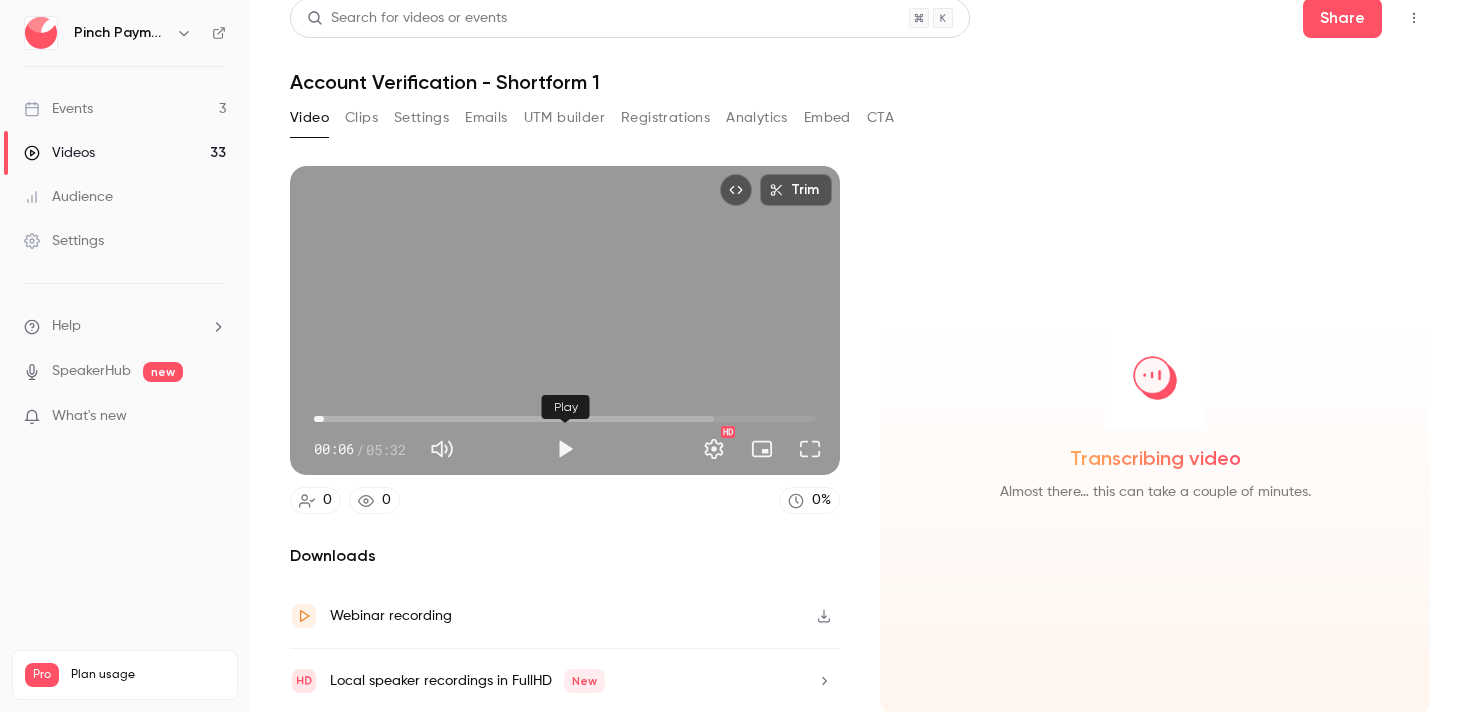 click at bounding box center [565, 449] 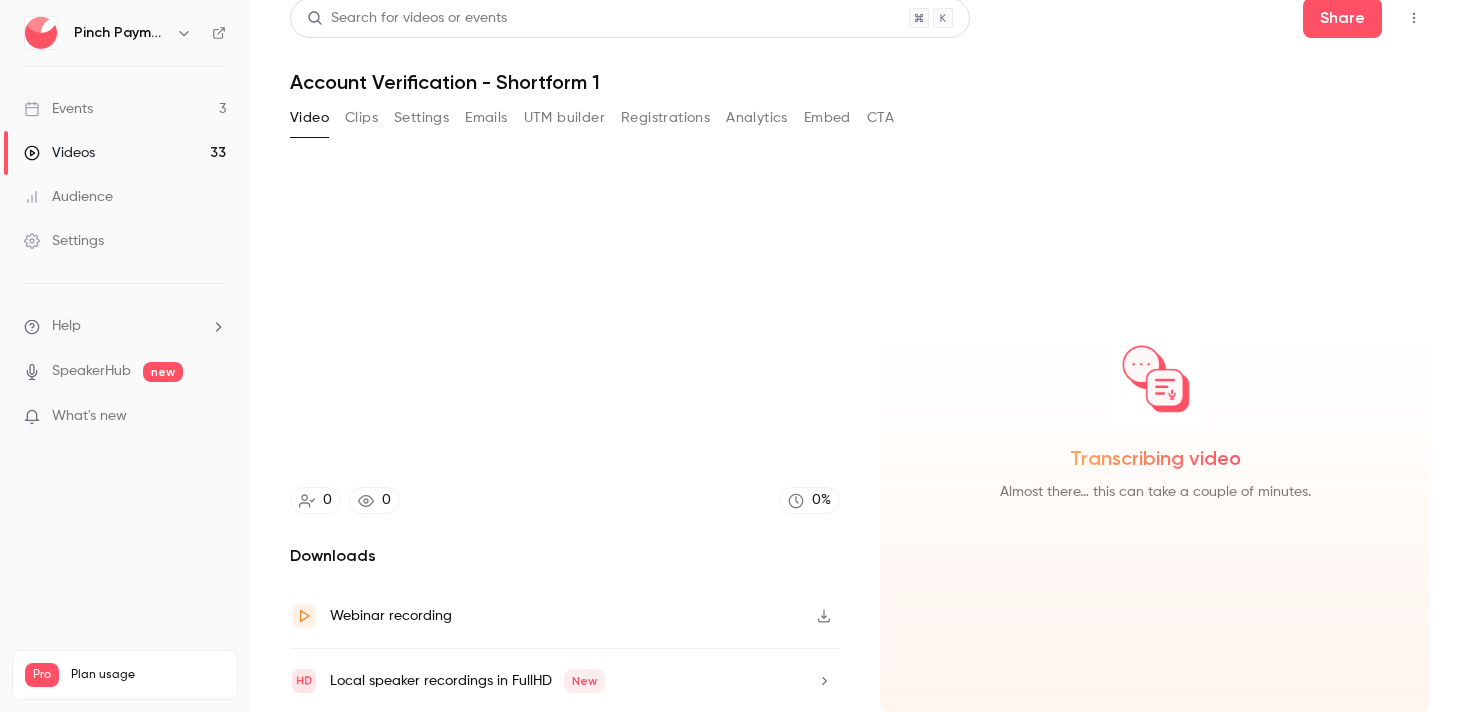 click on "Transcribing video Almost there… this can take a couple of minutes." at bounding box center [1155, 439] 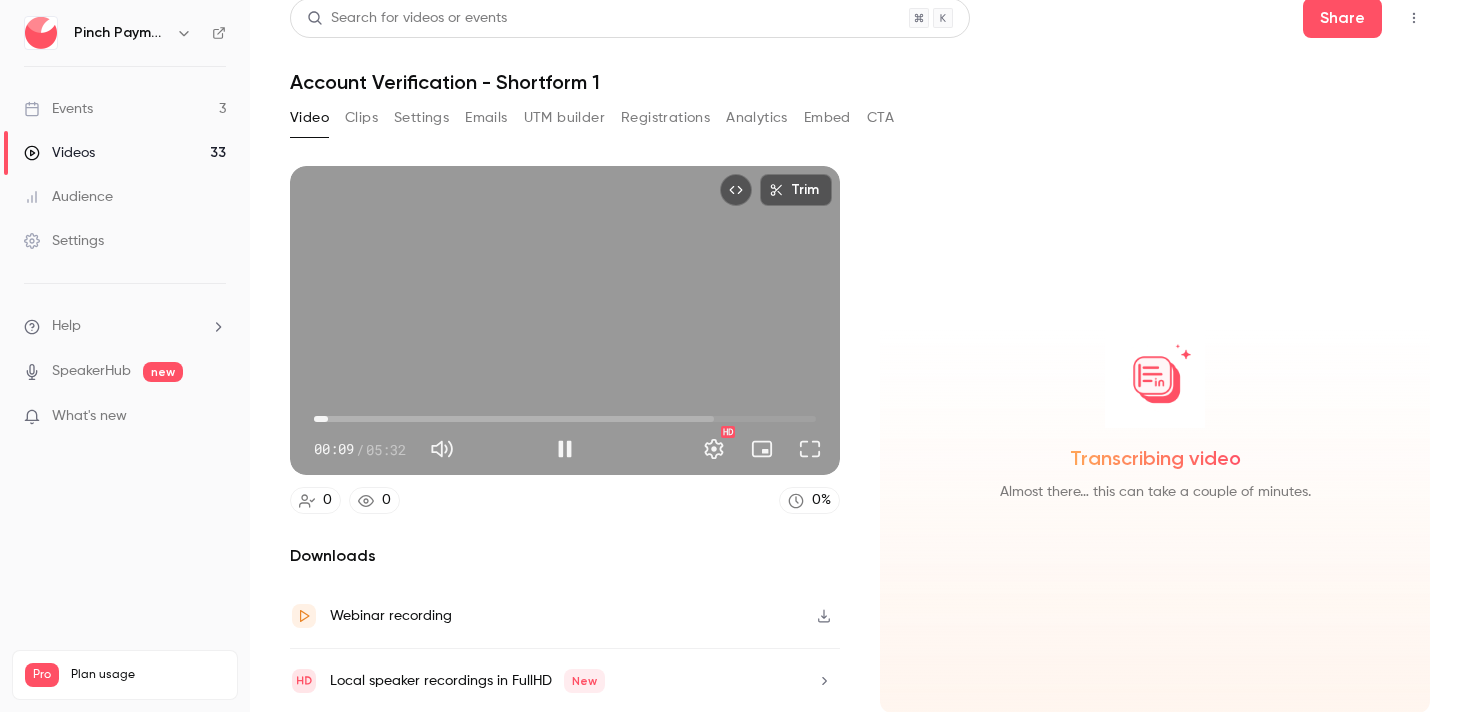 click on "Trim [TIME] [TIME] / [TIME] HD" at bounding box center [565, 320] 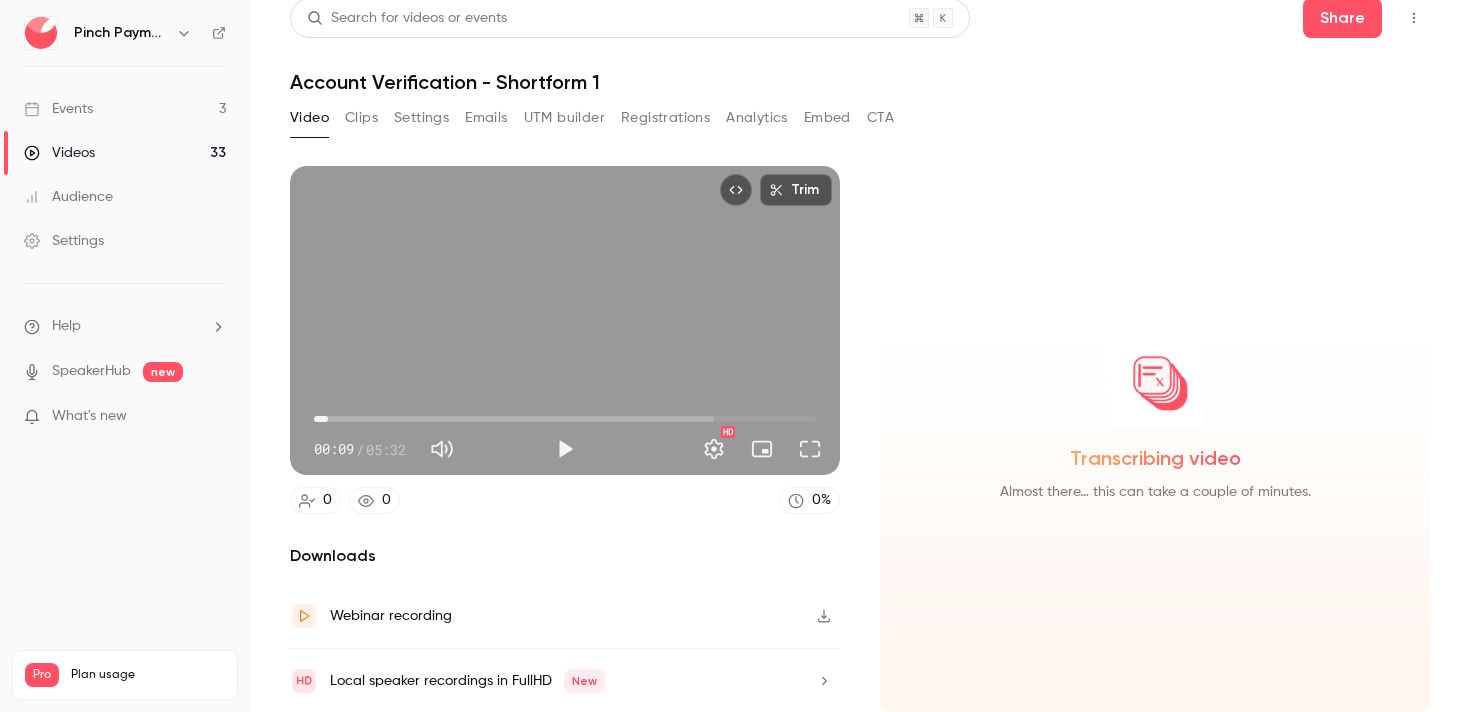 click on "Transcribing video Almost there… this can take a couple of minutes." at bounding box center (1155, 439) 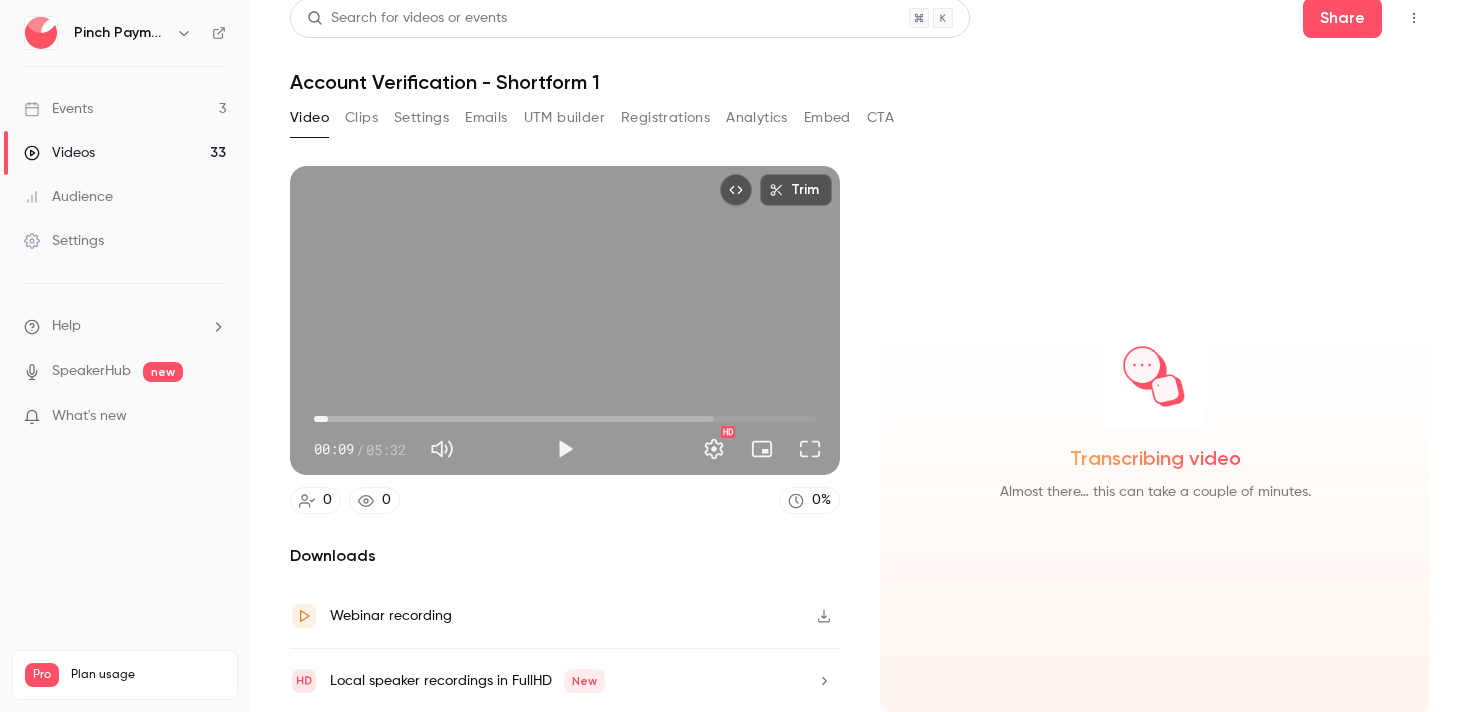 click 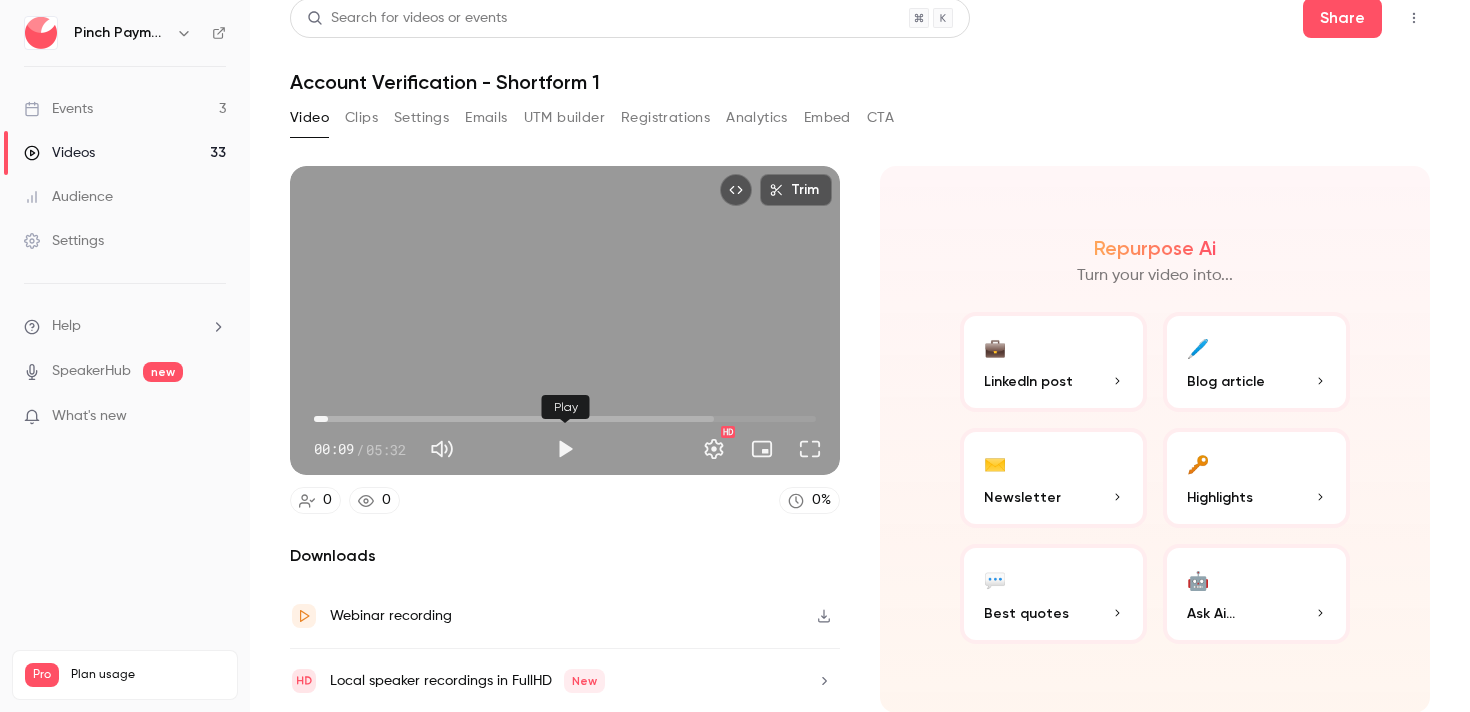 click at bounding box center (565, 449) 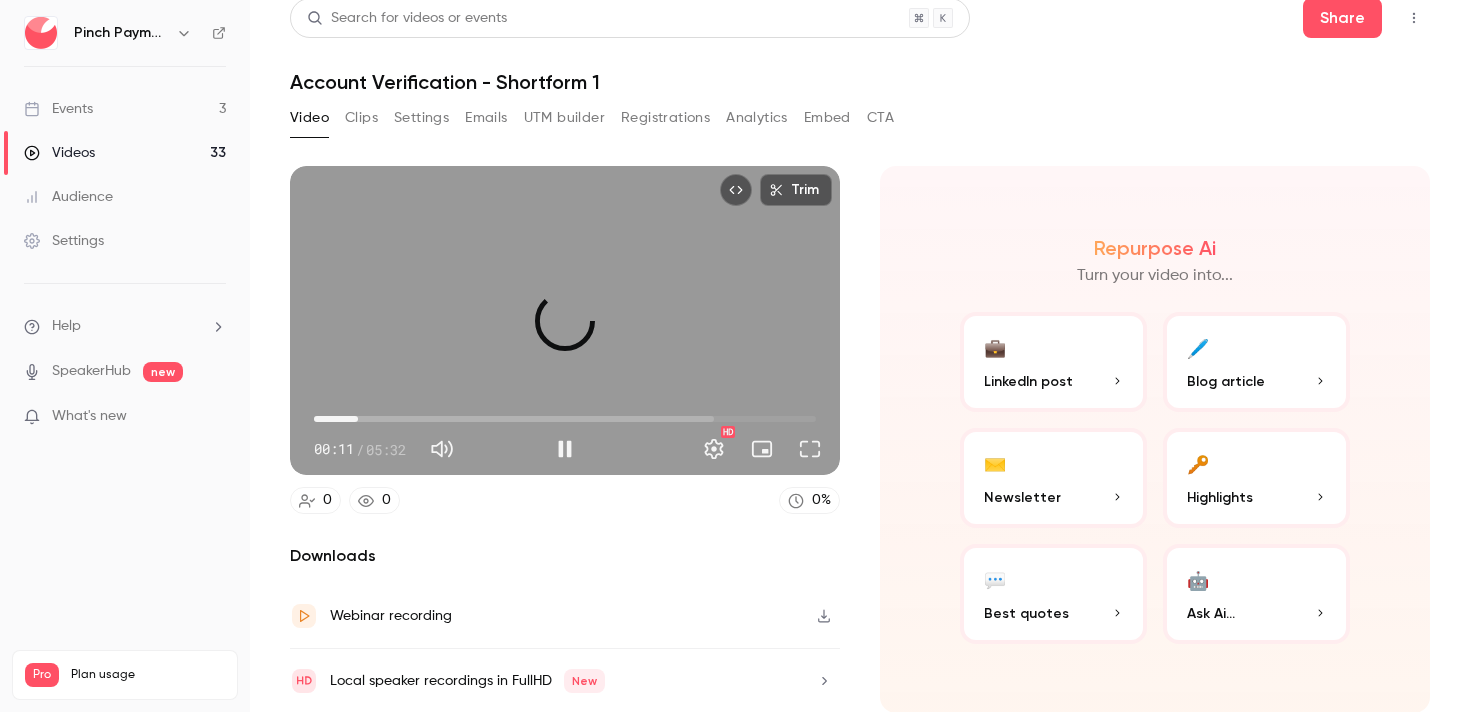 click on "00:29" at bounding box center (565, 419) 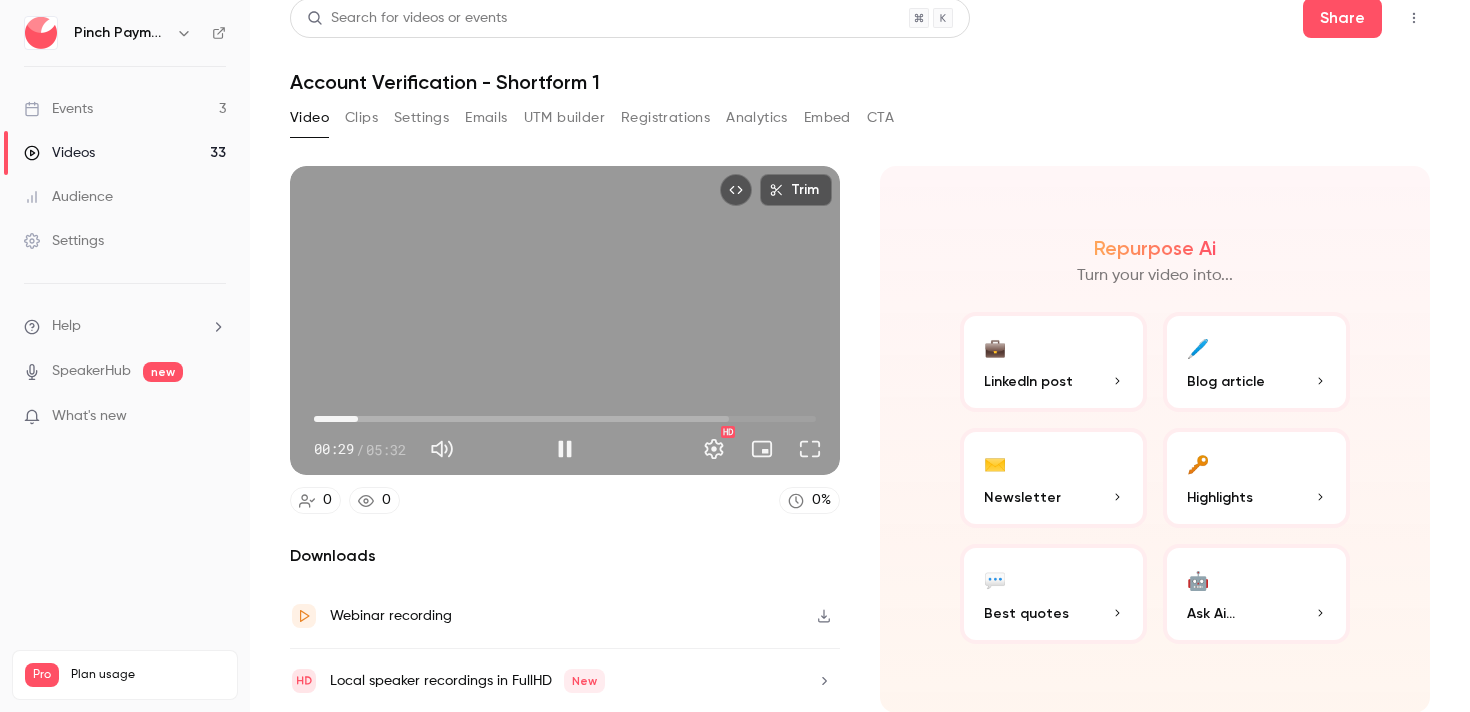 click on "00:29" at bounding box center [565, 419] 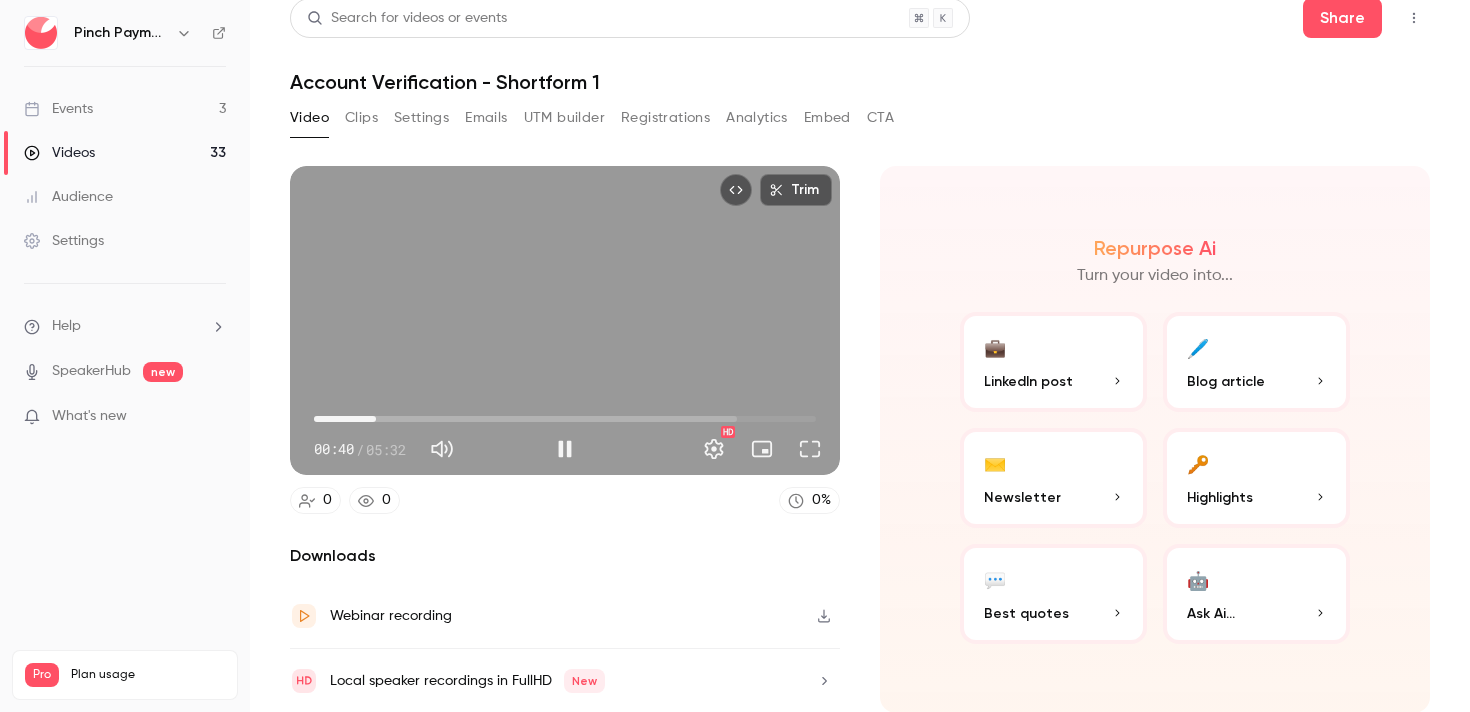 click on "00:40" at bounding box center [565, 419] 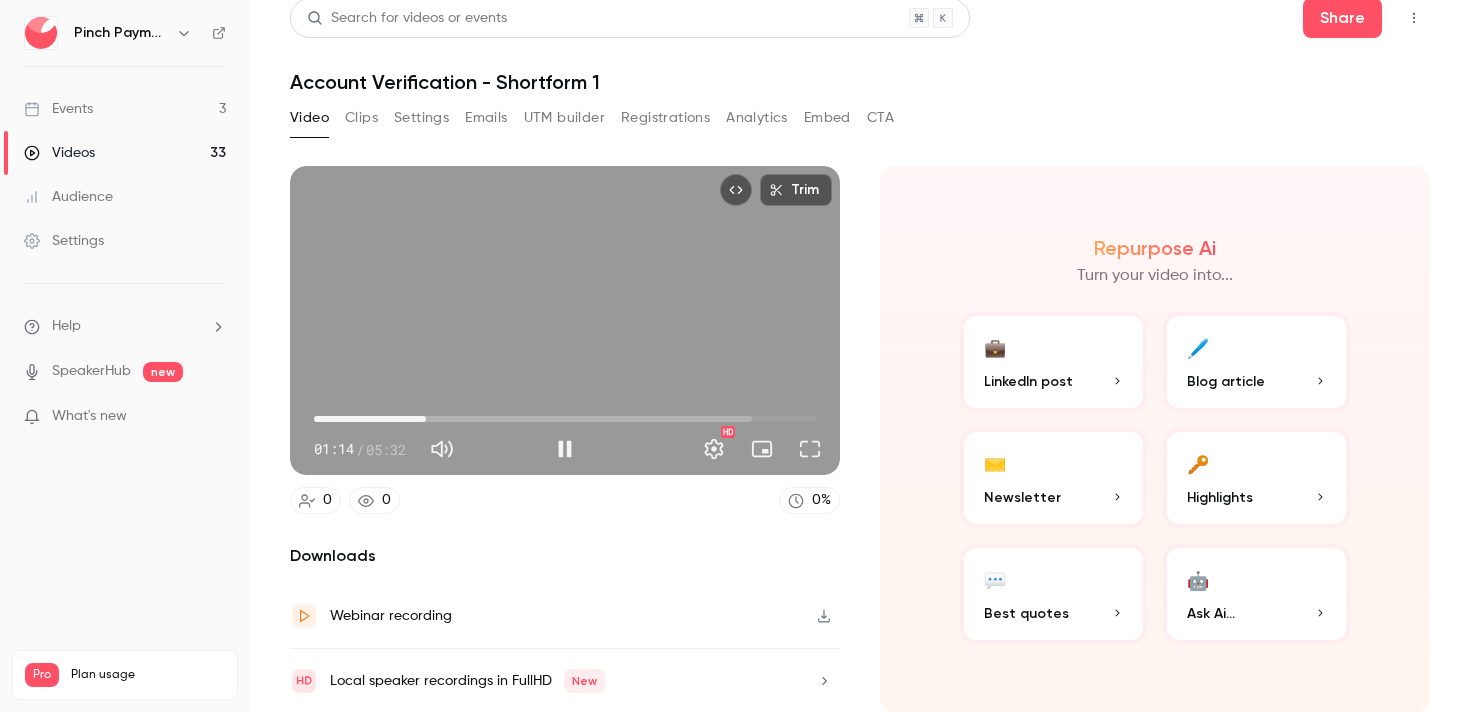 click on "01:14" at bounding box center [565, 419] 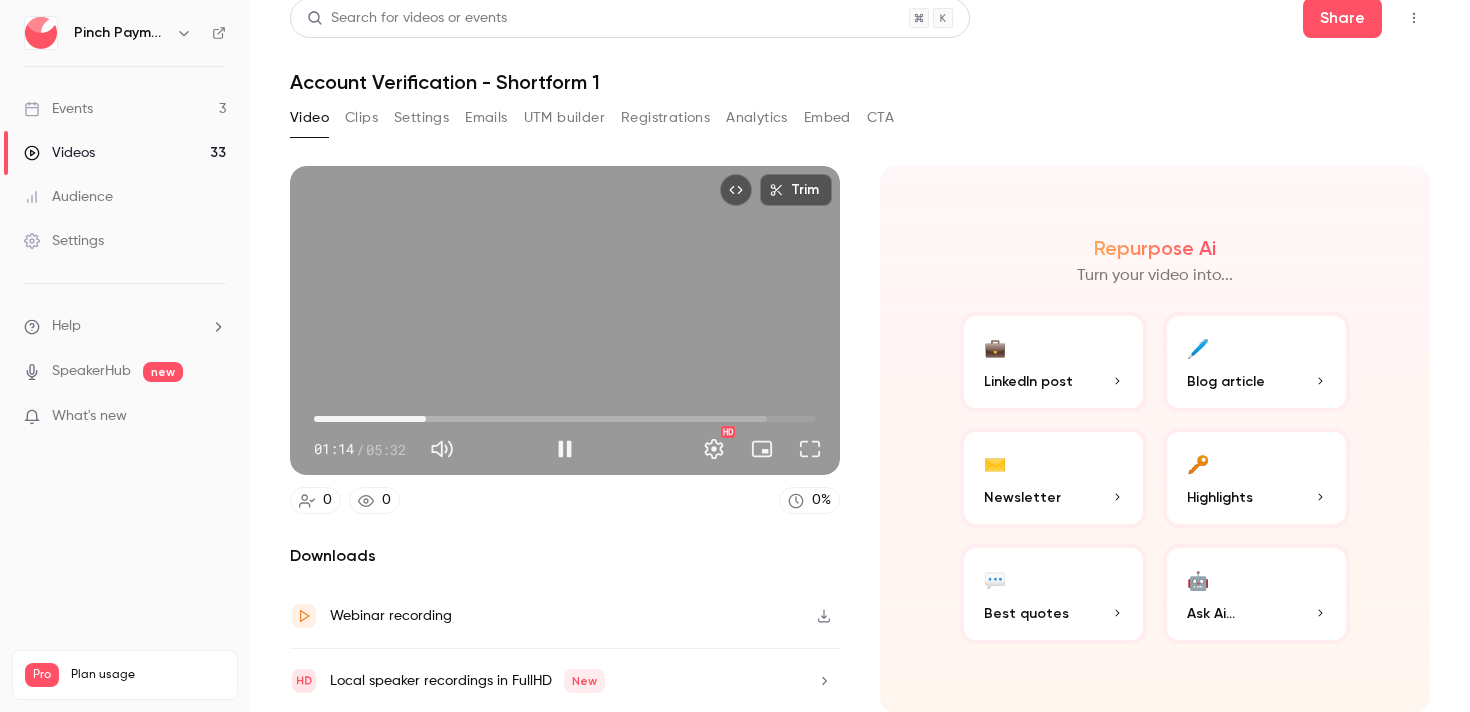 click on "01:14" at bounding box center [565, 419] 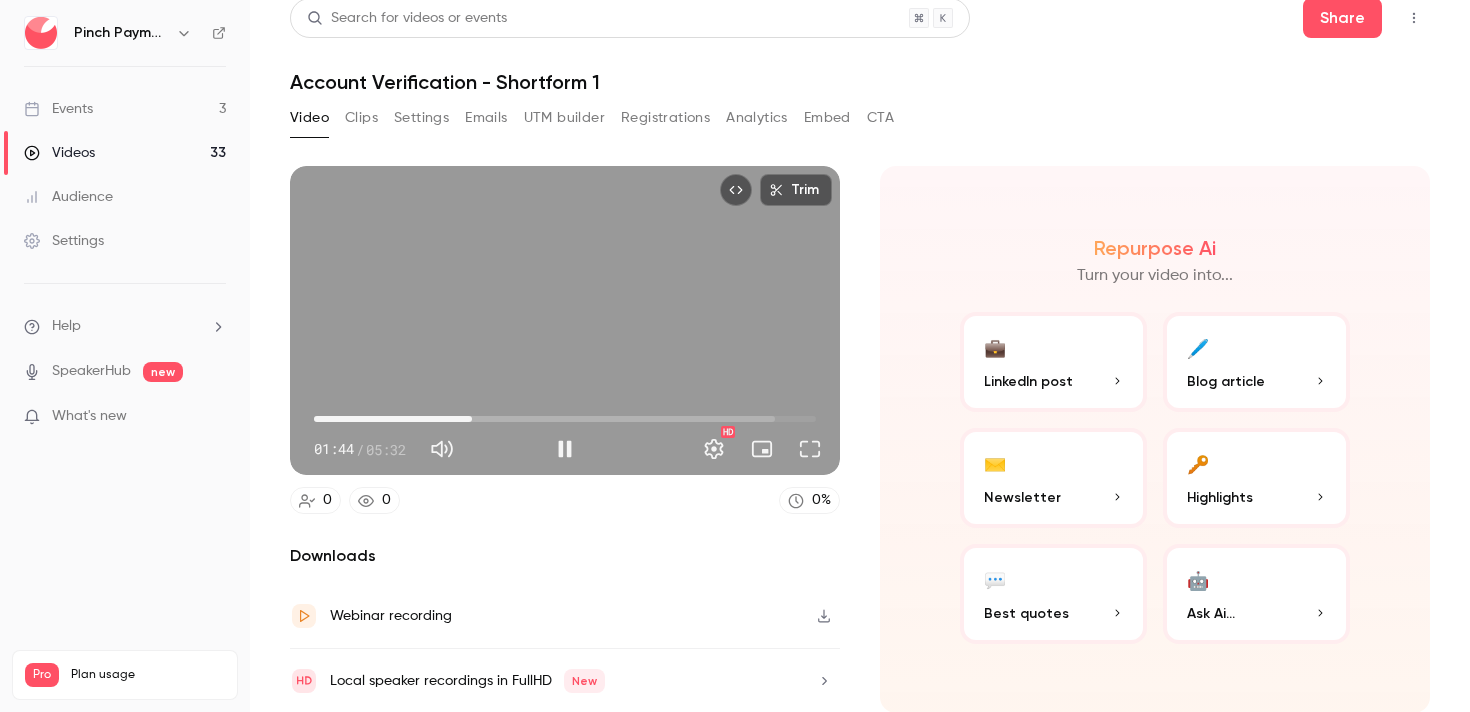 click on "01:44" at bounding box center [565, 419] 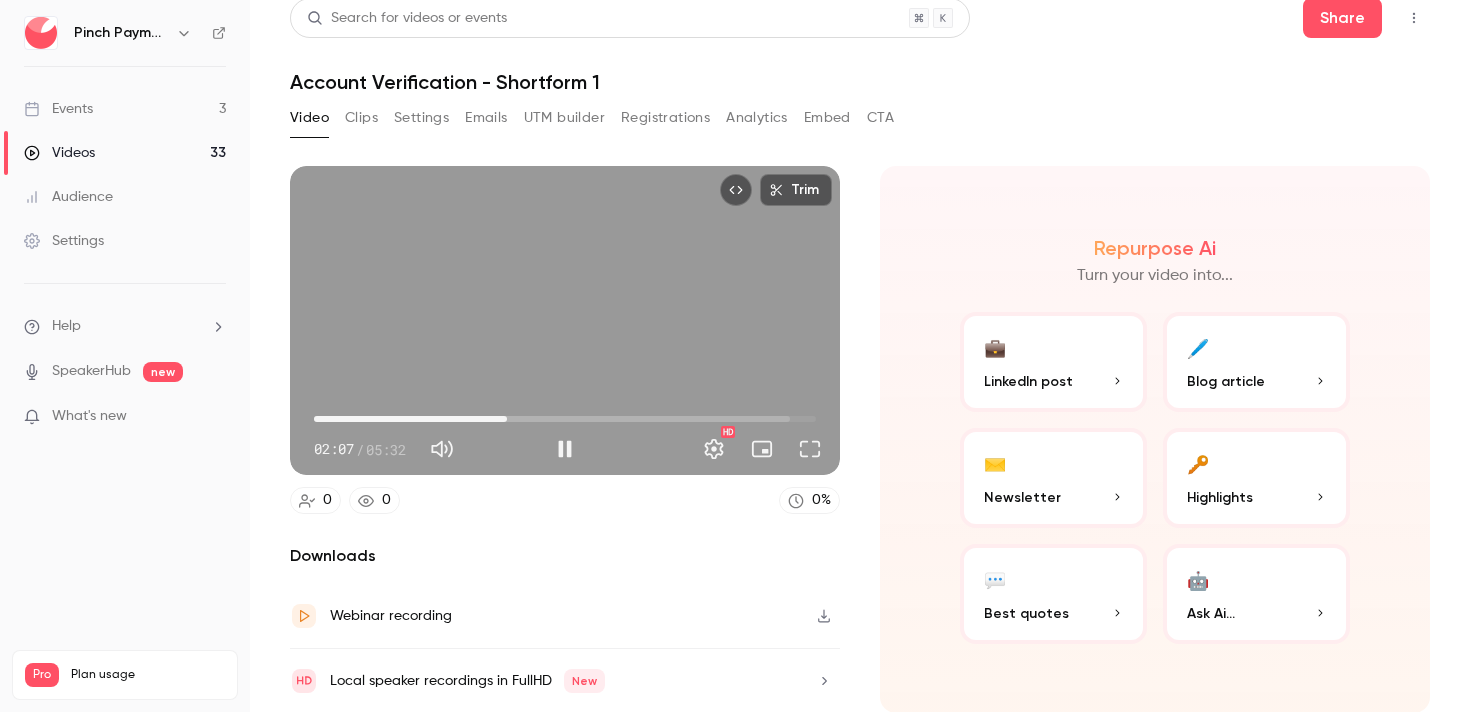 click on "02:07" at bounding box center [565, 419] 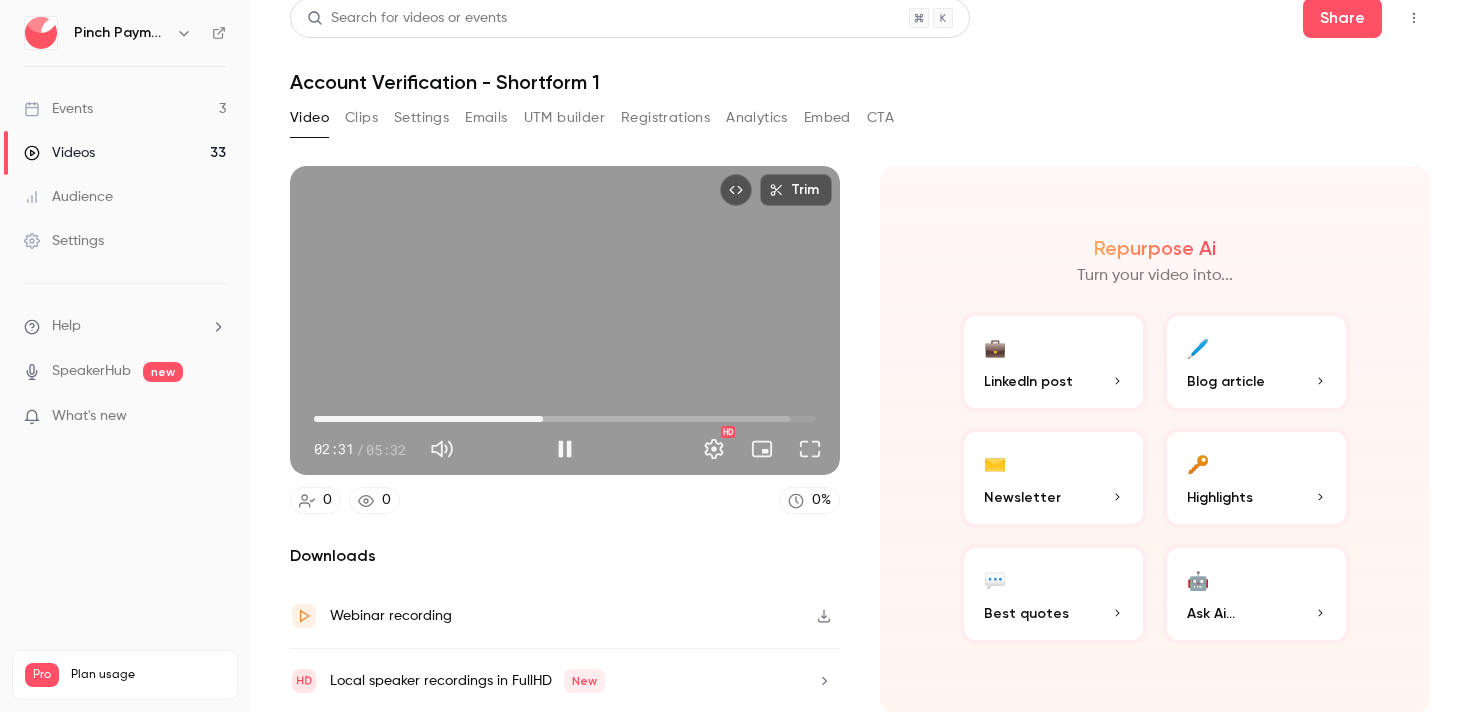 click on "02:31" at bounding box center (565, 419) 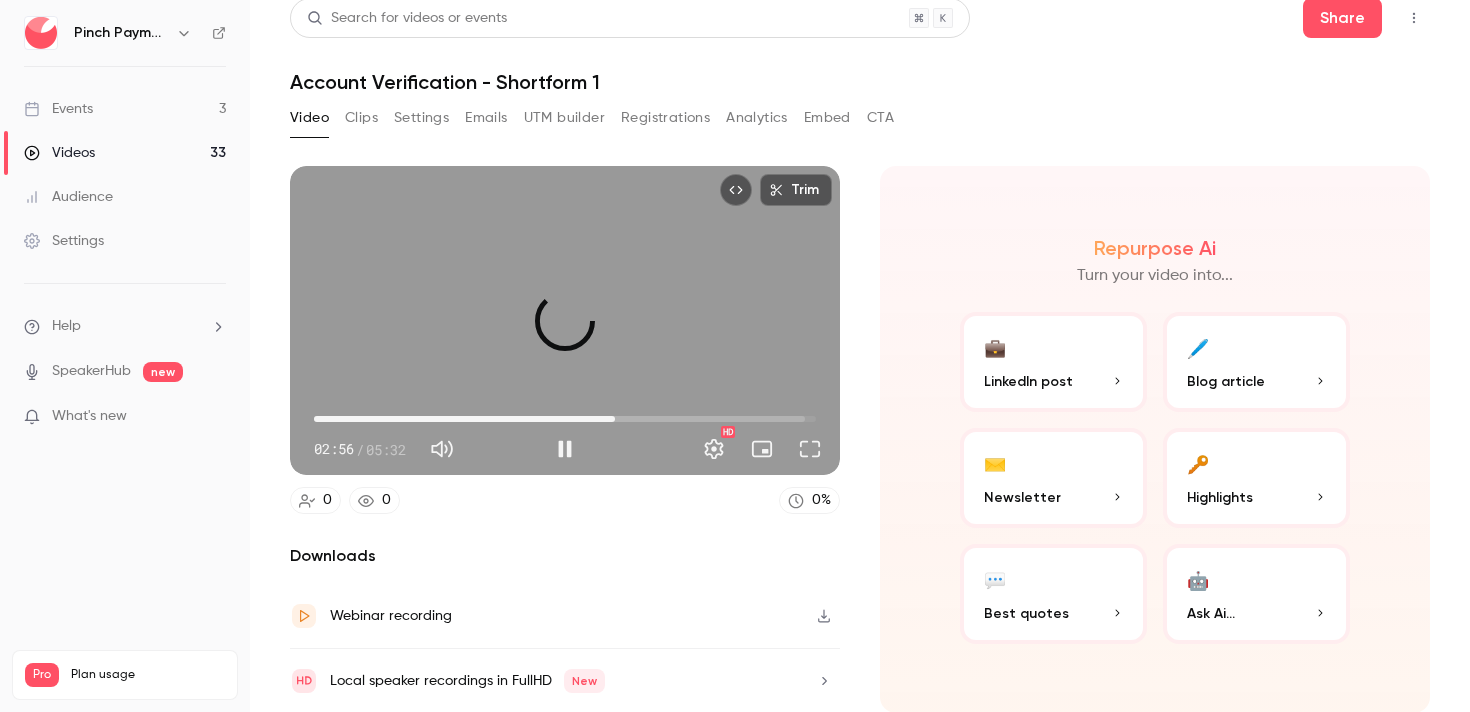 click on "03:19" at bounding box center [565, 419] 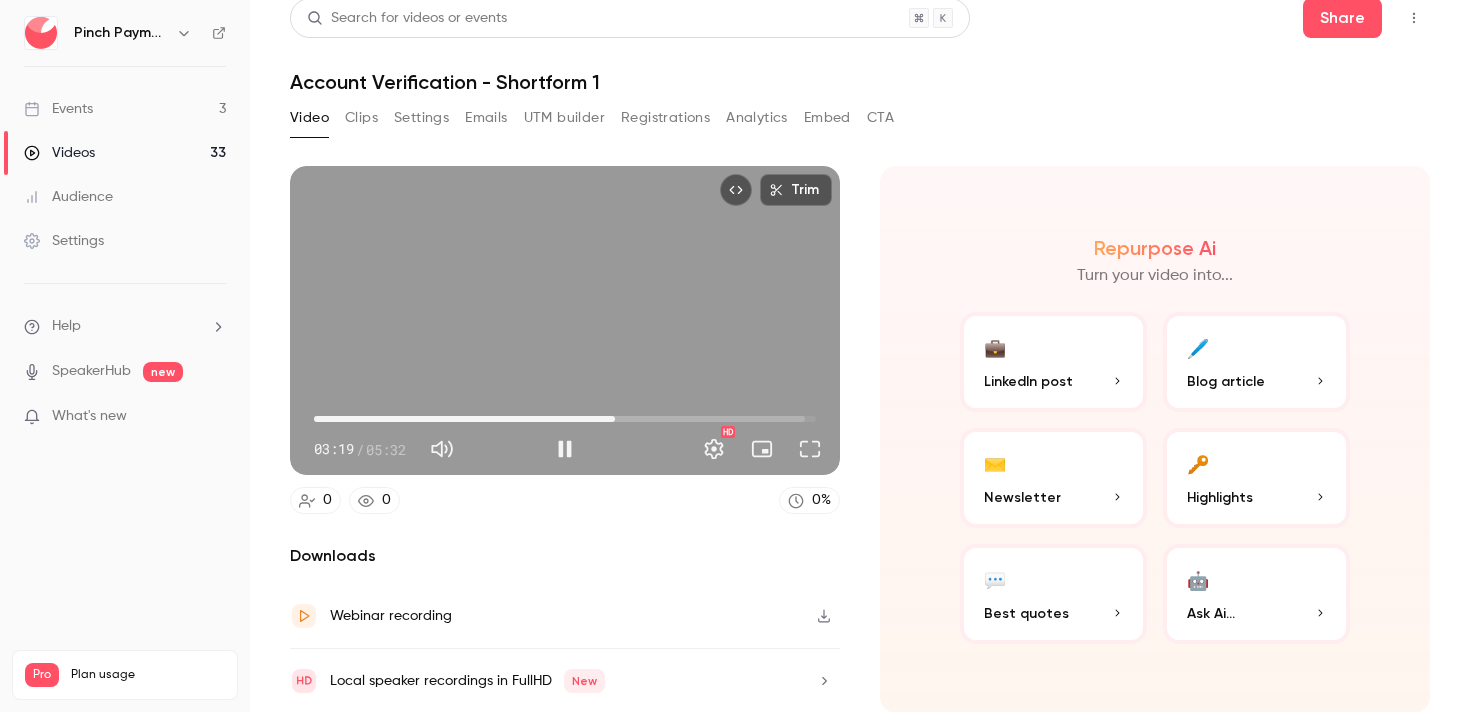 click on "03:19" at bounding box center [565, 419] 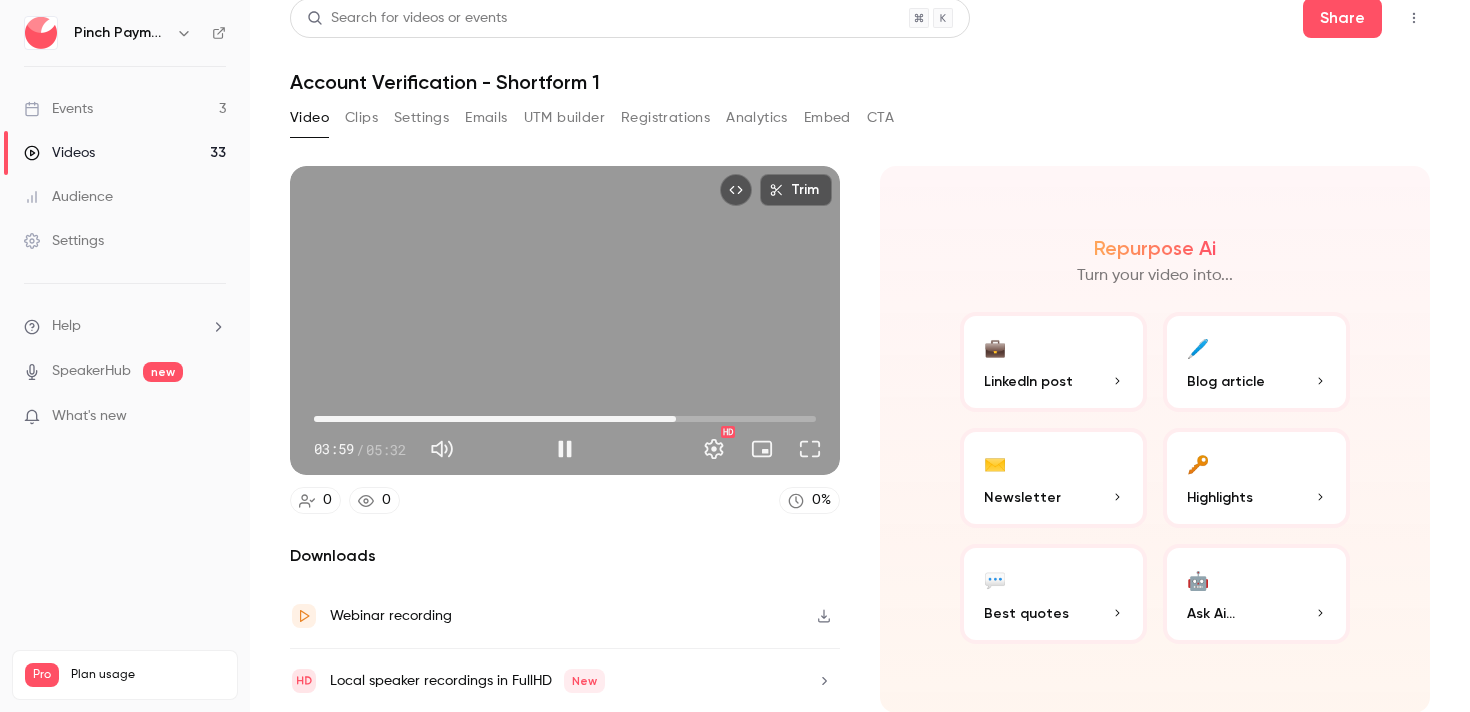 click on "03:59" at bounding box center (565, 419) 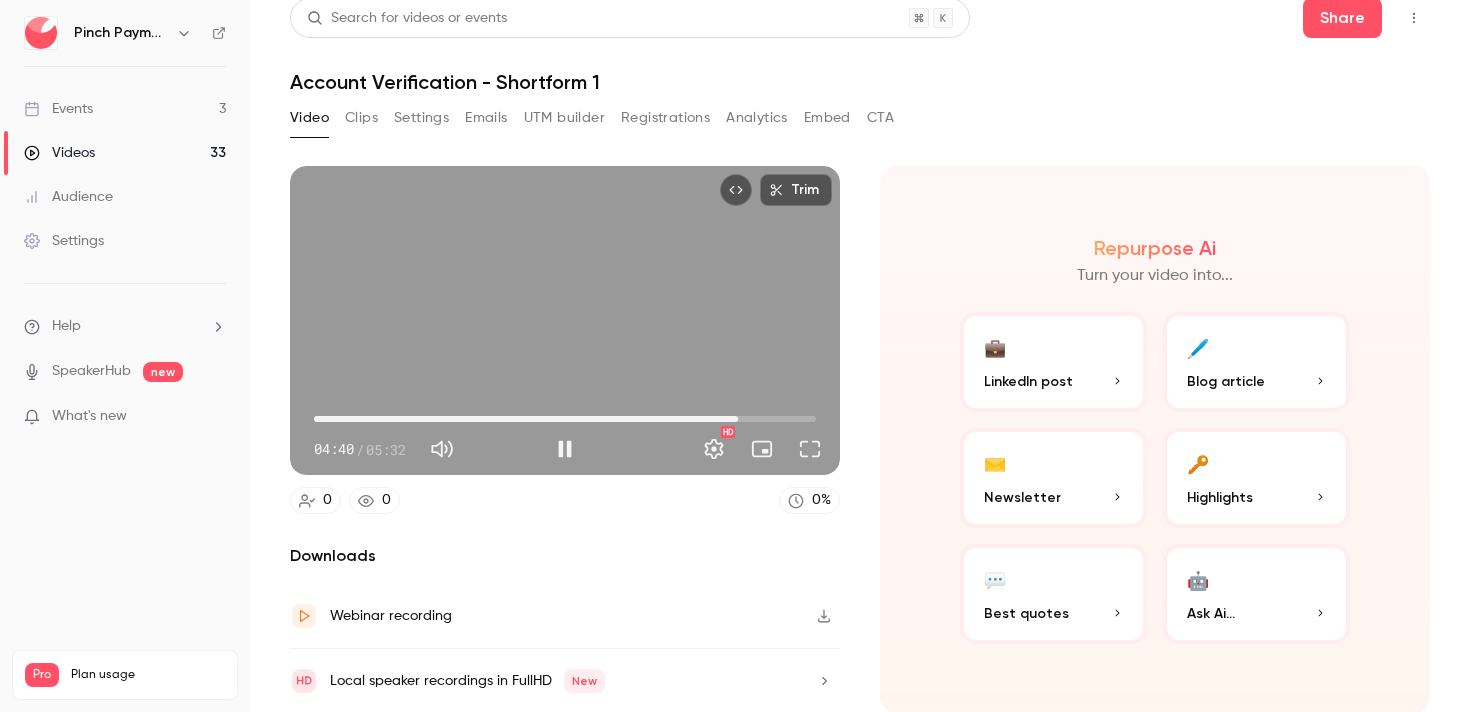 click on "04:40" at bounding box center (565, 419) 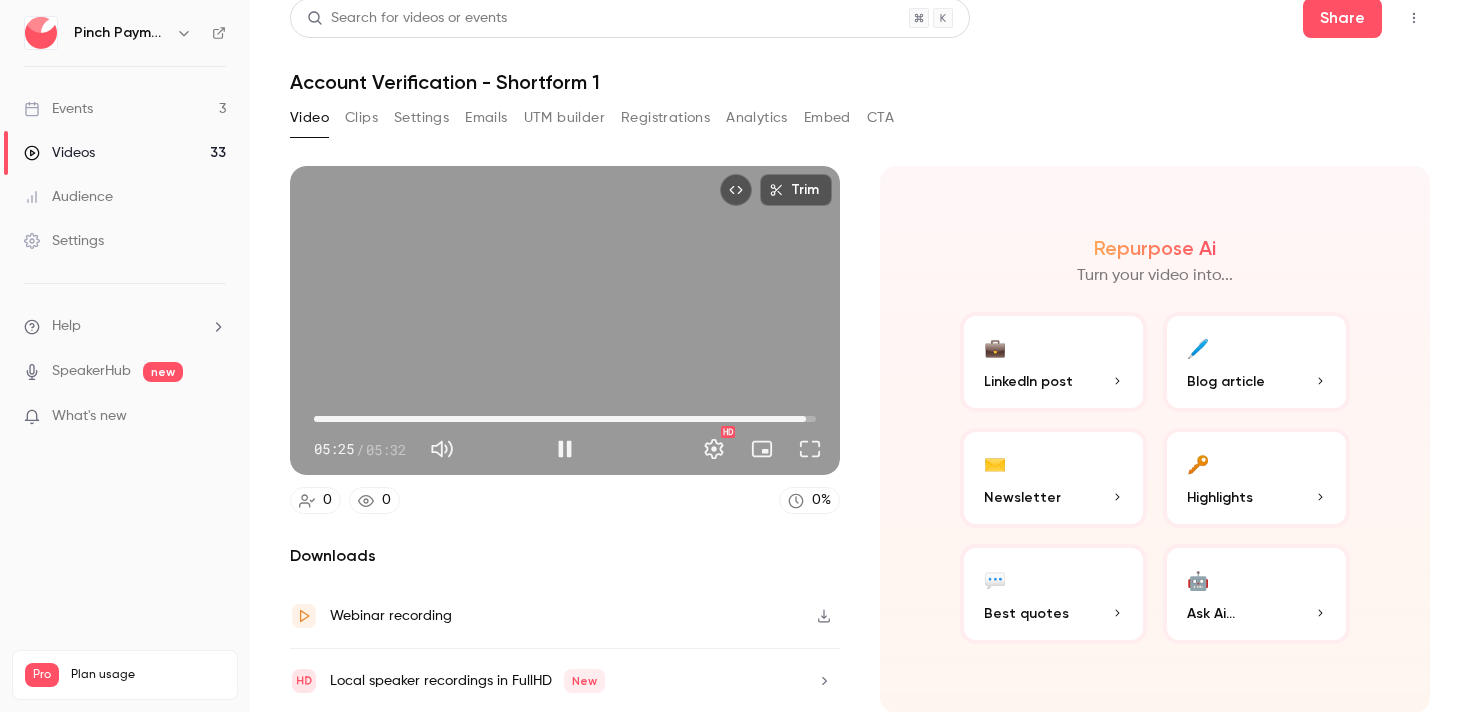 click on "Trim [TIME] [TIME] / [TIME] HD" at bounding box center (565, 320) 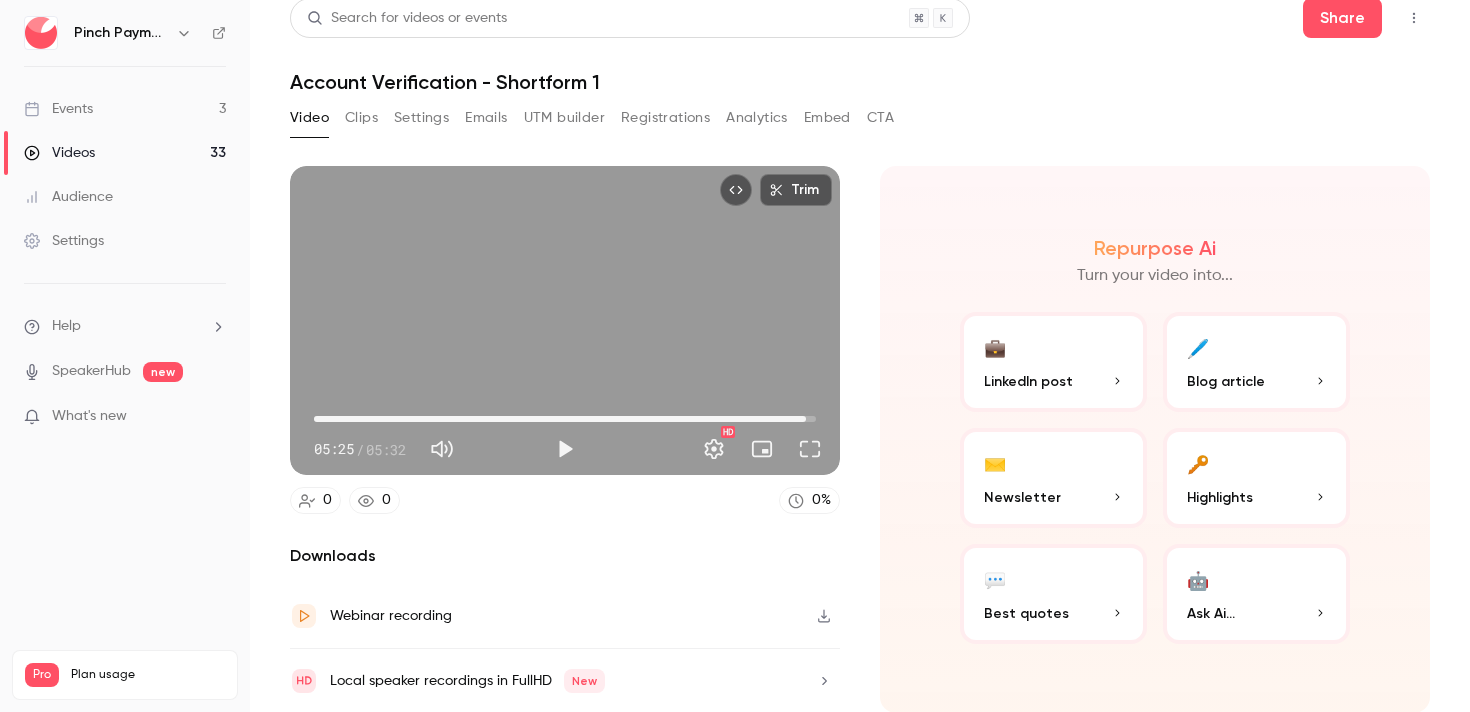 click on "Trim [TIME] [TIME] / [TIME] HD" at bounding box center [565, 320] 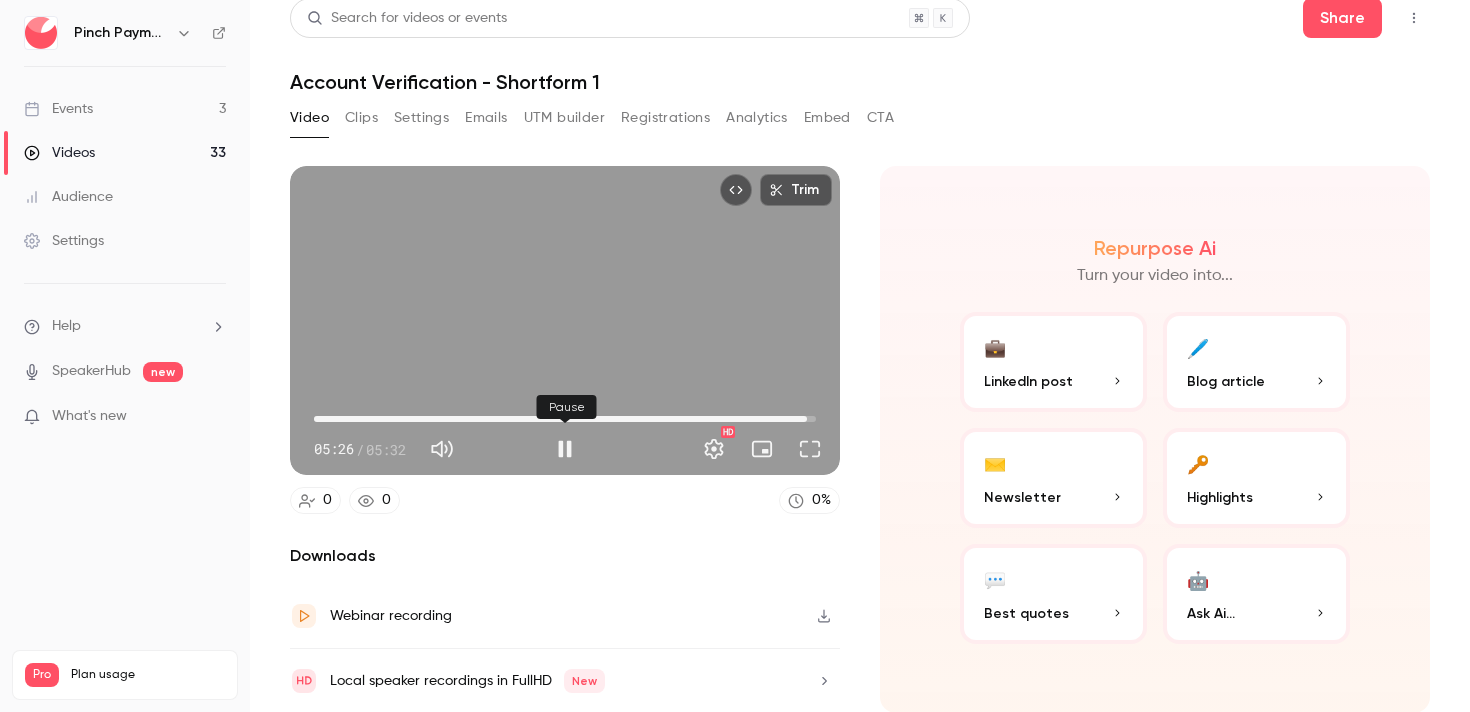 click at bounding box center (565, 449) 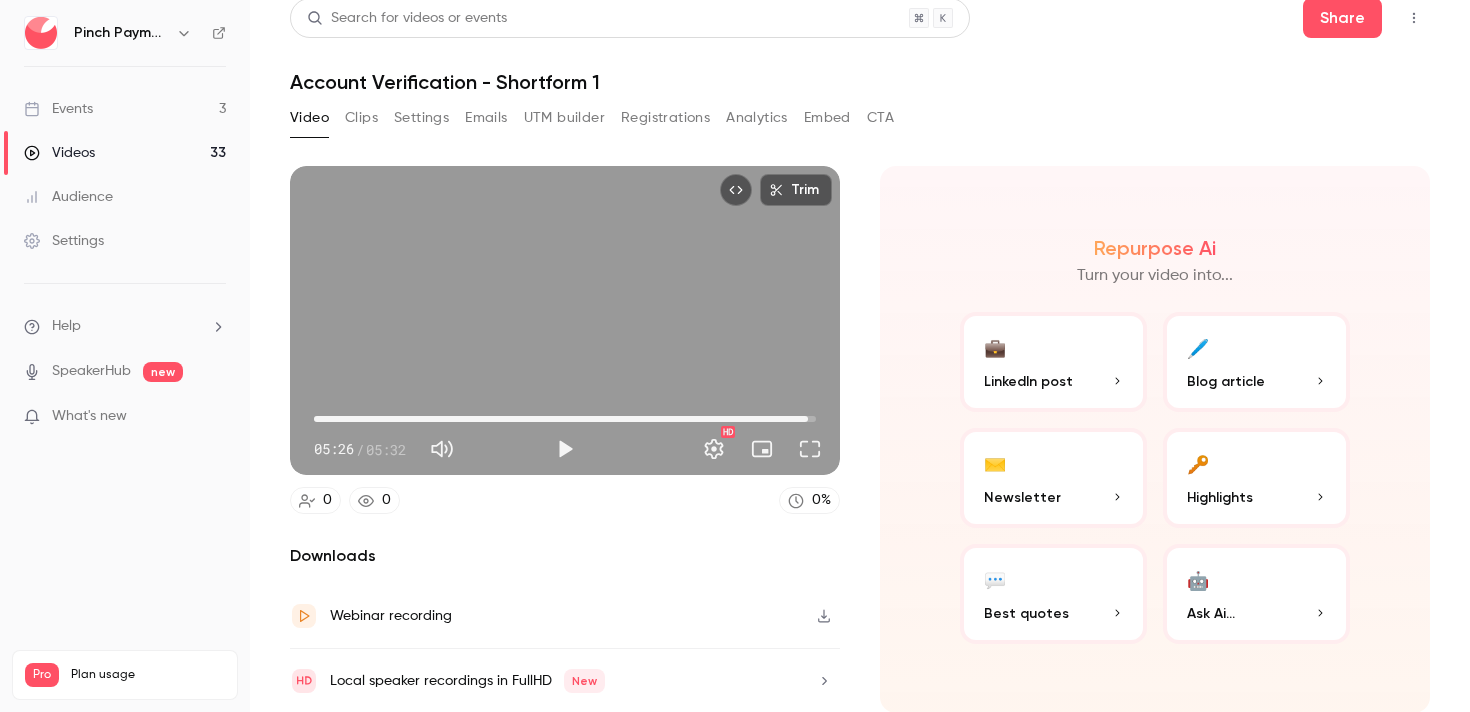 click on "Trim [TIME] [TIME] / [TIME] HD [NUMBER] [NUMBER] [NUMBER] % Downloads Webinar recording Local speaker recordings in FullHD New Repurpose Ai Turn your video into... 💼 LinkedIn post 🖊️ Blog article ✉️ Newsletter 🔑 Highlights 💬 Best quotes 🤖 Ask Ai..." at bounding box center (860, 395) 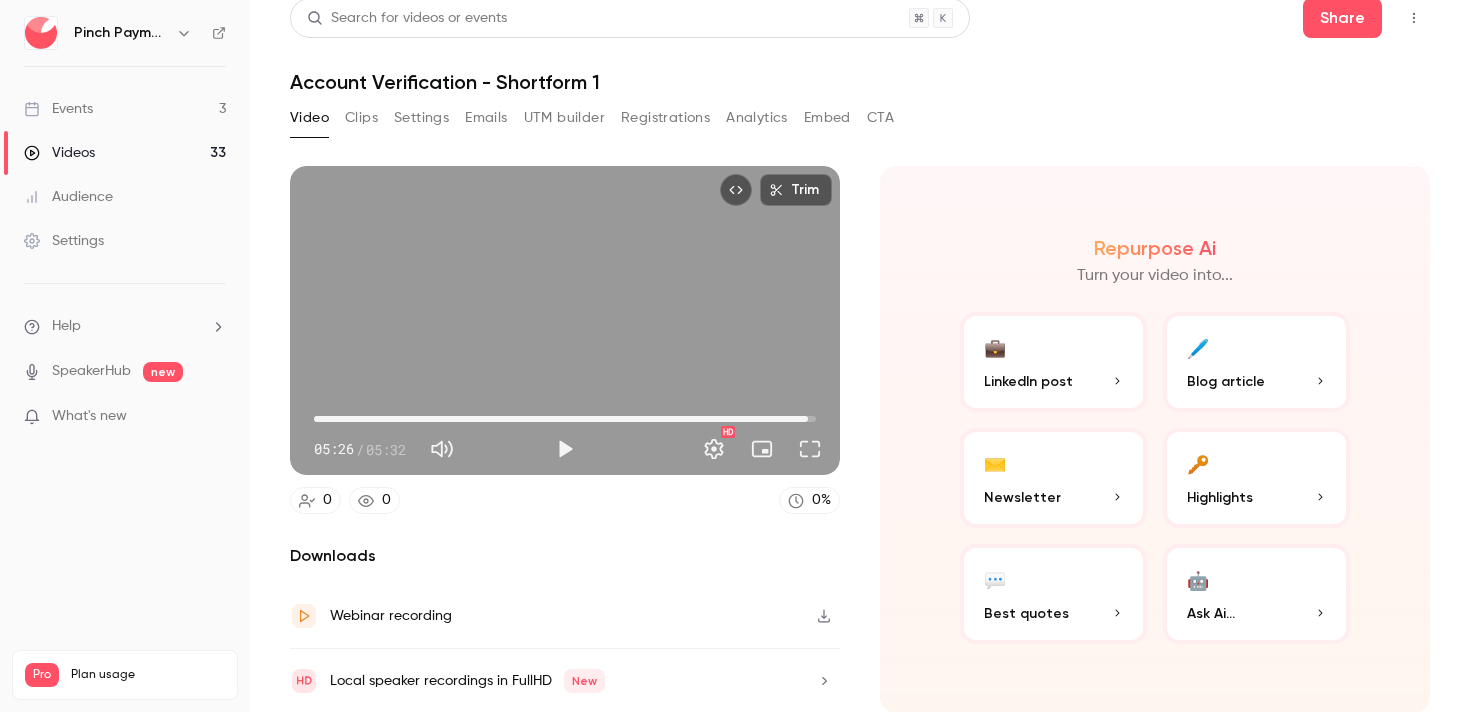 click on "Search for videos or events Share Account Verification - Shortform 1" at bounding box center [860, 46] 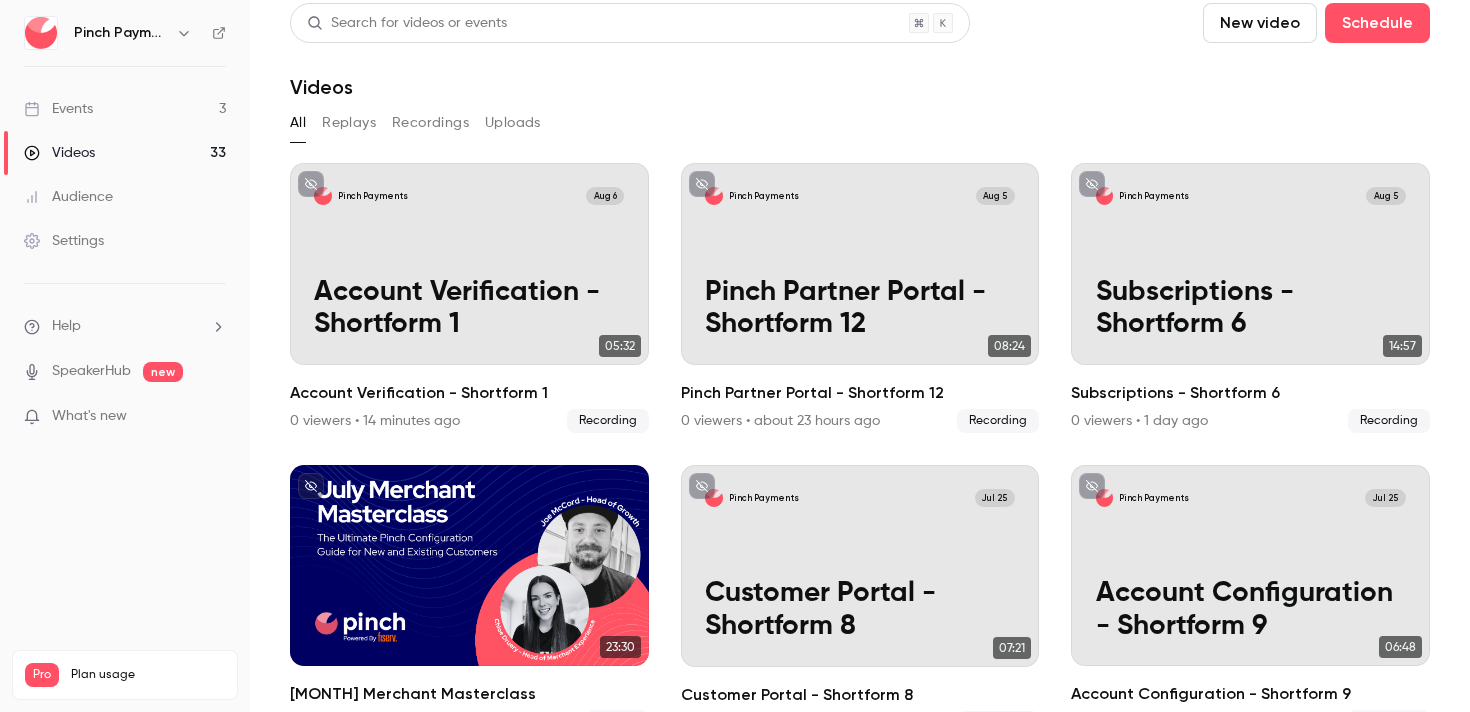 scroll, scrollTop: 0, scrollLeft: 0, axis: both 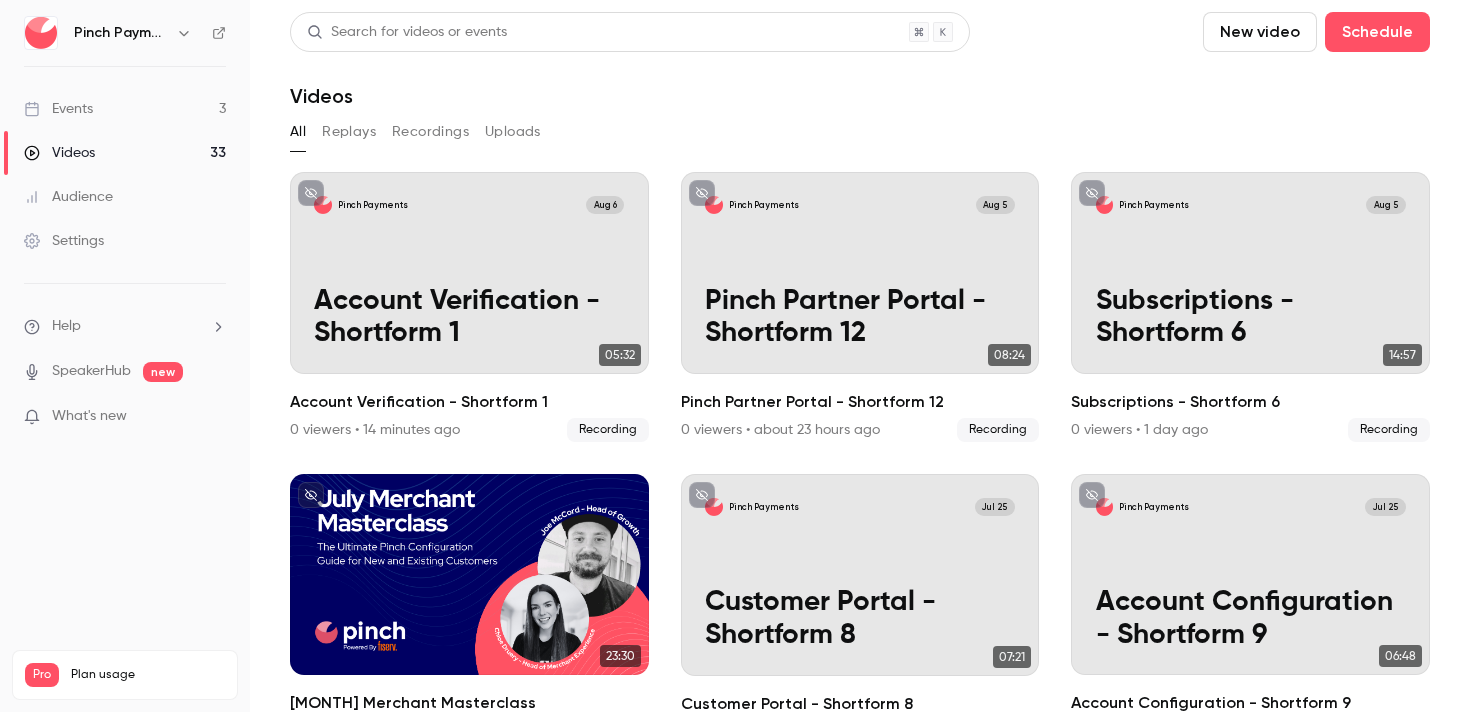 click on "Search for videos or events New video Schedule Videos All Replays Recordings Uploads [COMPANY] [MONTH] [DAY] Account Verification - Shortform 1 [TIME] Account Verification - Shortform 1 [NUMBER] viewers • [TIME] ago Recording [COMPANY] [MONTH] [DAY] Pinch Partner Portal - Shortform 12 [TIME] Pinch Partner Portal - Shortform 12 [NUMBER] viewers • about [TIME] ago Recording [COMPANY] [MONTH] [DAY] Subscriptions - Shortform 6 [TIME] Subscriptions - Shortform 6 [NUMBER] viewers • [TIME] ago Recording [TIME] [MONTH] Merchant Masterclass [NUMBER] viewers • [TIME] ago Replay [COMPANY] [MONTH] [DAY] Customer Portal - Shortform 8 [TIME] Customer Portal - Shortform 8 [NUMBER] viewers • [TIME] ago Recording [COMPANY] [MONTH] [DAY] Account Configuration - Shortform 9  [TIME] Account Configuration - Shortform 9  [NUMBER] viewers • [TIME] ago Recording [TIME] The Pool Shop Coach - [COMPANY] [NUMBER] viewers • [TIME] ago Replay [TIME] [TIME] Merchant Masterclass: Payday [NUMBER] viewers • about [TIME] ago Replay [TIME] [NUMBER] viewers • [TIME] ago Replay [TIME] Replay [TIME]" at bounding box center (860, 356) 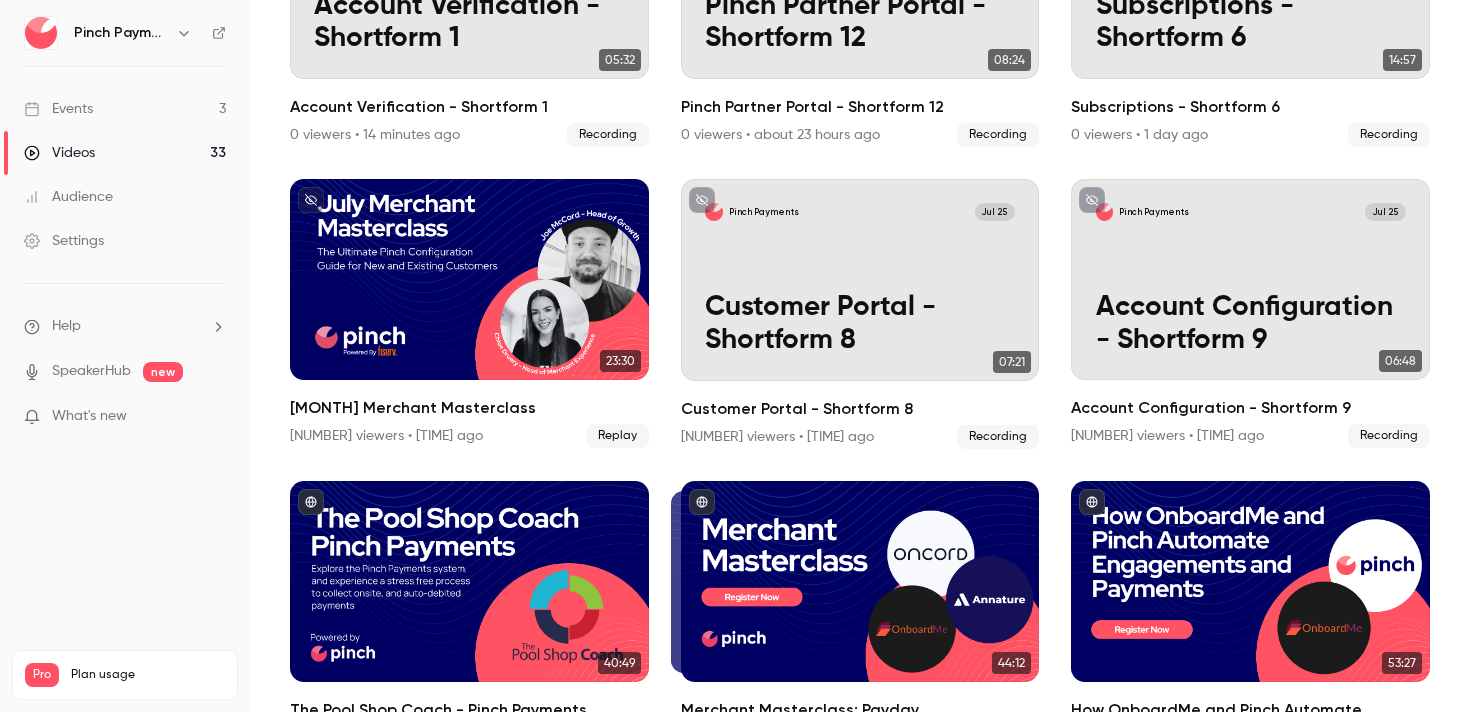scroll, scrollTop: 0, scrollLeft: 0, axis: both 